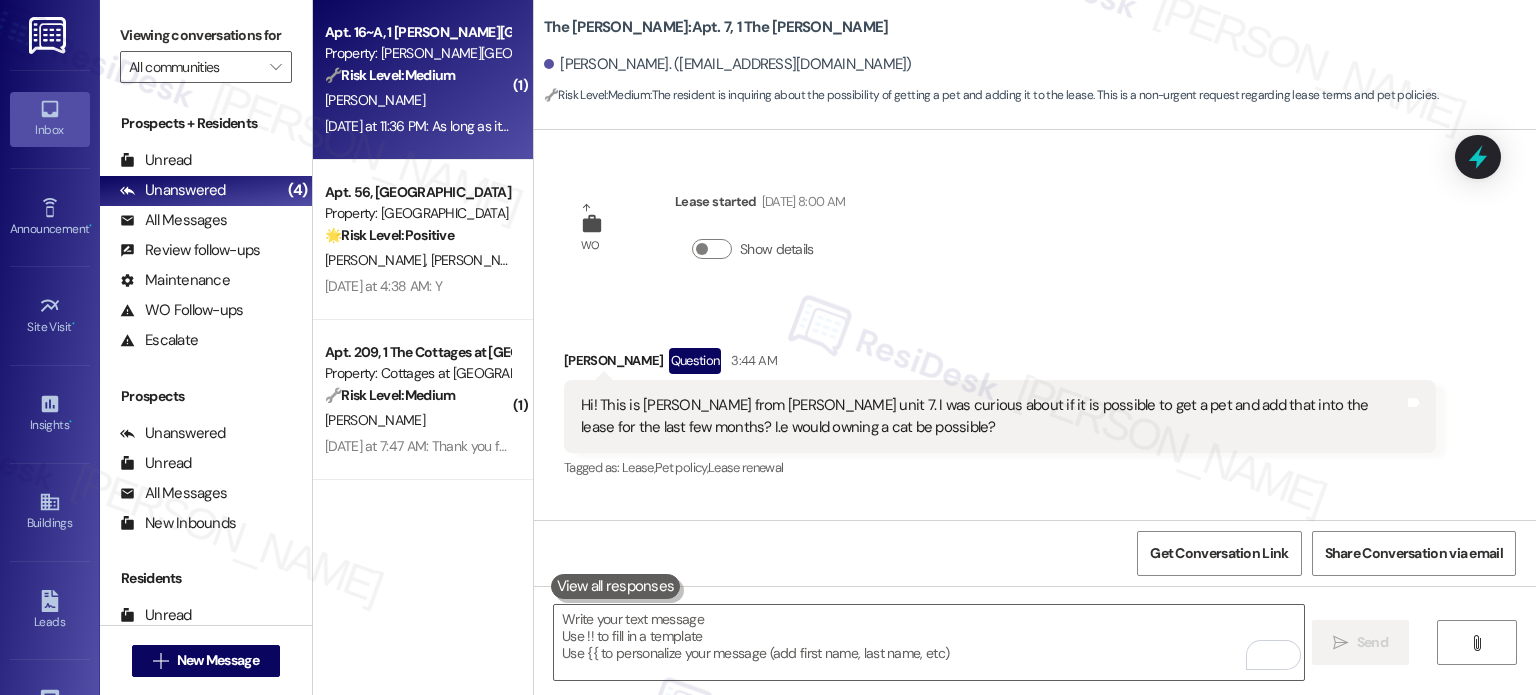 scroll, scrollTop: 0, scrollLeft: 0, axis: both 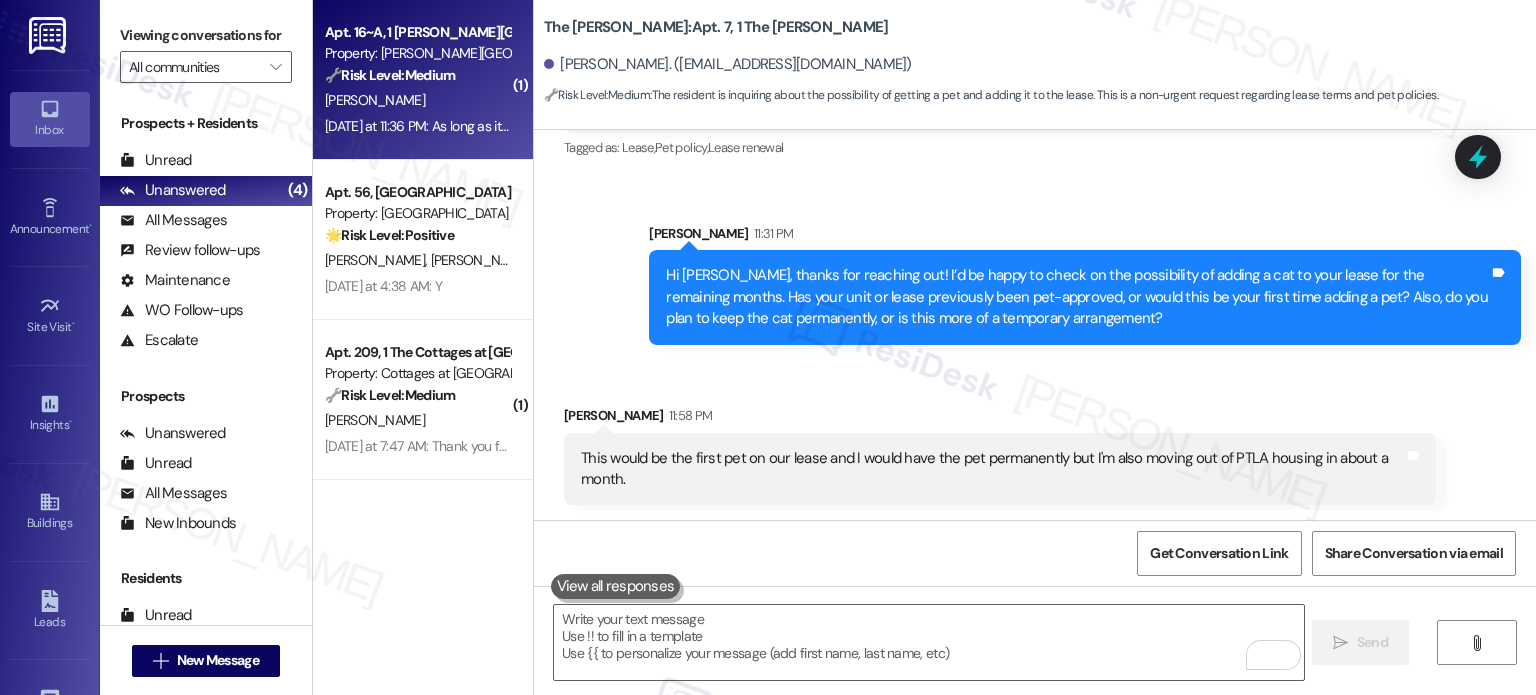 click on "Property: [PERSON_NAME][GEOGRAPHIC_DATA]" at bounding box center [417, 53] 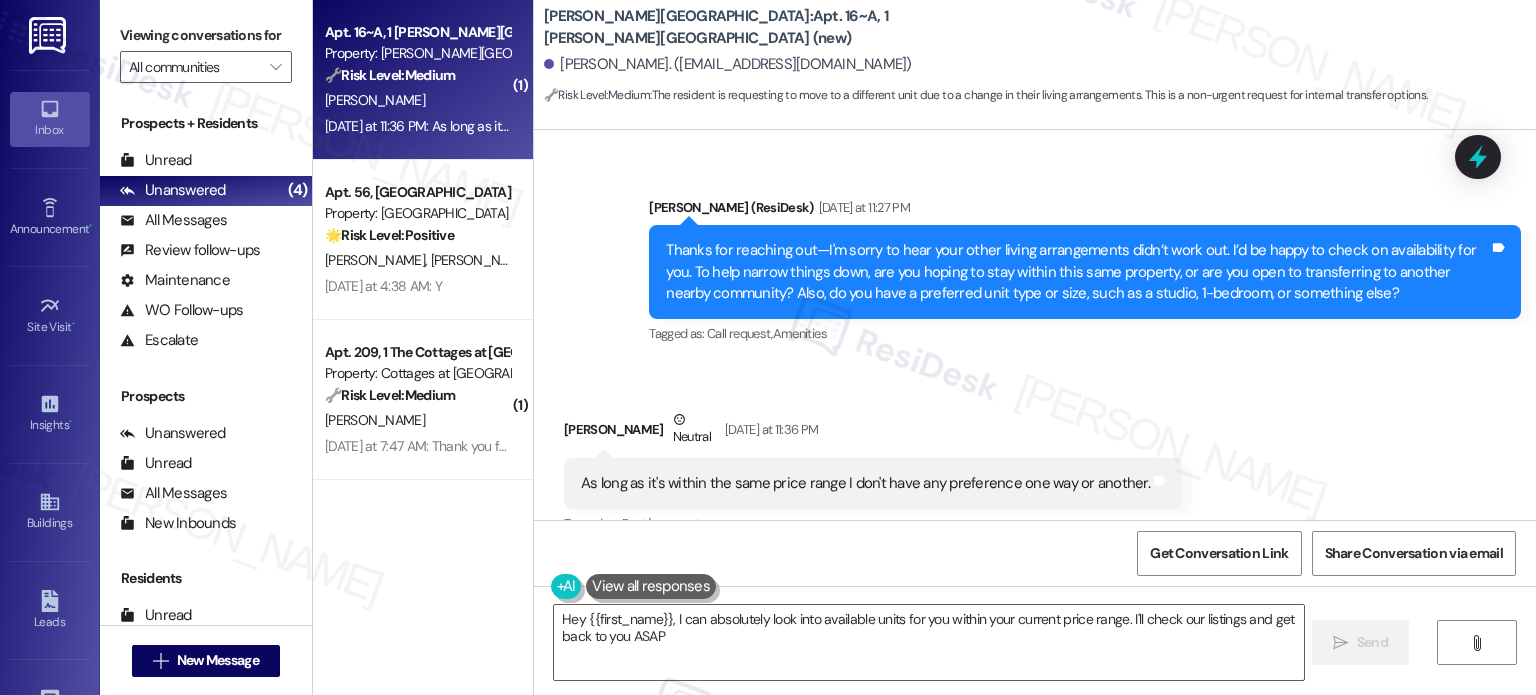 type on "Hey {{first_name}}, I can absolutely look into available units for you within your current price range. I'll check our listings and get back to you ASAP!" 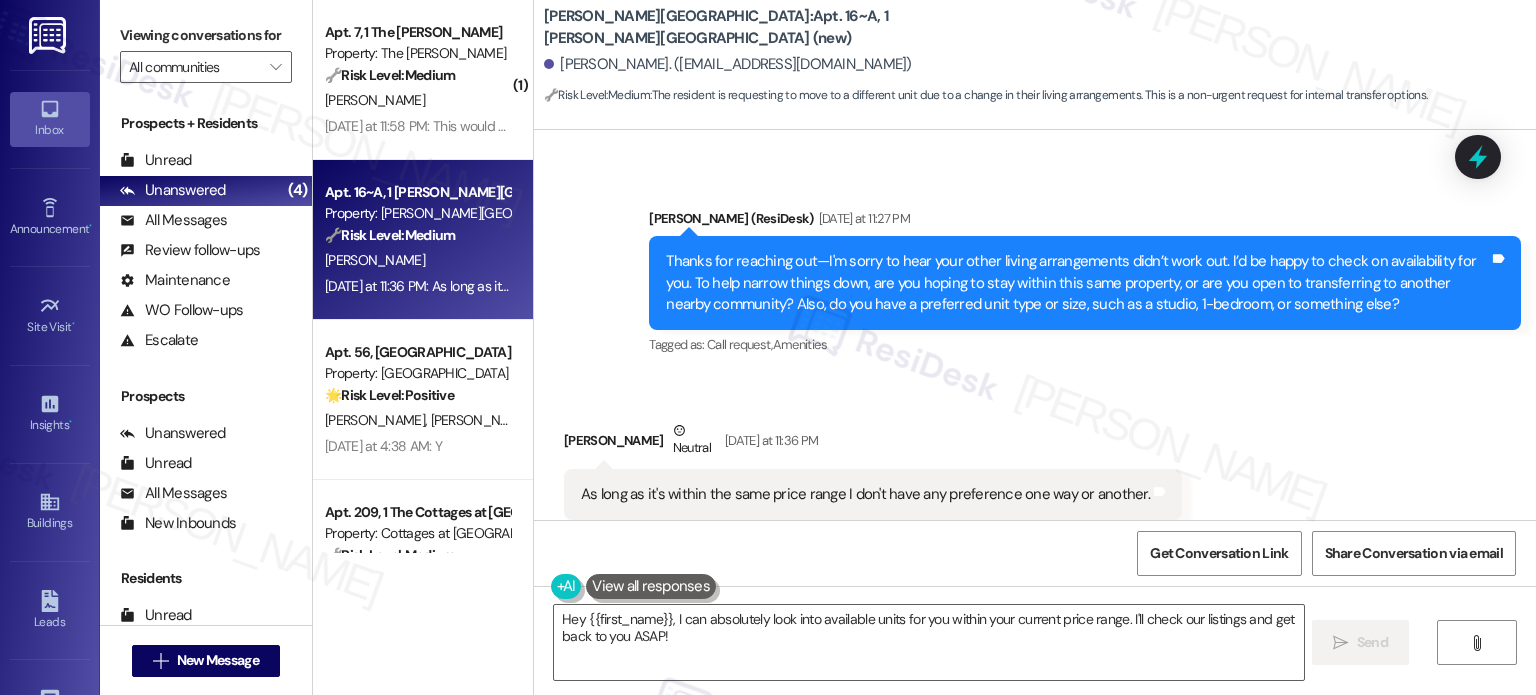 scroll, scrollTop: 2293, scrollLeft: 0, axis: vertical 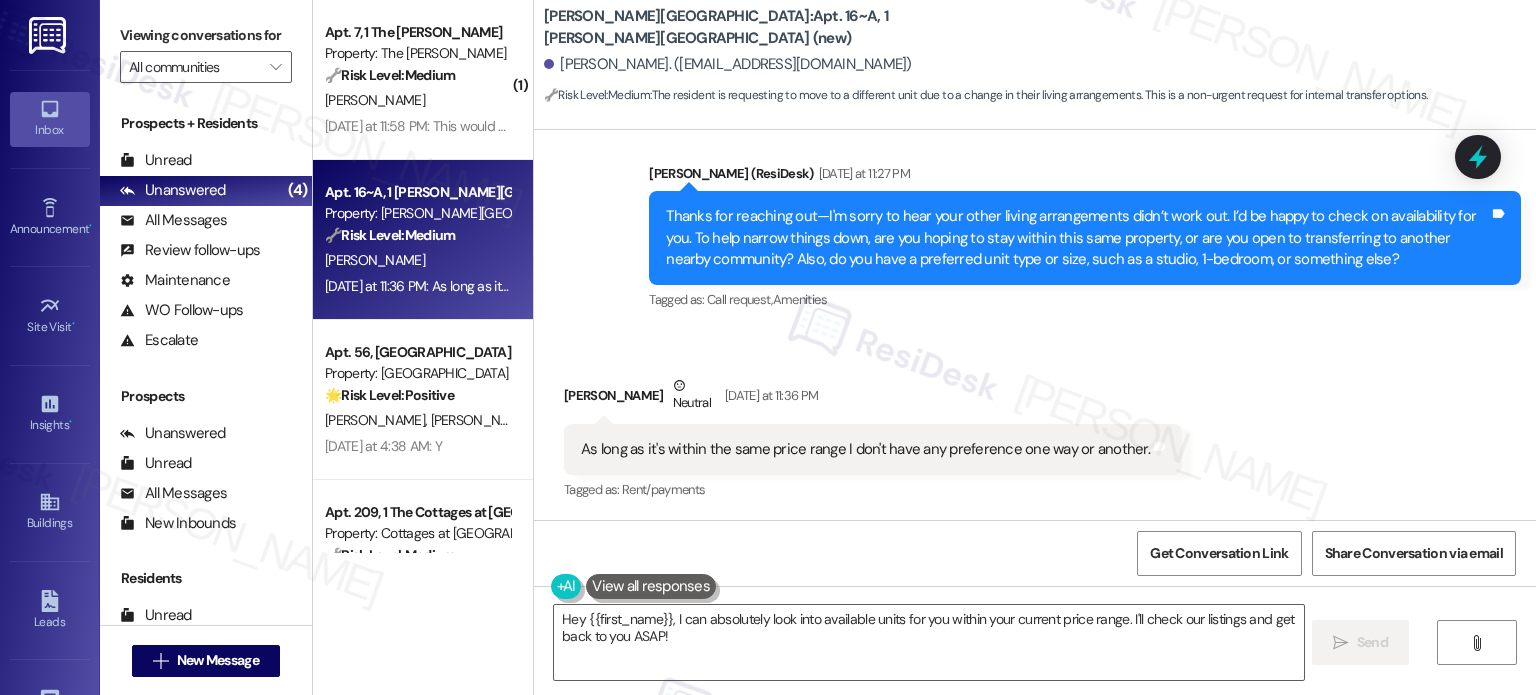 click 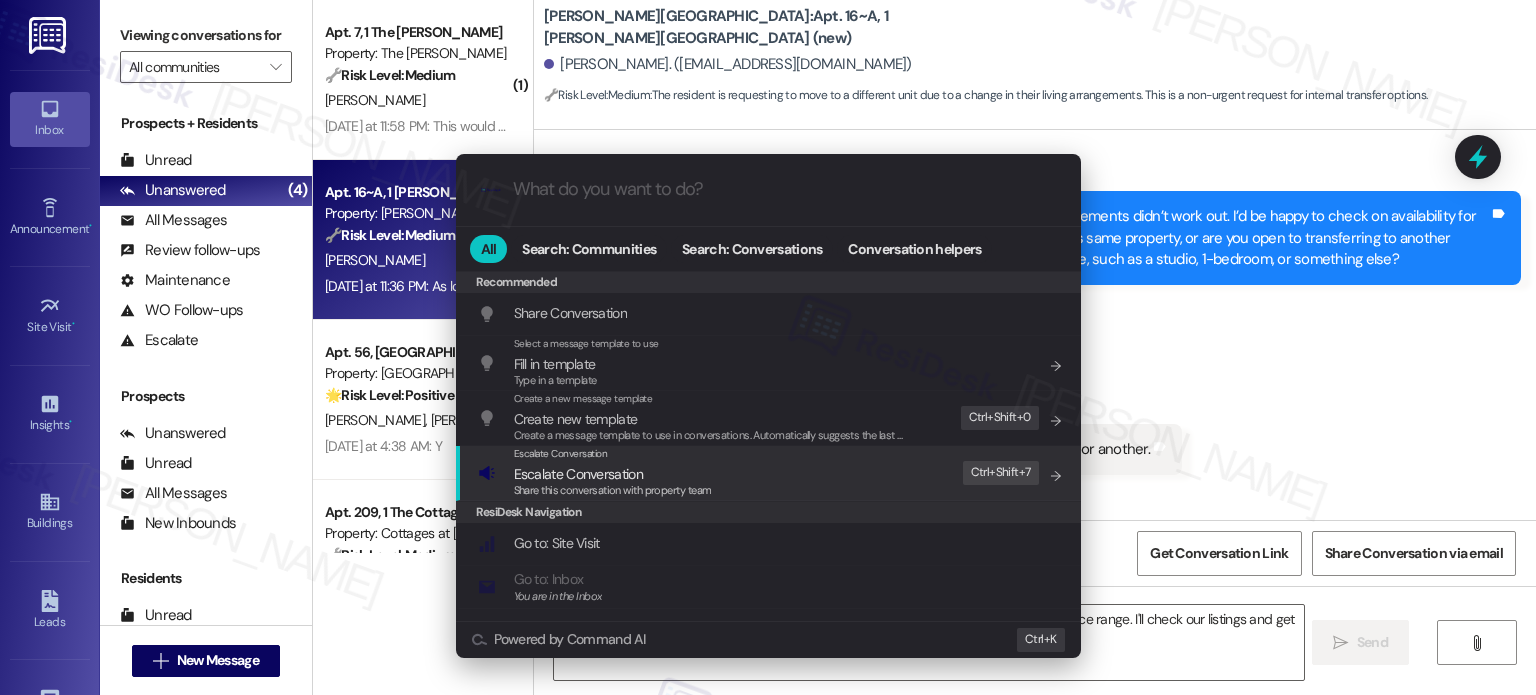 click on ".cls-1{fill:#0a055f;}.cls-2{fill:#0cc4c4;} resideskLogoBlueOrange All Search: Communities Search: Conversations Conversation helpers Recommended Recommended Share Conversation Add shortcut Select a message template to use Fill in template Type in a template Add shortcut Create a new message template Create new template Create a message template to use in conversations. Automatically suggests the last message you sent. Edit Ctrl+ Shift+ 0 Escalate Conversation Escalate Conversation Share this conversation with property team Edit Ctrl+ Shift+ 7 ResiDesk Navigation Go to: Site Visit Add shortcut Go to: Inbox You are in the Inbox Add shortcut Go to: Settings Add shortcut Go to: Message Templates Add shortcut Go to: Buildings Add shortcut Help Getting Started: What you can do with ResiDesk Add shortcut Settings Powered by Command AI Ctrl+ K" at bounding box center (768, 347) 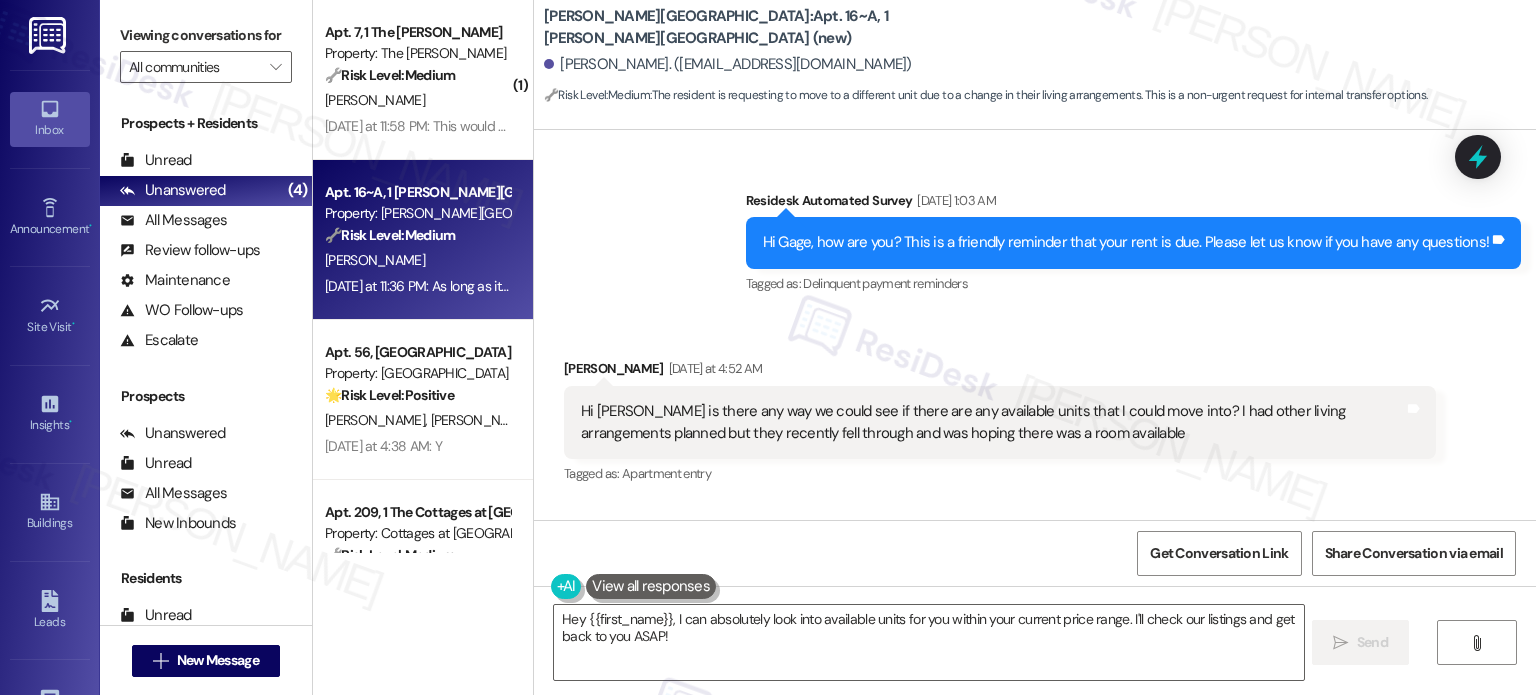 scroll, scrollTop: 1593, scrollLeft: 0, axis: vertical 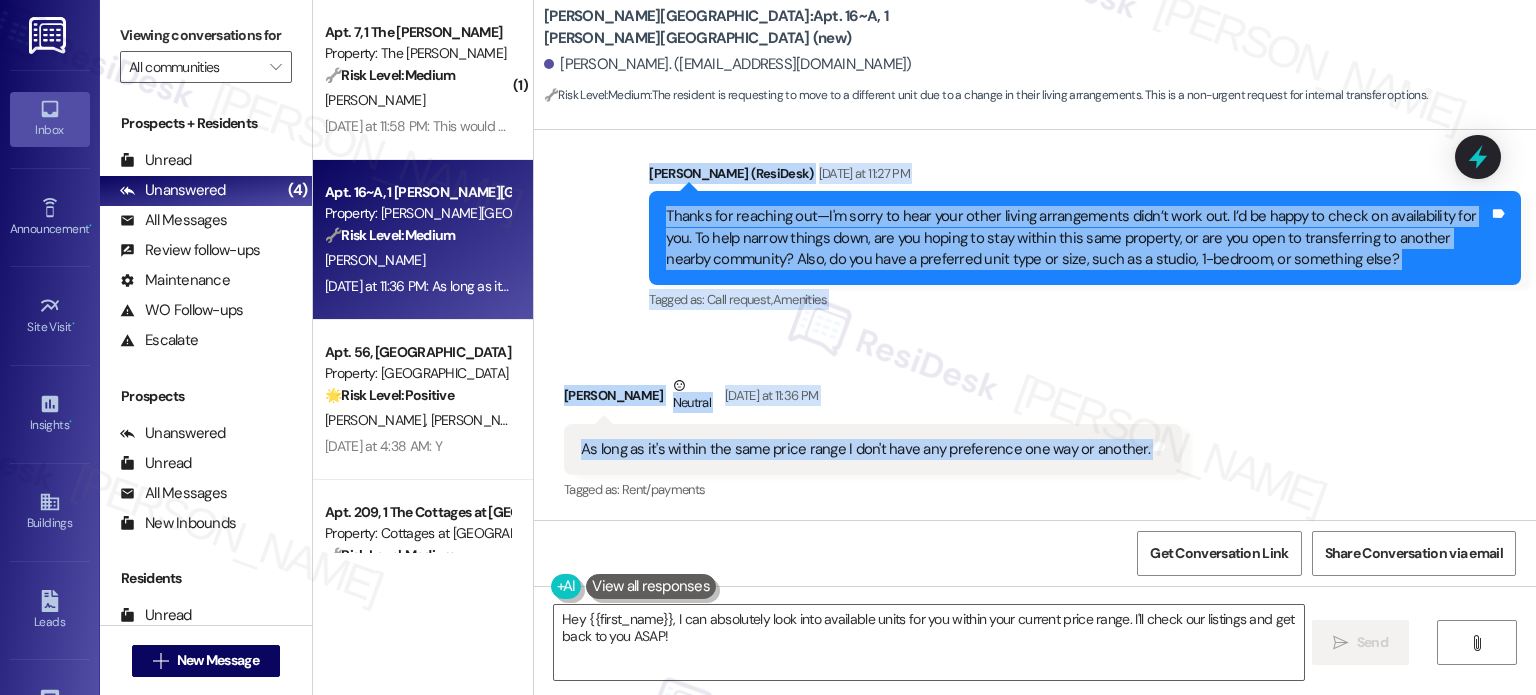 drag, startPoint x: 773, startPoint y: 367, endPoint x: 1189, endPoint y: 467, distance: 427.85043 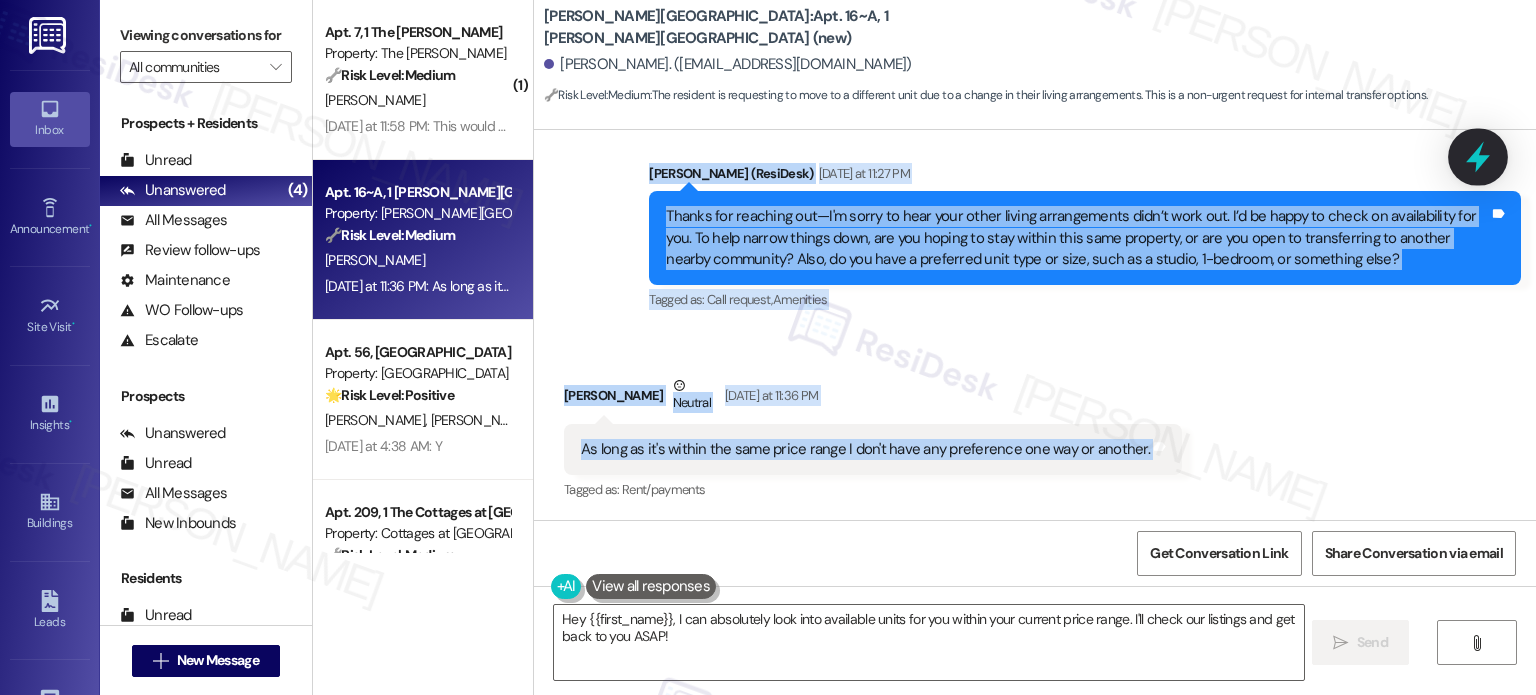 click at bounding box center [1478, 156] 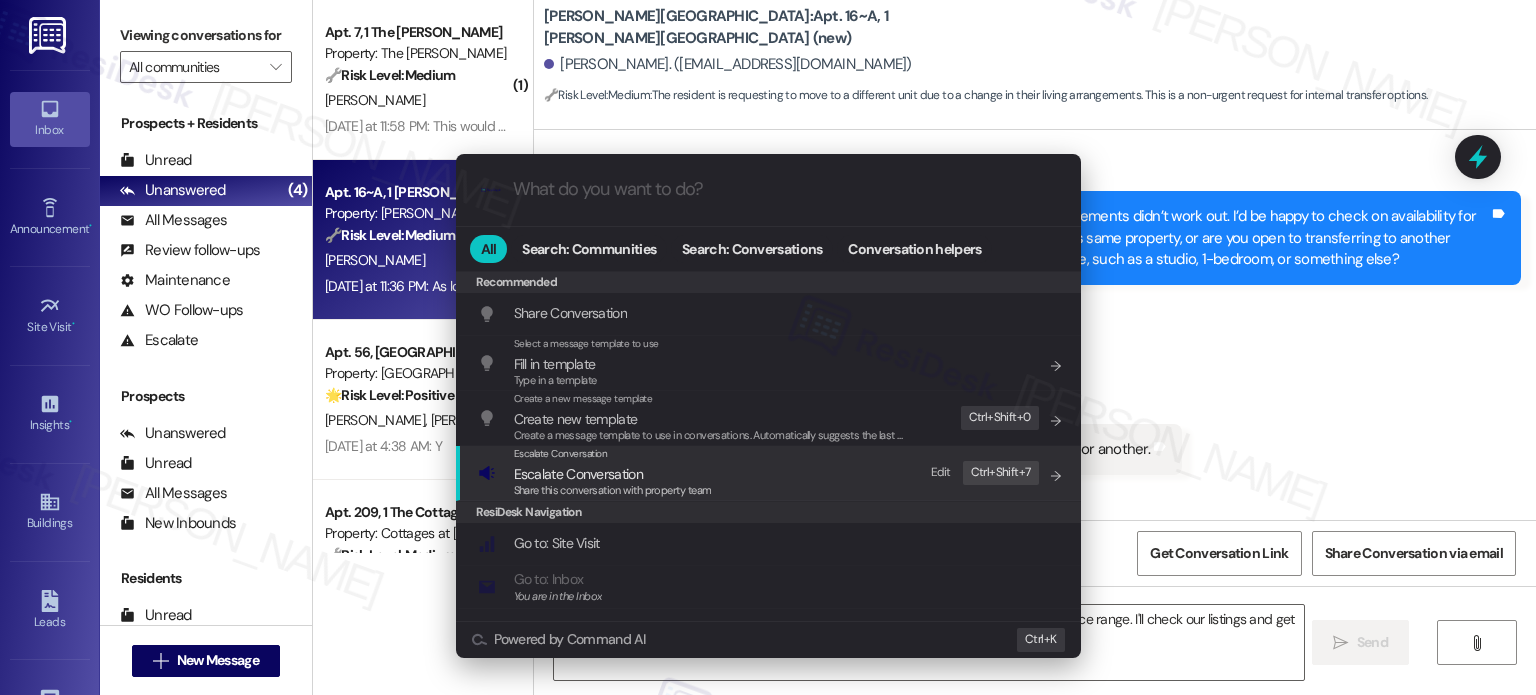 click on "Escalate Conversation Escalate Conversation Share this conversation with property team Edit Ctrl+ Shift+ 7" at bounding box center [770, 473] 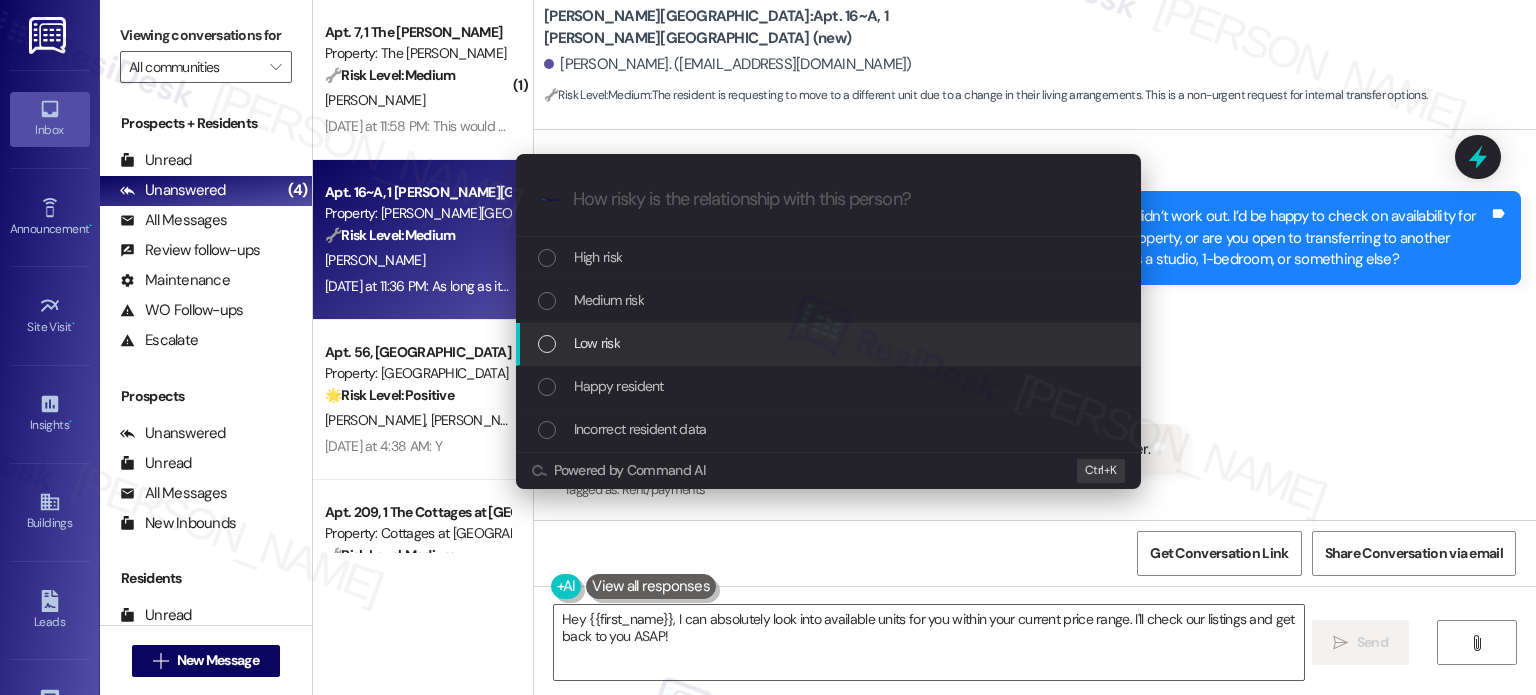 click on "Low risk" at bounding box center (830, 343) 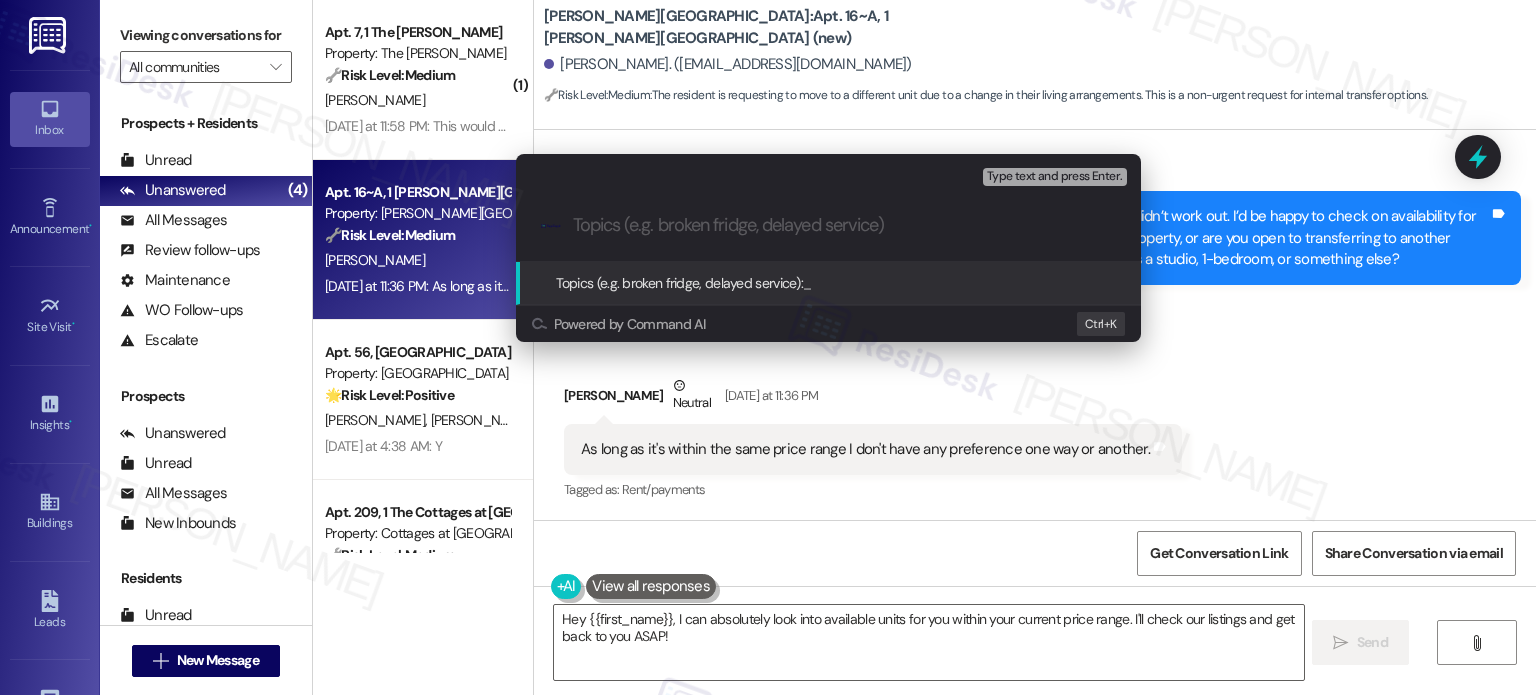 paste on "Unit Availability Request" 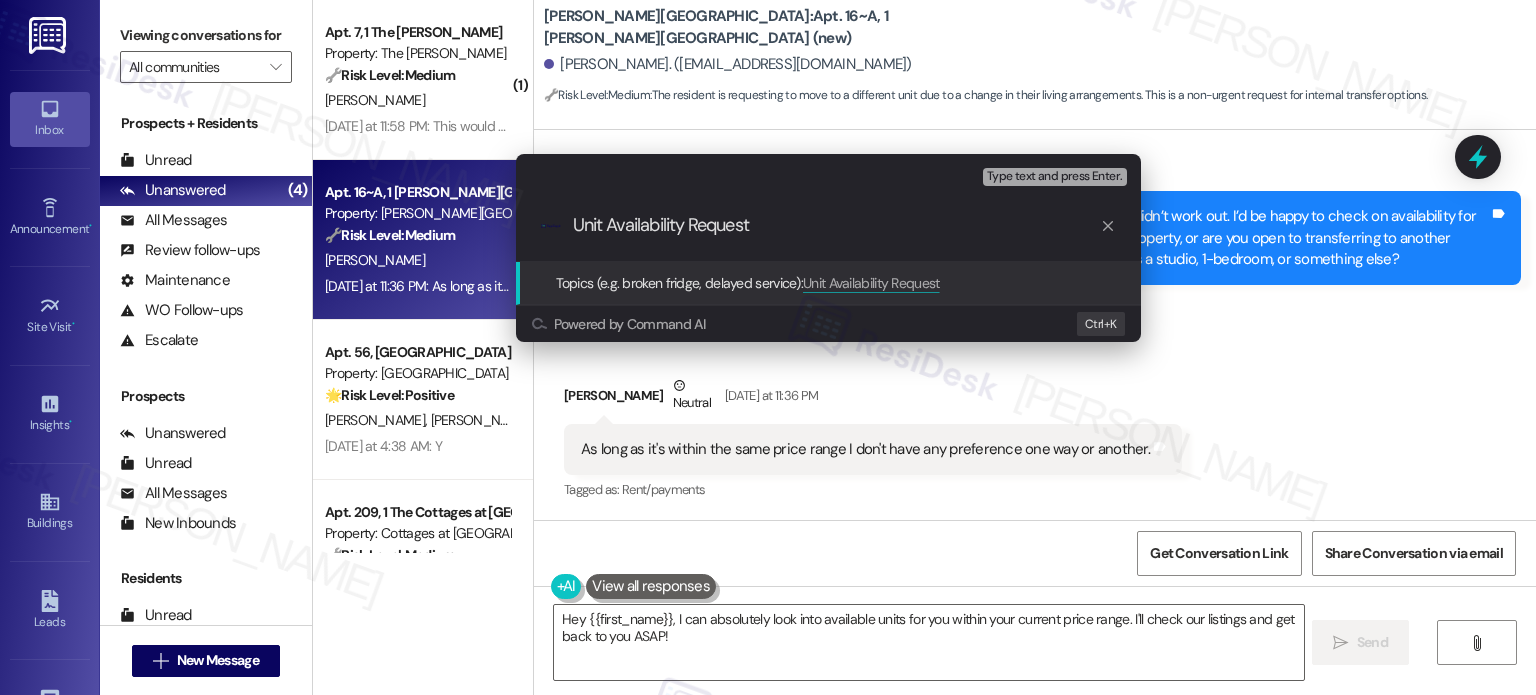 type 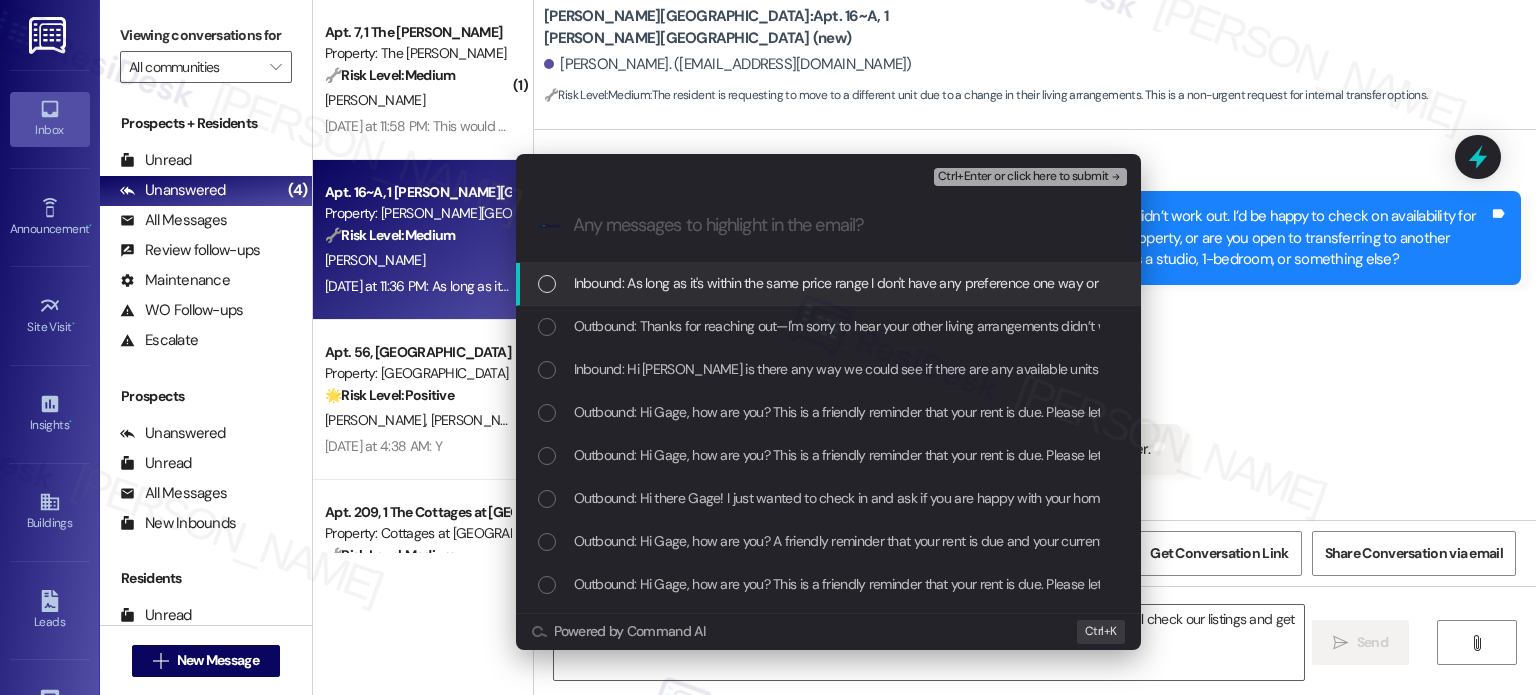 click on "Inbound: As long as it's within the same price range I don't have any preference one way or another." at bounding box center (861, 283) 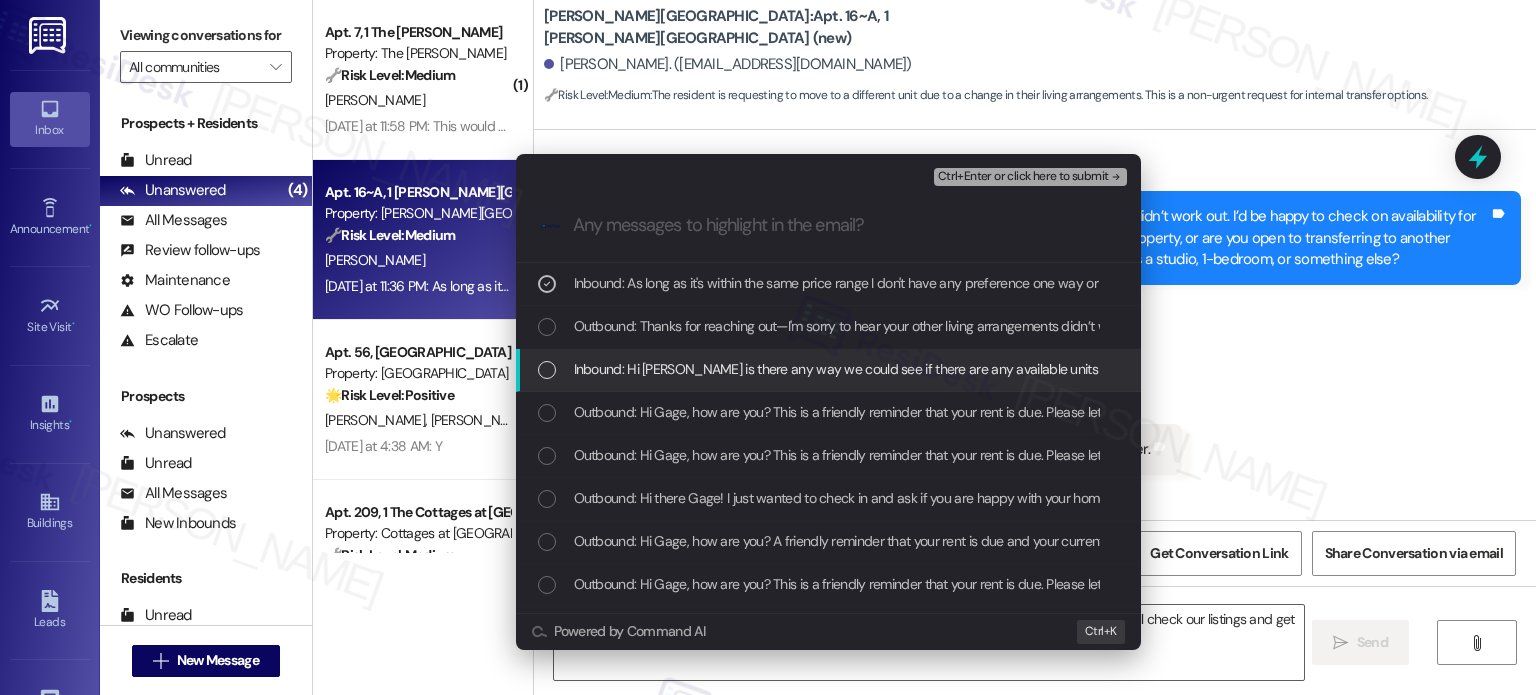click on "Inbound: Hi [PERSON_NAME] is there any way we could see if there are any available units that I could move into? I had other living arrangements planned but they recently fell through and was hoping there was a room available" at bounding box center [1233, 369] 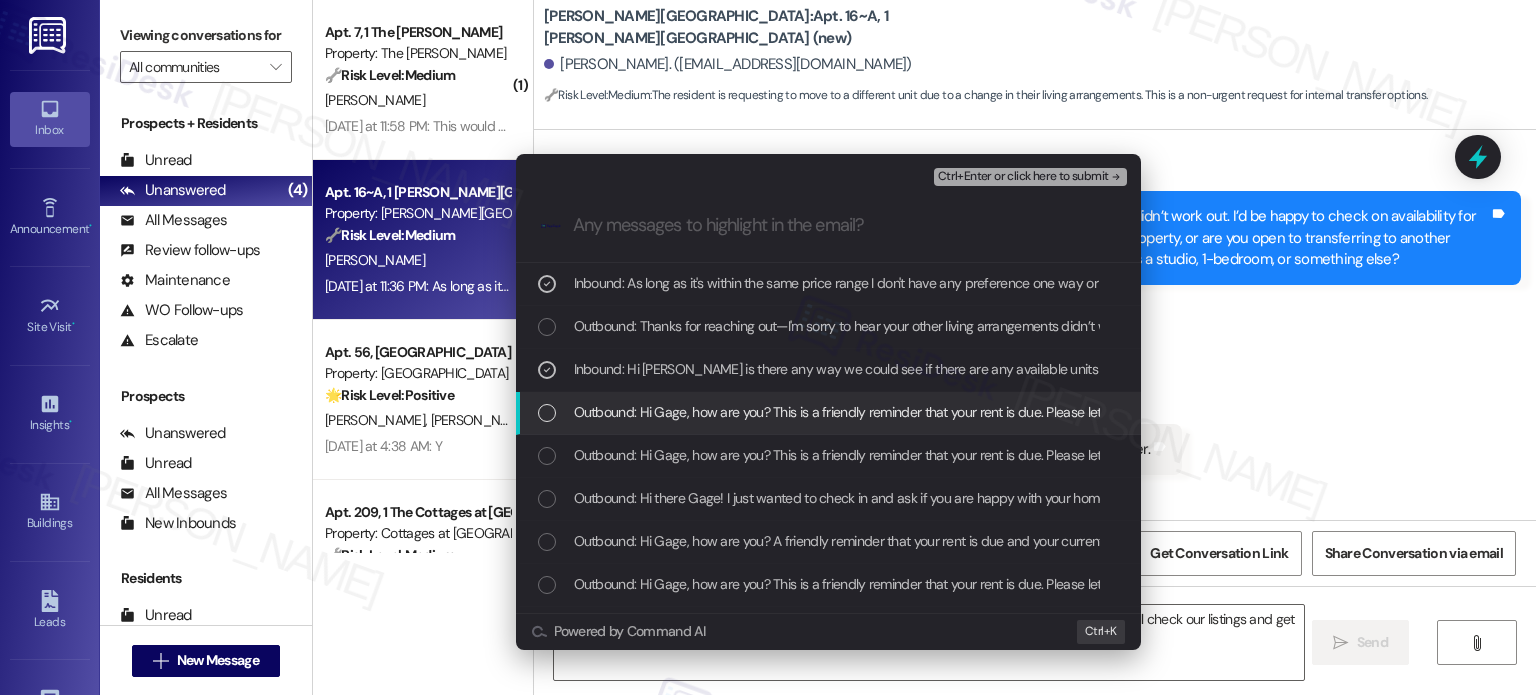 click on "Outbound: Hi Gage, how are you? This is a friendly reminder that your rent is due. Please let us know if you have any questions!" at bounding box center [828, 413] 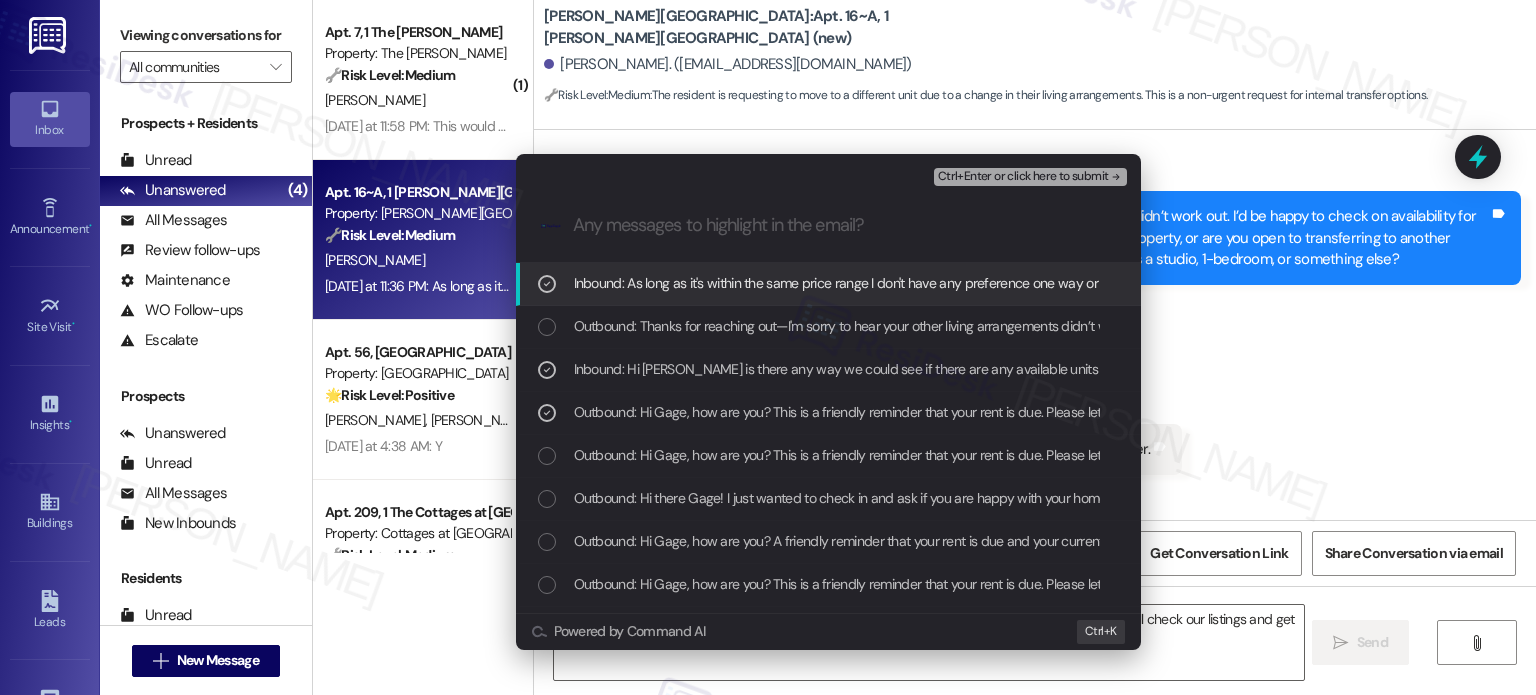 click on "Ctrl+Enter or click here to submit" at bounding box center (1023, 177) 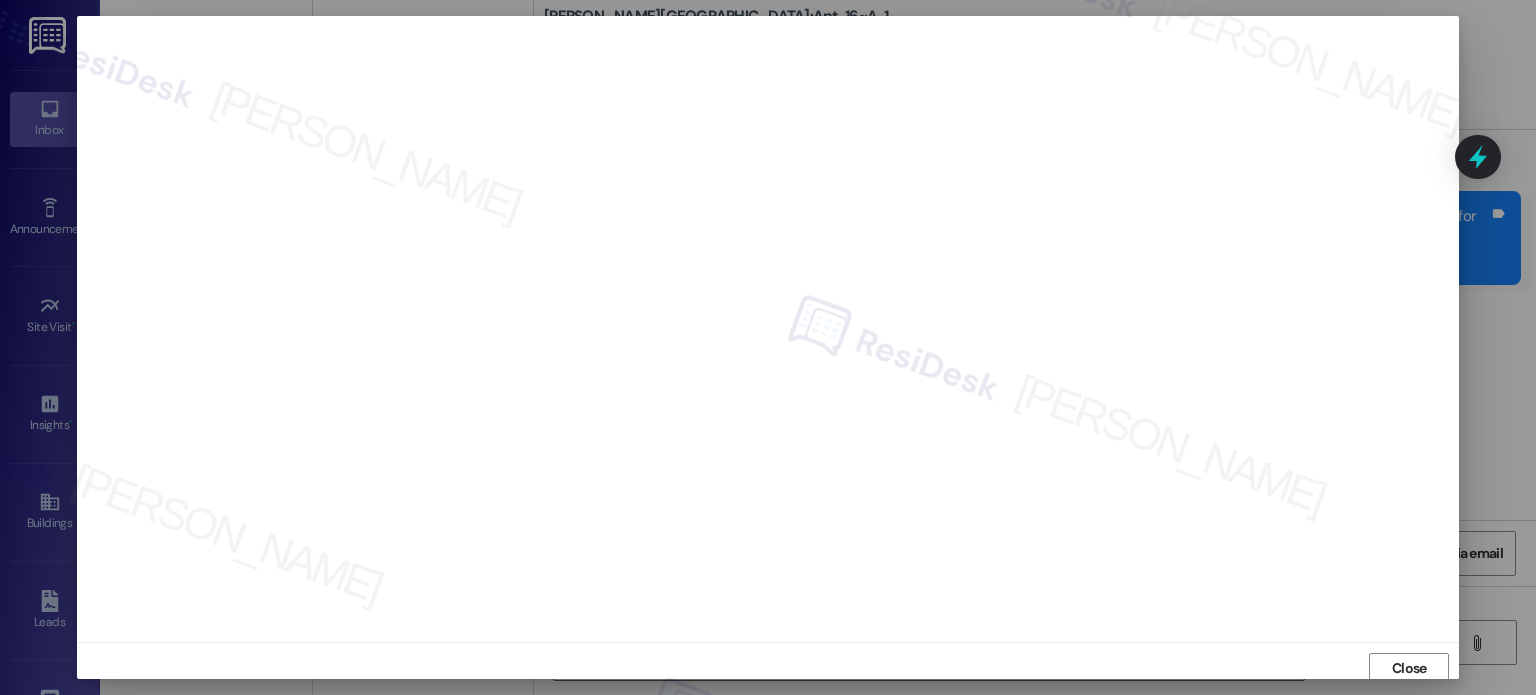 scroll, scrollTop: 5, scrollLeft: 0, axis: vertical 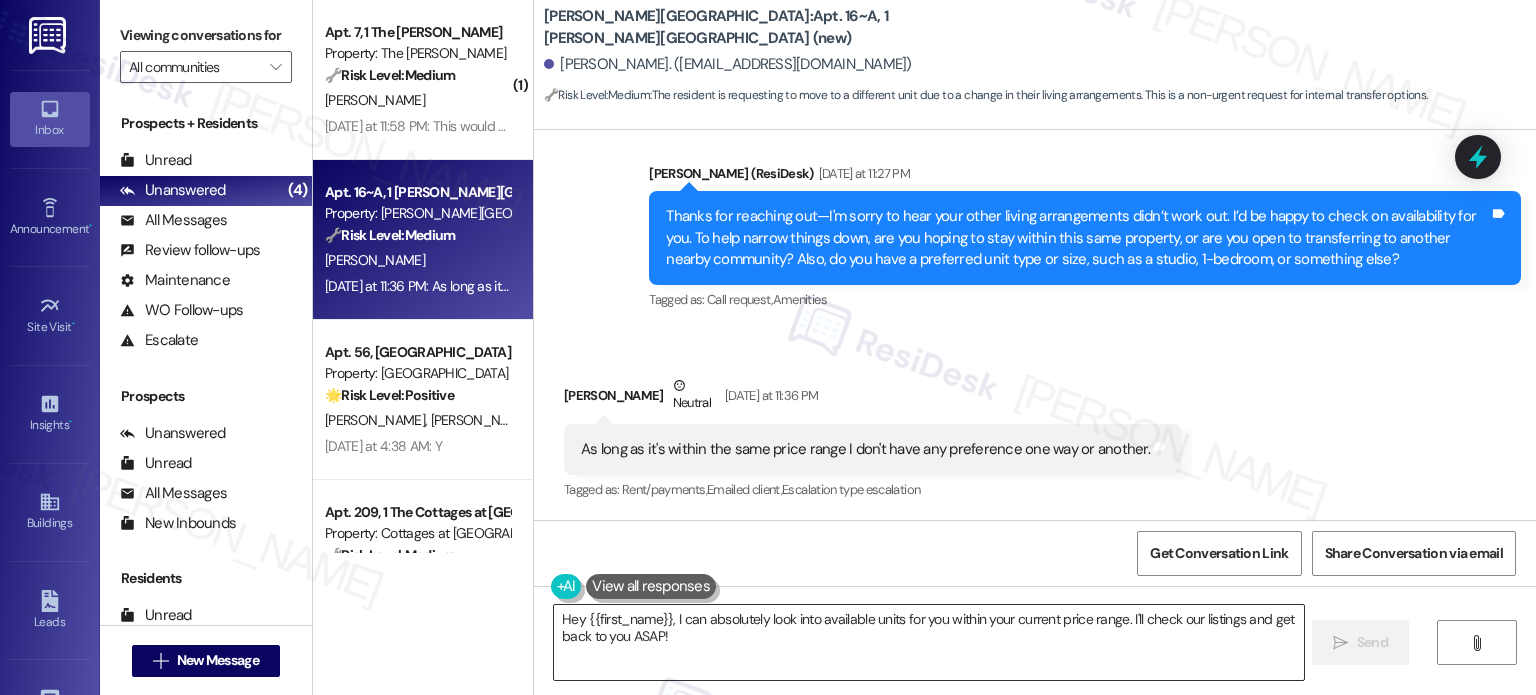 click on "Hey {{first_name}}, I can absolutely look into available units for you within your current price range. I'll check our listings and get back to you ASAP!" at bounding box center [928, 642] 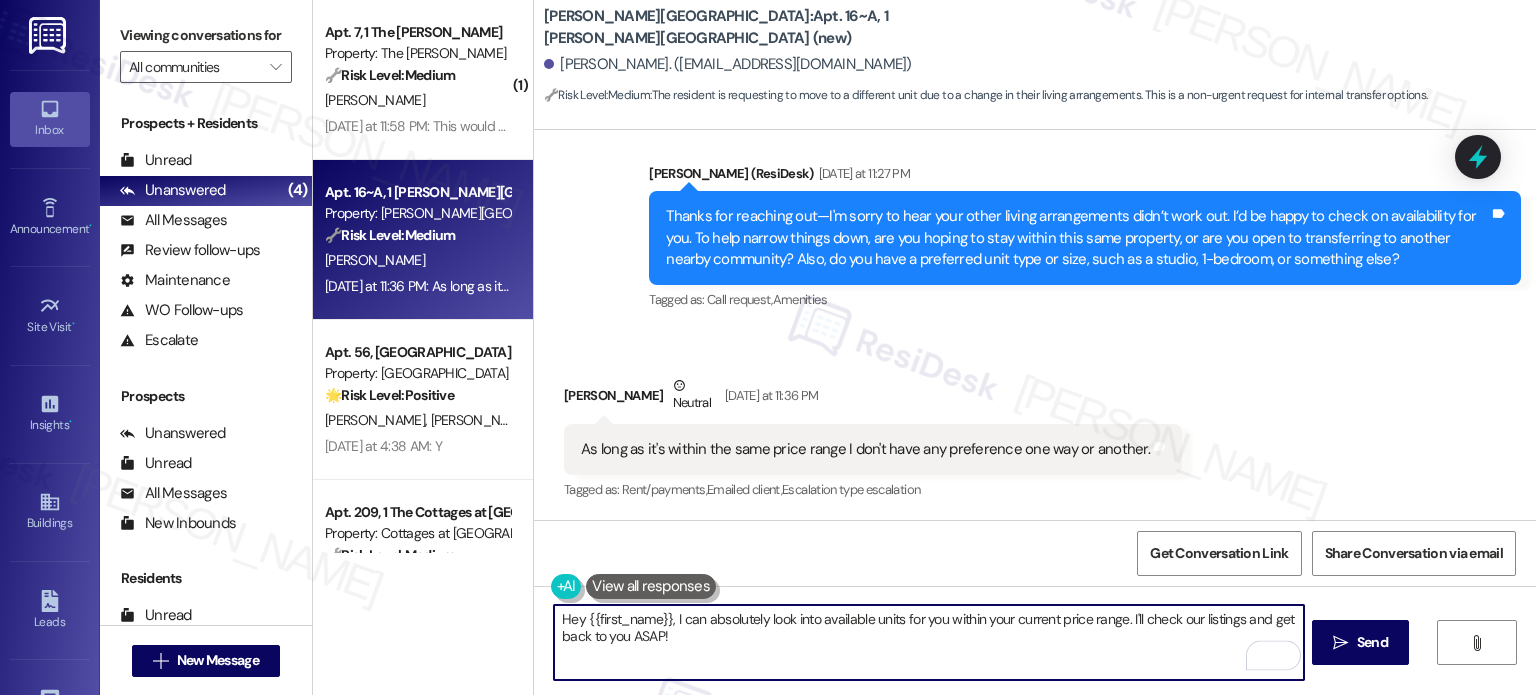 paste on "Thank you. I have already coordinated this with our team and have not received a response yet. I'll let you know as soon as I have more information. We appreciate your patience." 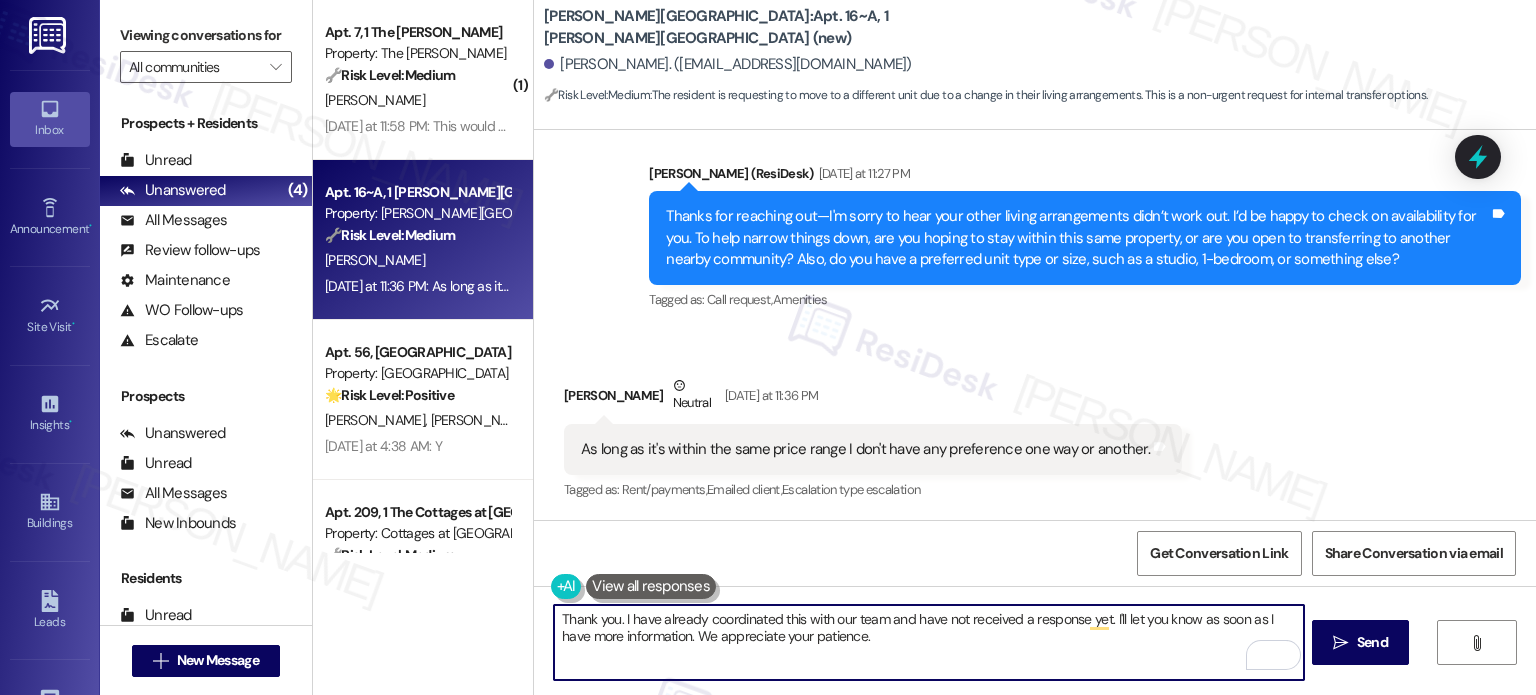 click on "Thank you. I have already coordinated this with our team and have not received a response yet. I'll let you know as soon as I have more information. We appreciate your patience." at bounding box center [928, 642] 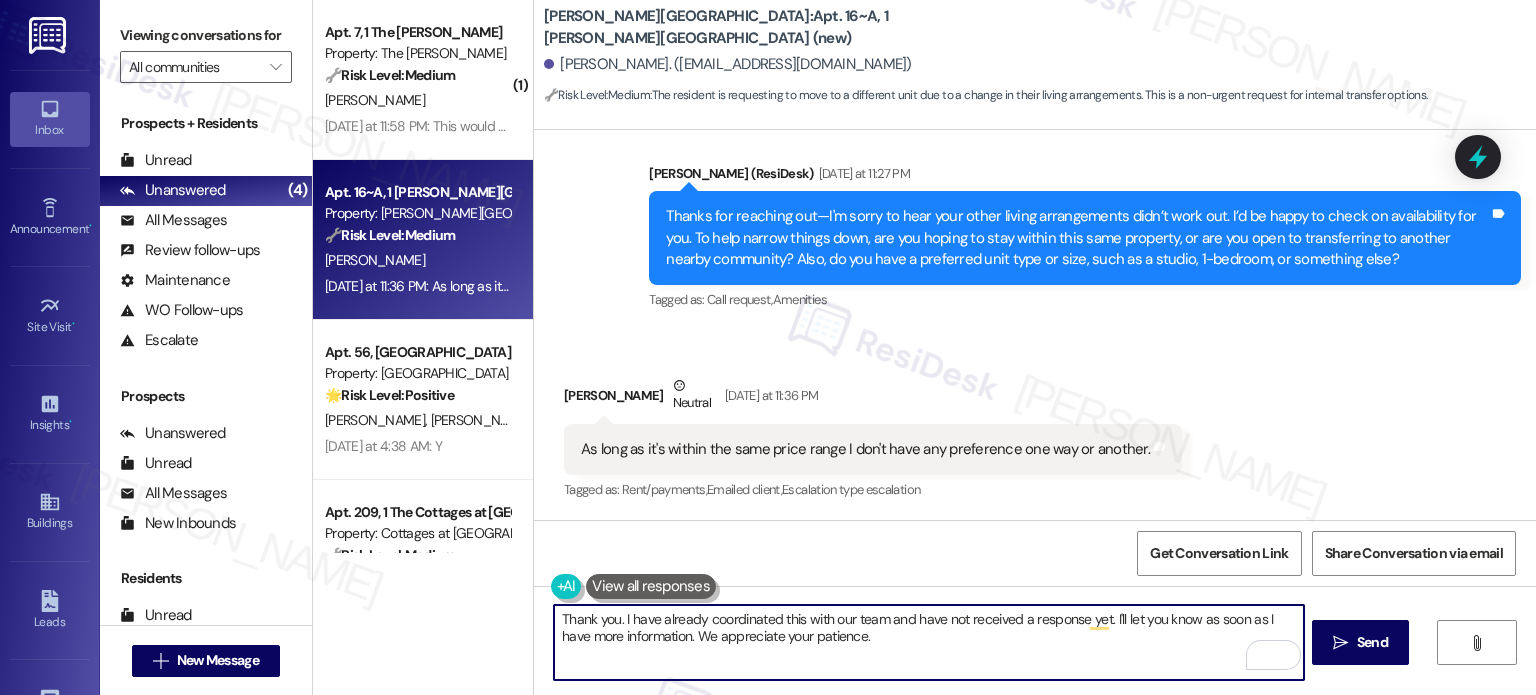 drag, startPoint x: 652, startPoint y: 621, endPoint x: 625, endPoint y: 619, distance: 27.073973 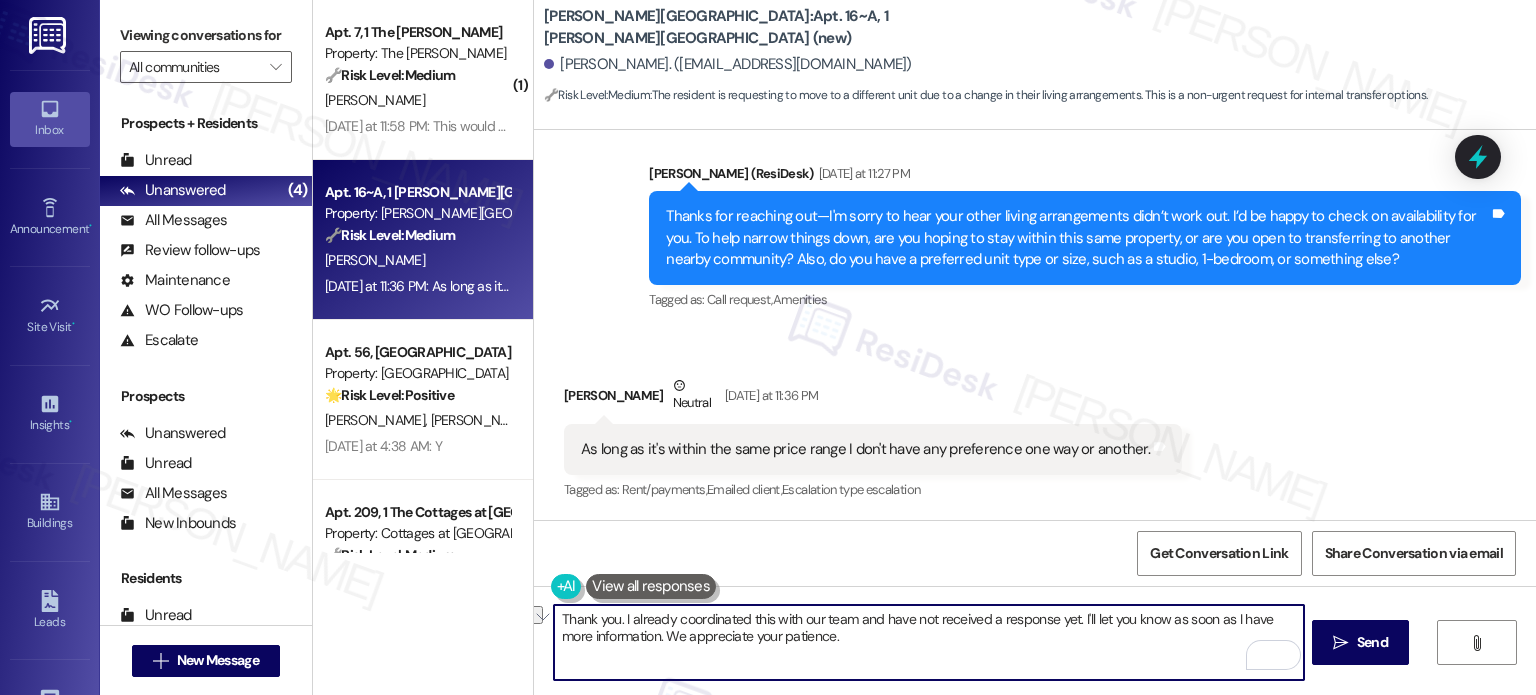 drag, startPoint x: 1064, startPoint y: 623, endPoint x: 841, endPoint y: 623, distance: 223 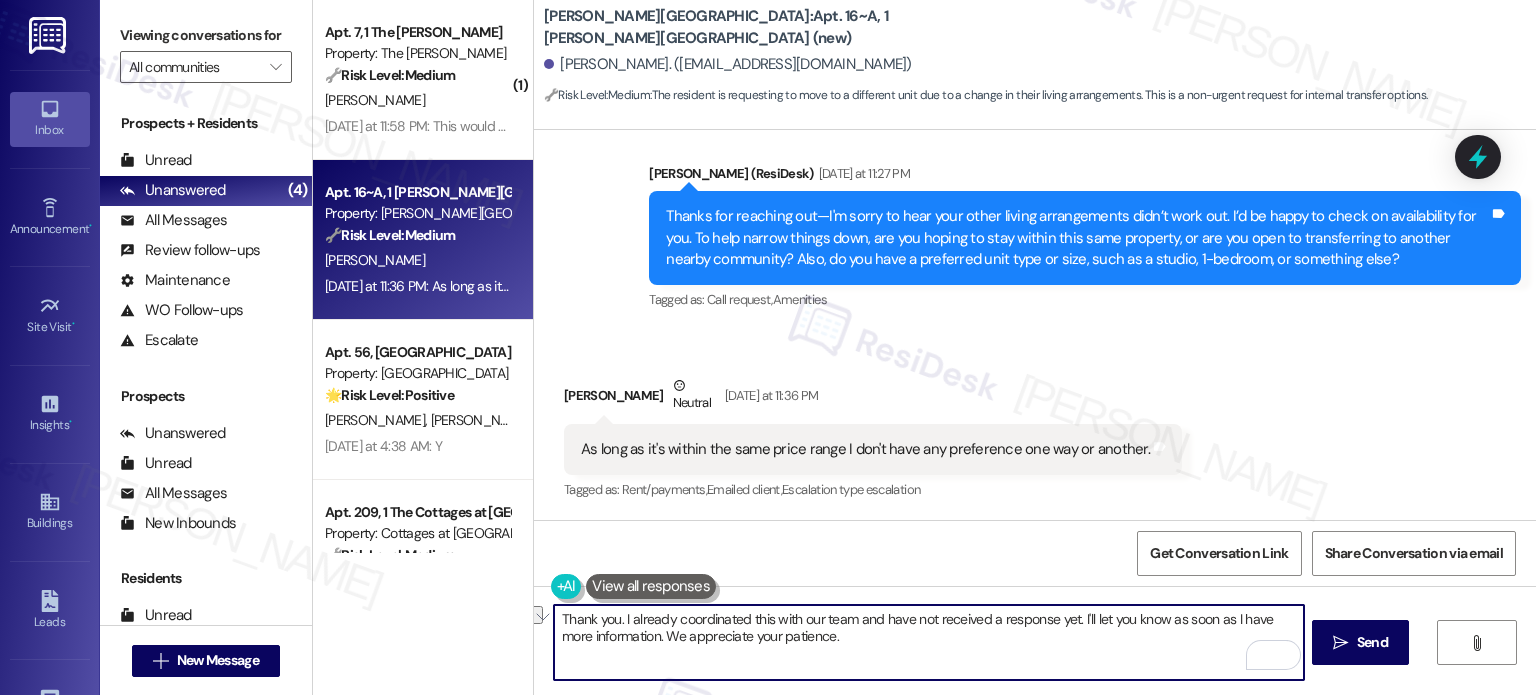 click on "Thank you. I already coordinated this with our team and have not received a response yet. I'll let you know as soon as I have more information. We appreciate your patience." at bounding box center (928, 642) 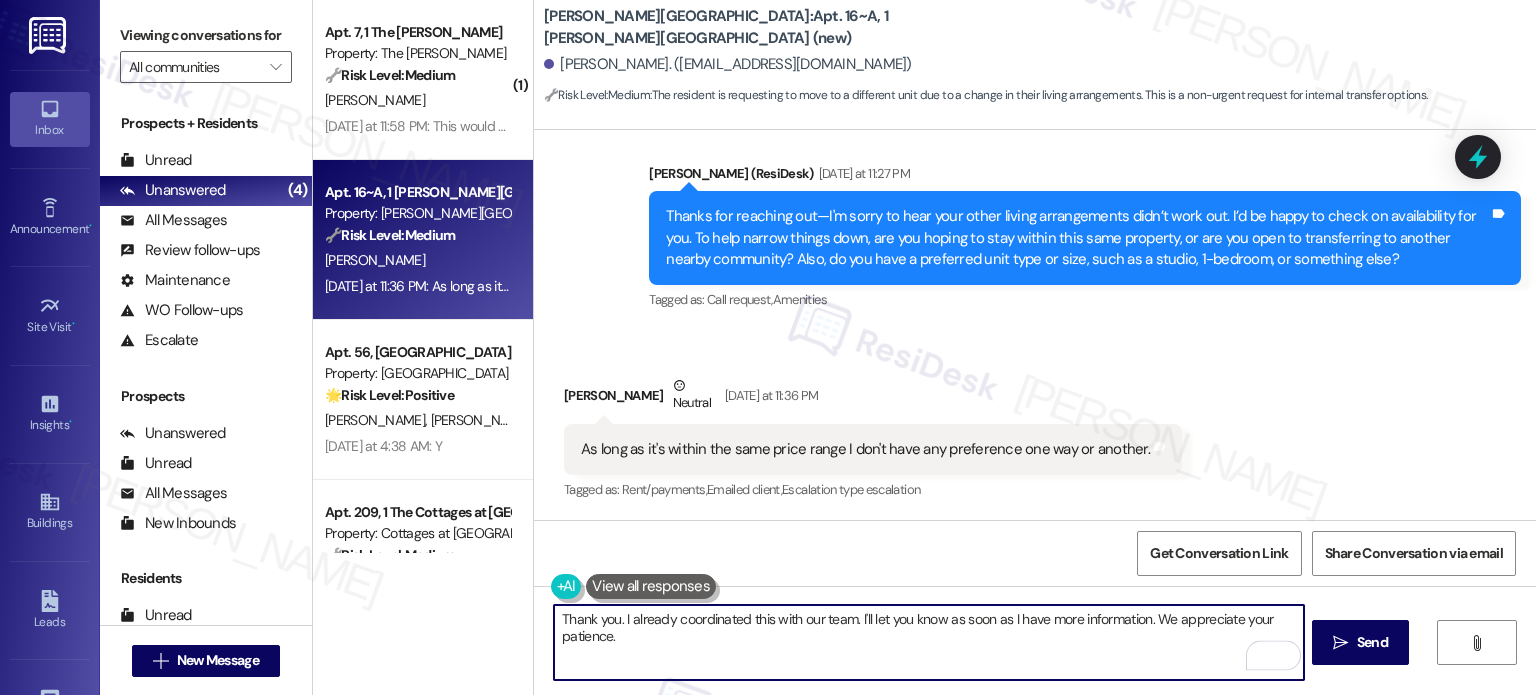 click on "Thank you. I already coordinated this with our team. I'll let you know as soon as I have more information. We appreciate your patience." at bounding box center (928, 642) 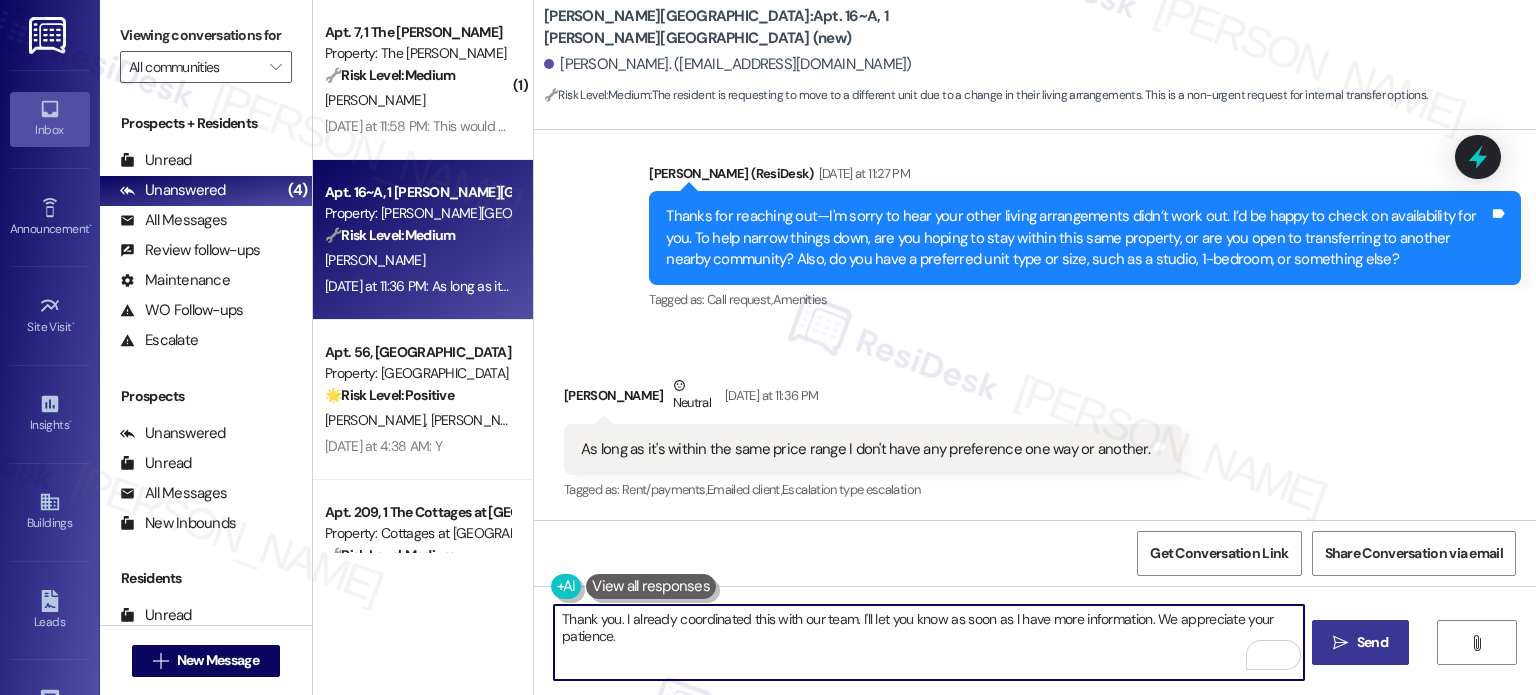 type on "Thank you. I already coordinated this with our team. I'll let you know as soon as I have more information. We appreciate your patience." 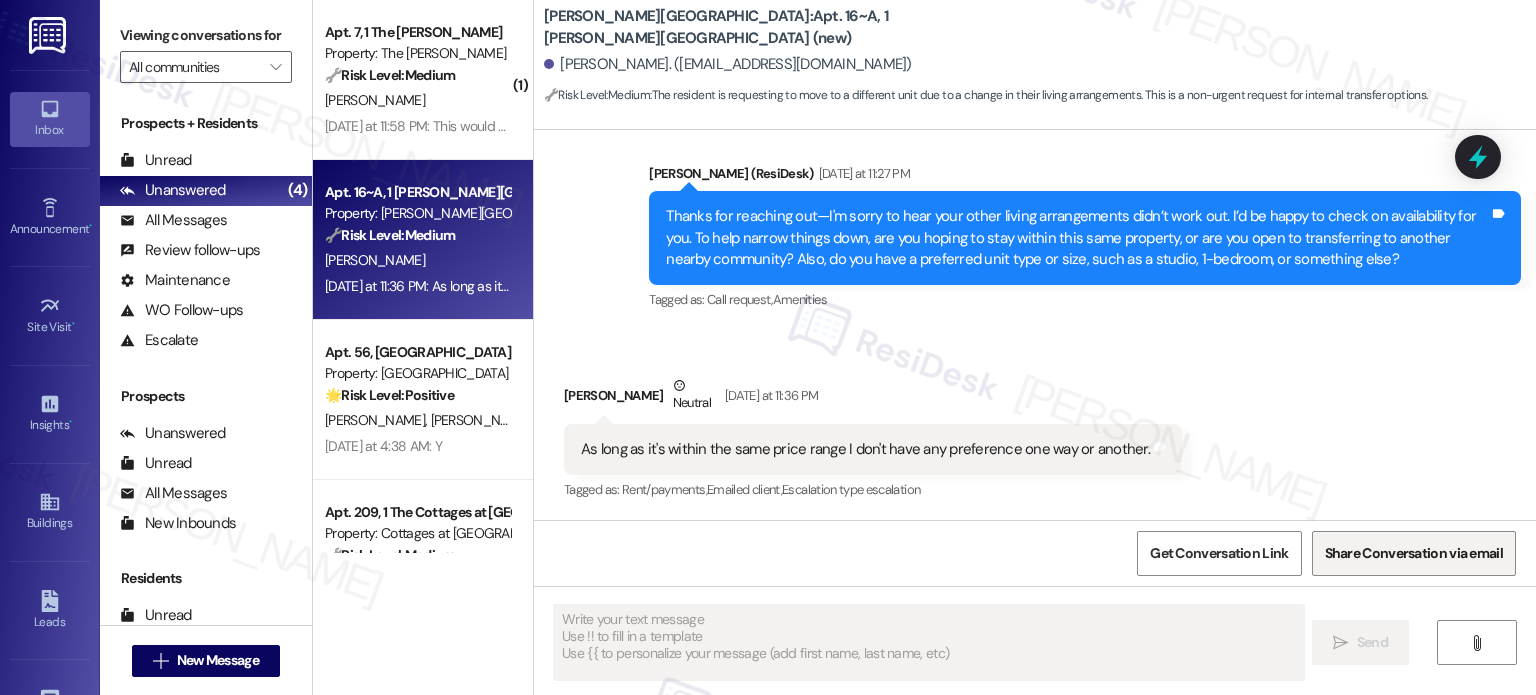 scroll, scrollTop: 2292, scrollLeft: 0, axis: vertical 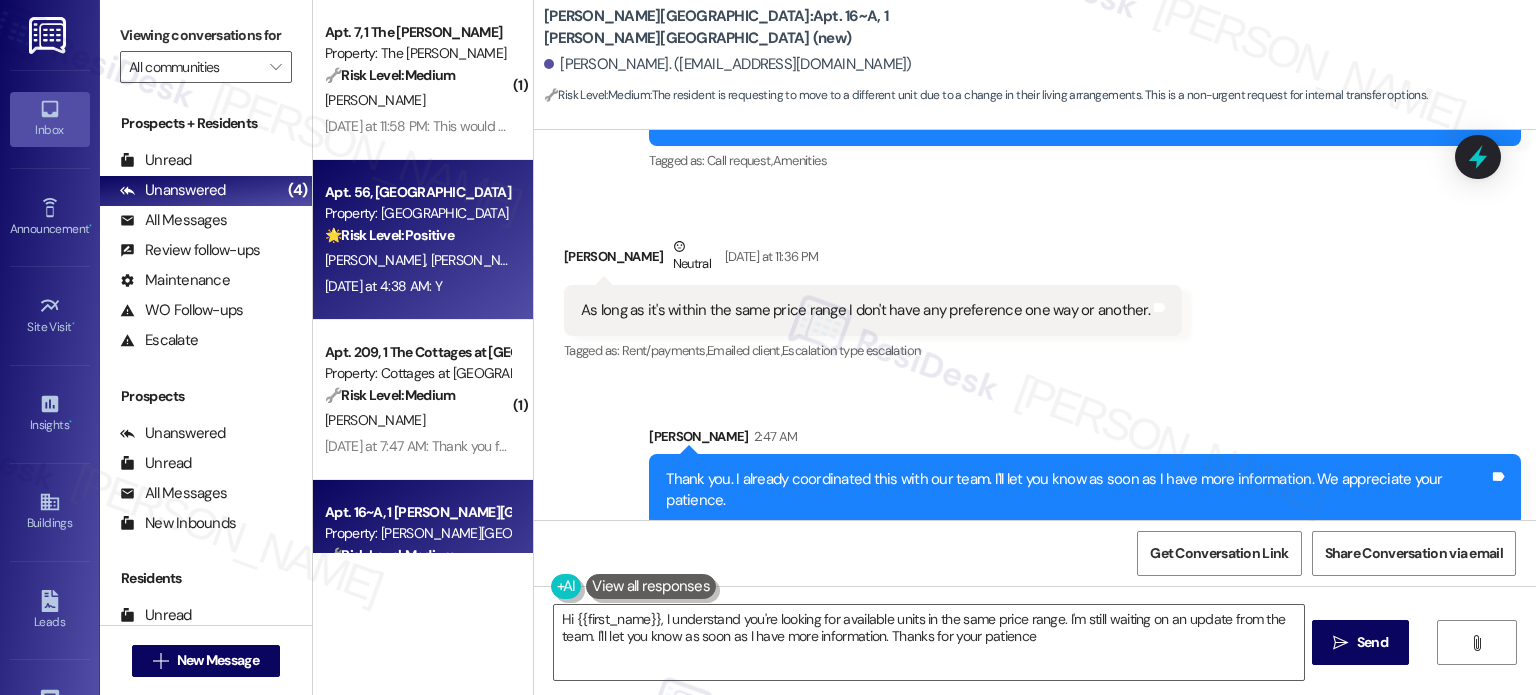 type on "Hi {{first_name}}, I understand you're looking for available units in the same price range. I'm still waiting on an update from the team. I'll let you know as soon as I have more information. Thanks for your patience!" 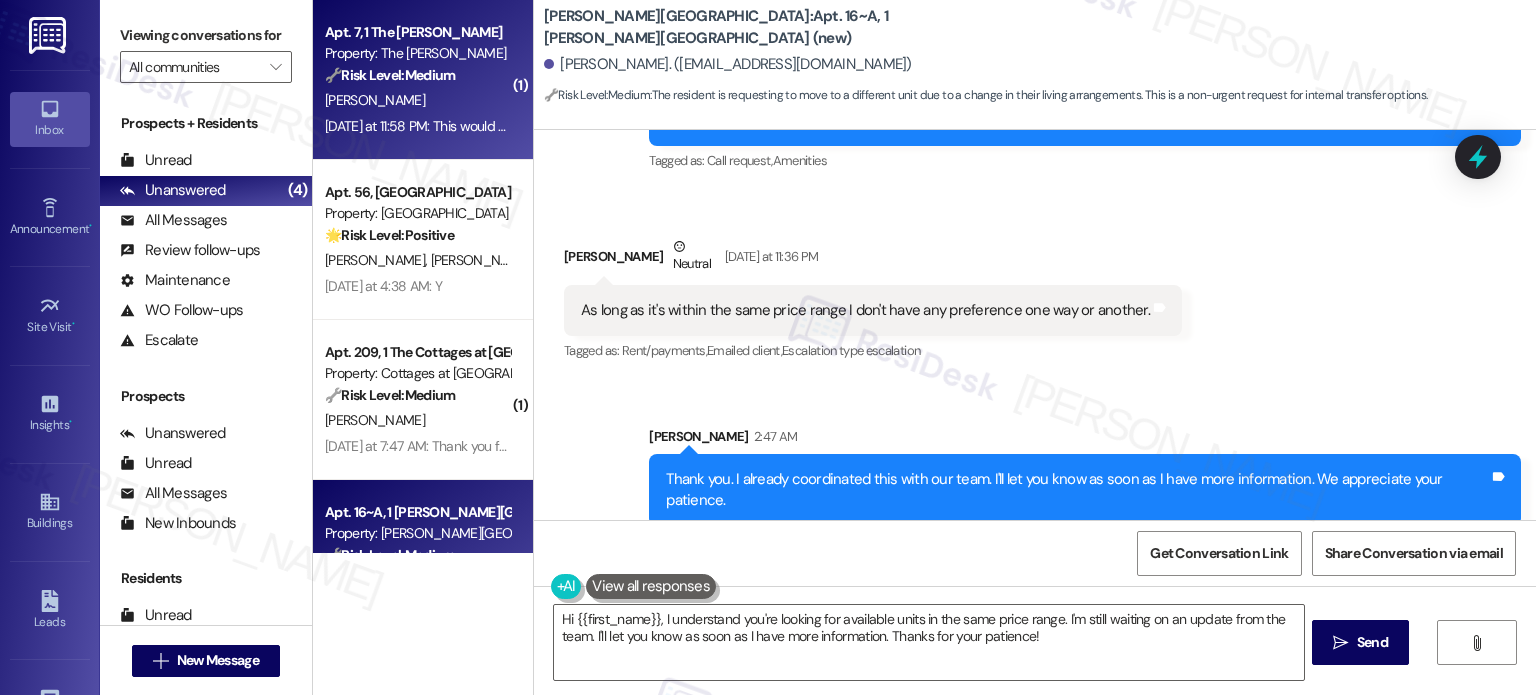 click on "[DATE] at 11:58 PM: This would be the first pet on our lease and I would have the pet permanently but I'm also moving out of PTLA housing in about a month. [DATE] at 11:58 PM: This would be the first pet on our lease and I would have the pet permanently but I'm also moving out of PTLA housing in about a month." at bounding box center (772, 126) 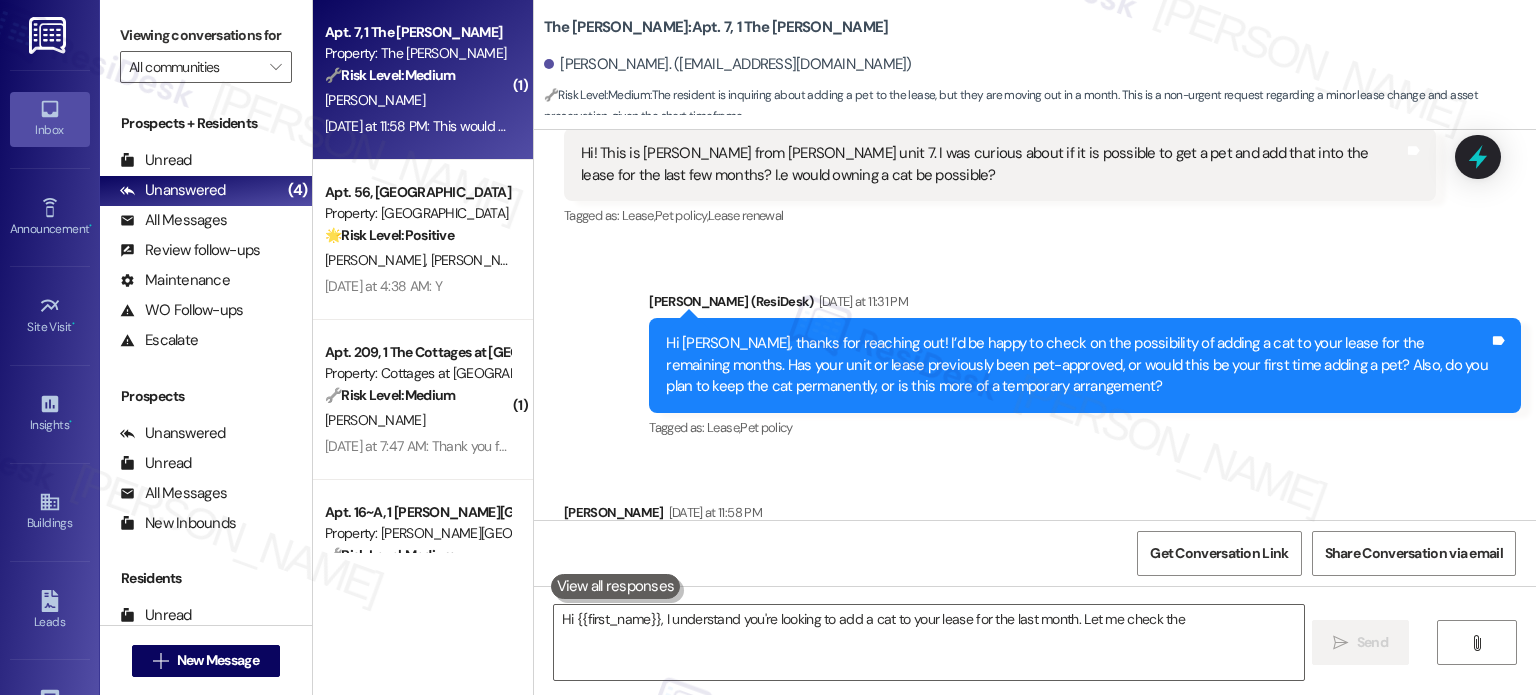 scroll, scrollTop: 379, scrollLeft: 0, axis: vertical 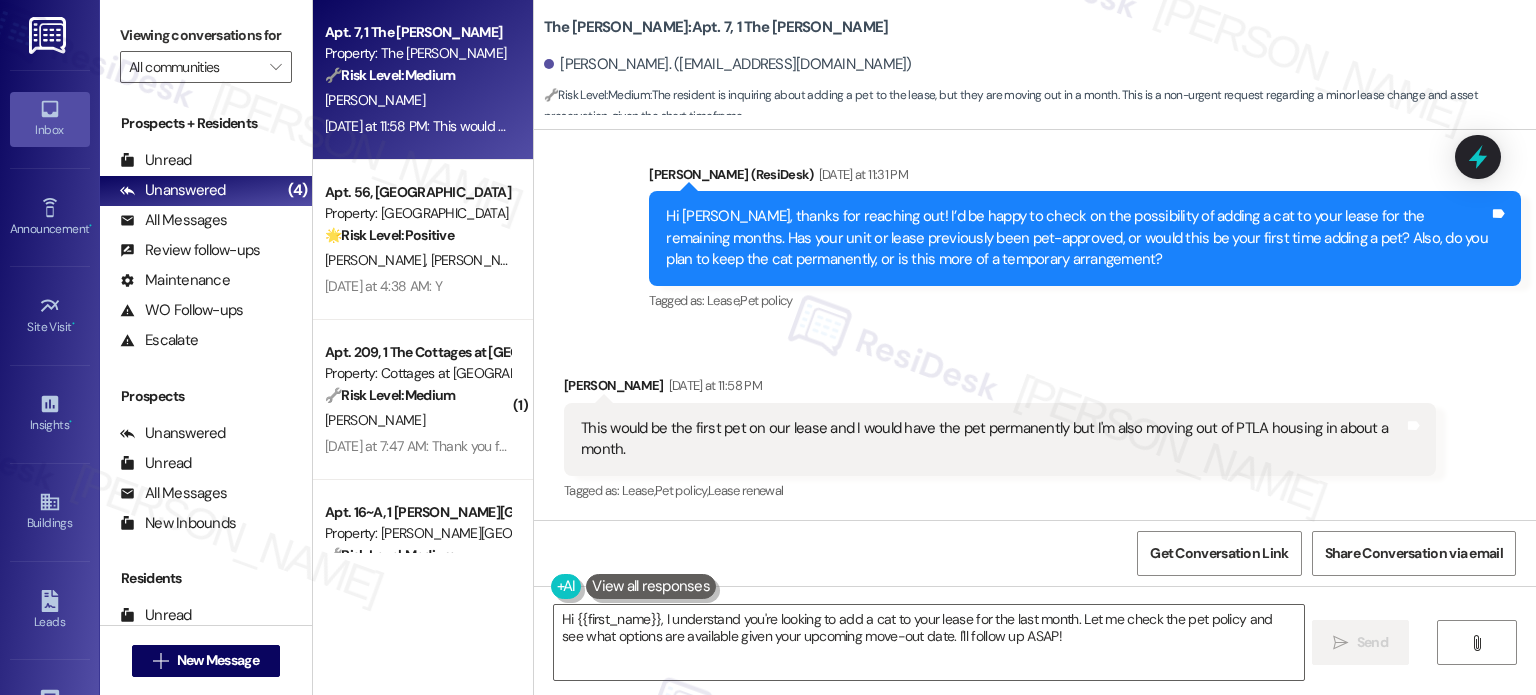 click on "This would be the first pet on our lease and I would have the pet permanently but I'm also moving out of PTLA housing in about a month." at bounding box center [992, 439] 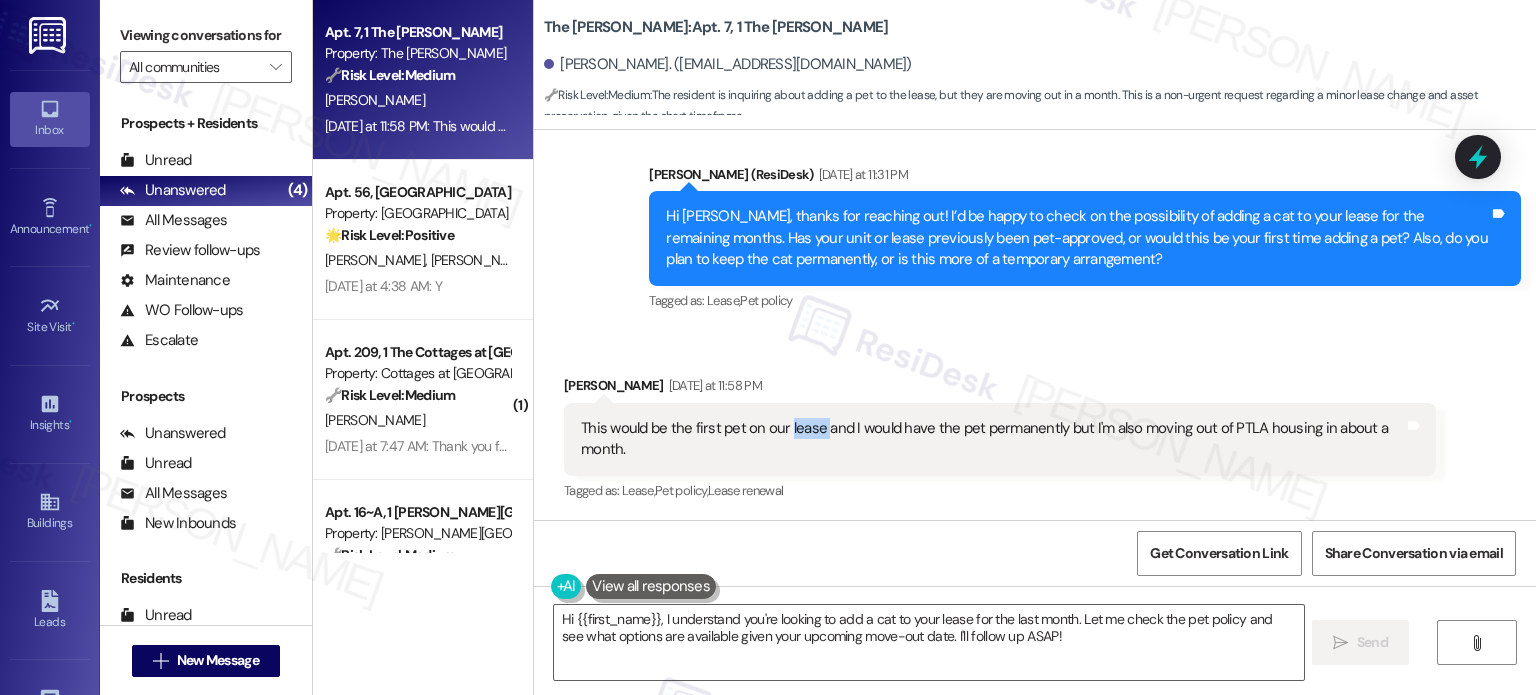 click on "This would be the first pet on our lease and I would have the pet permanently but I'm also moving out of PTLA housing in about a month." at bounding box center [992, 439] 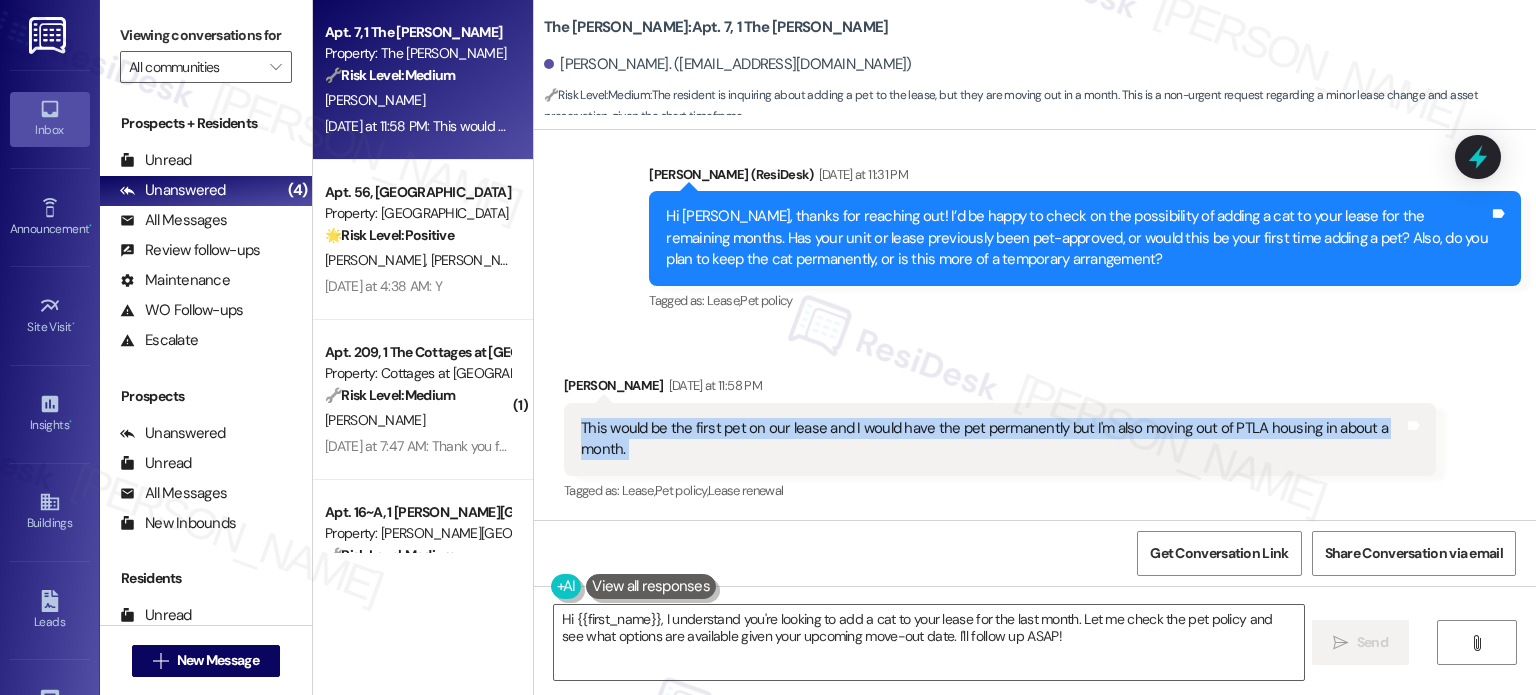 drag, startPoint x: 784, startPoint y: 419, endPoint x: 890, endPoint y: 482, distance: 123.308556 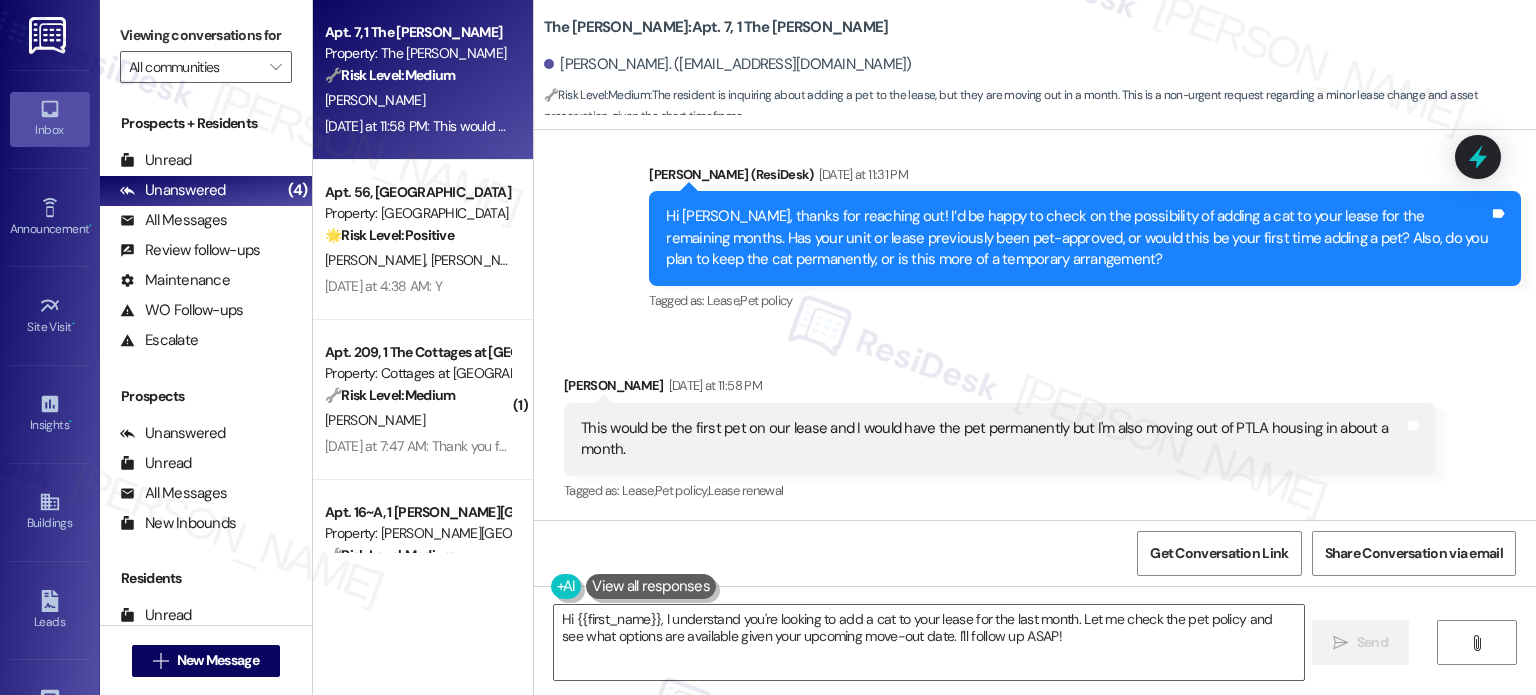 click on "Tagged as:   [PERSON_NAME] ,  Click to highlight conversations about Lease Pet policy ,  Click to highlight conversations about Pet policy Lease renewal Click to highlight conversations about Lease renewal" at bounding box center [1000, 490] 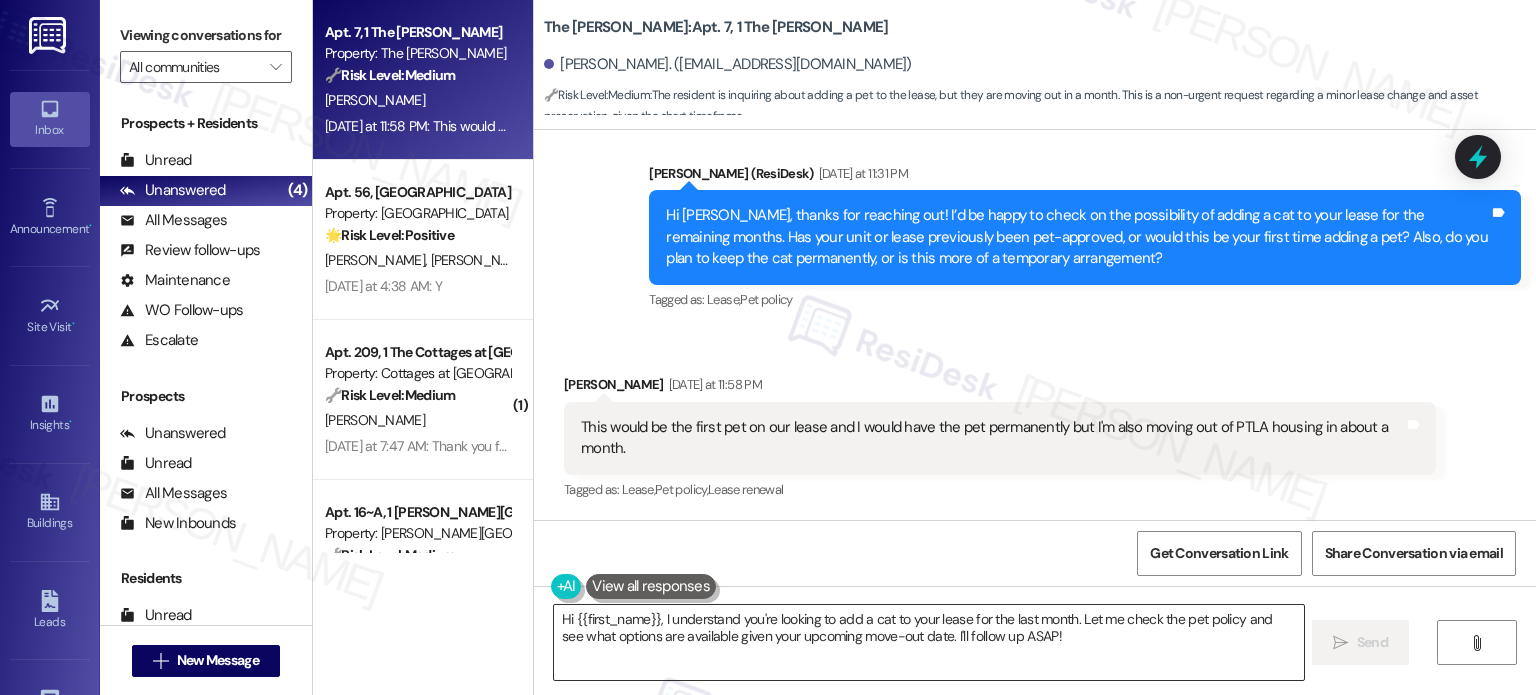 click on "Hi {{first_name}}, I understand you're looking to add a cat to your lease for the last month. Let me check the pet policy and see what options are available given your upcoming move-out date. I'll follow up ASAP!" at bounding box center (928, 642) 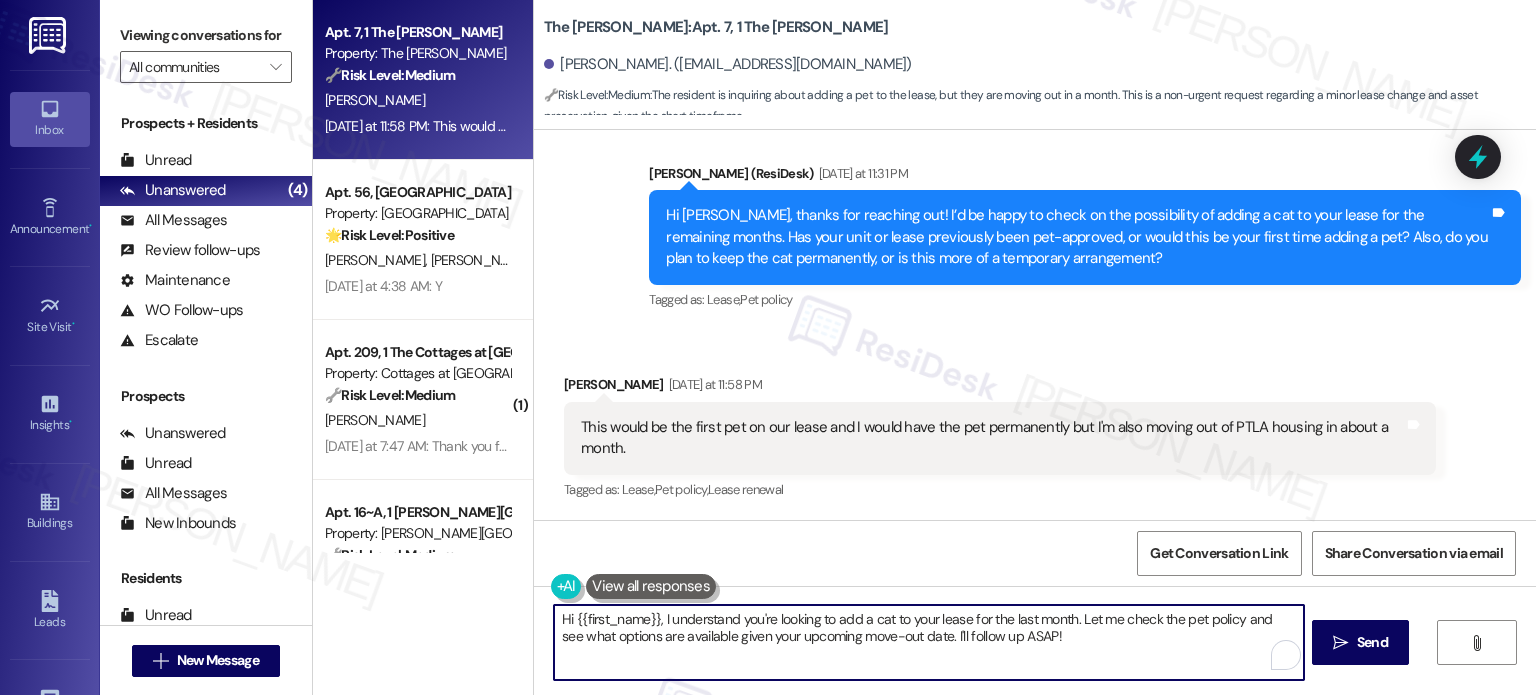 click on "Hi {{first_name}}, I understand you're looking to add a cat to your lease for the last month. Let me check the pet policy and see what options are available given your upcoming move-out date. I'll follow up ASAP!" at bounding box center (928, 642) 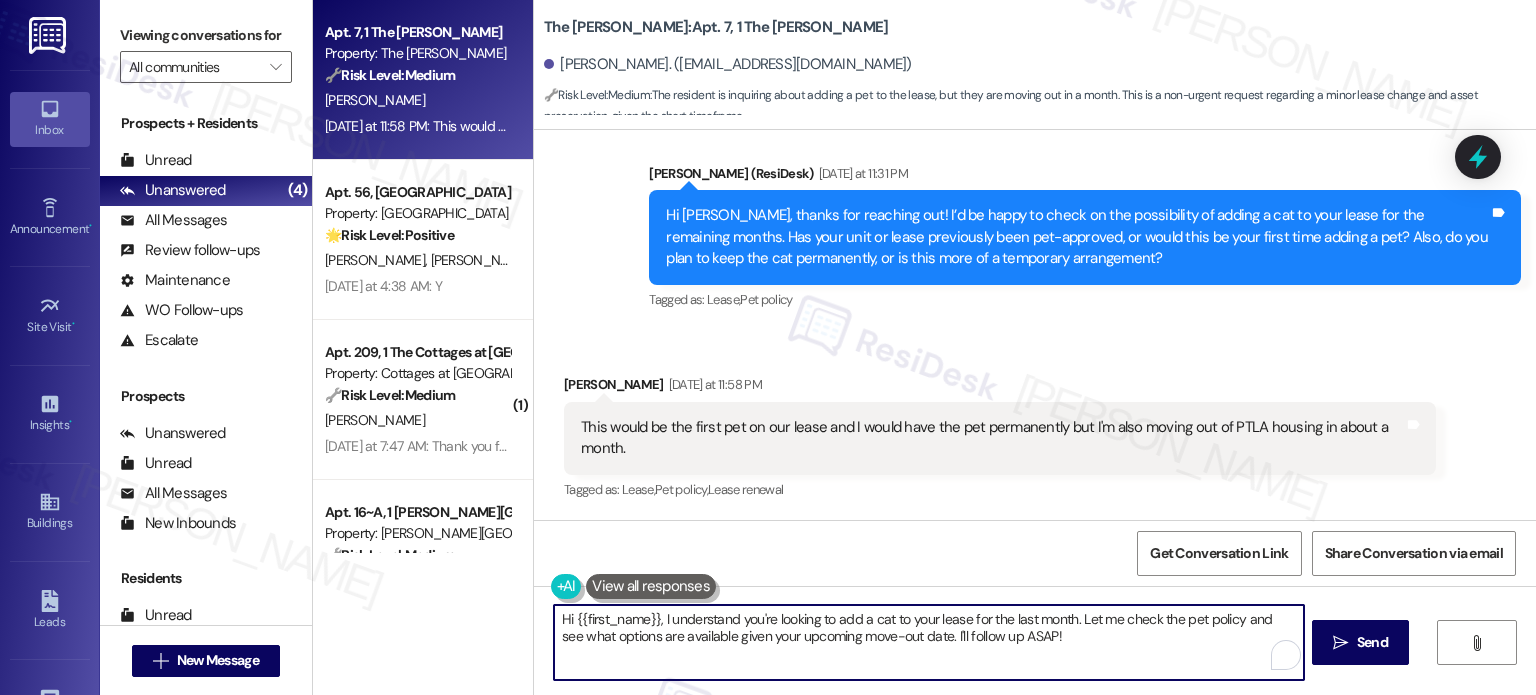 click on "Hi {{first_name}}, I understand you're looking to add a cat to your lease for the last month. Let me check the pet policy and see what options are available given your upcoming move-out date. I'll follow up ASAP!" at bounding box center [928, 642] 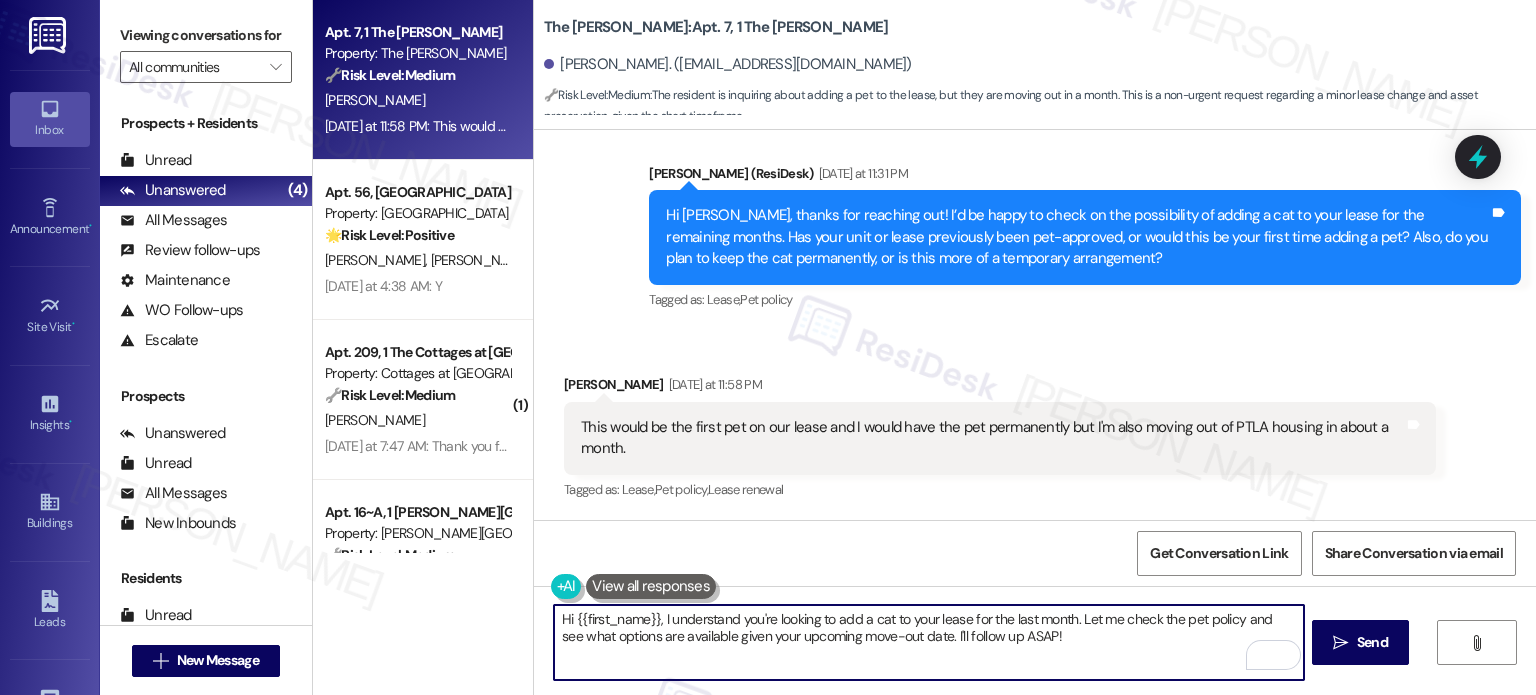 click on "Hi {{first_name}}, I understand you're looking to add a cat to your lease for the last month. Let me check the pet policy and see what options are available given your upcoming move-out date. I'll follow up ASAP!" at bounding box center (928, 642) 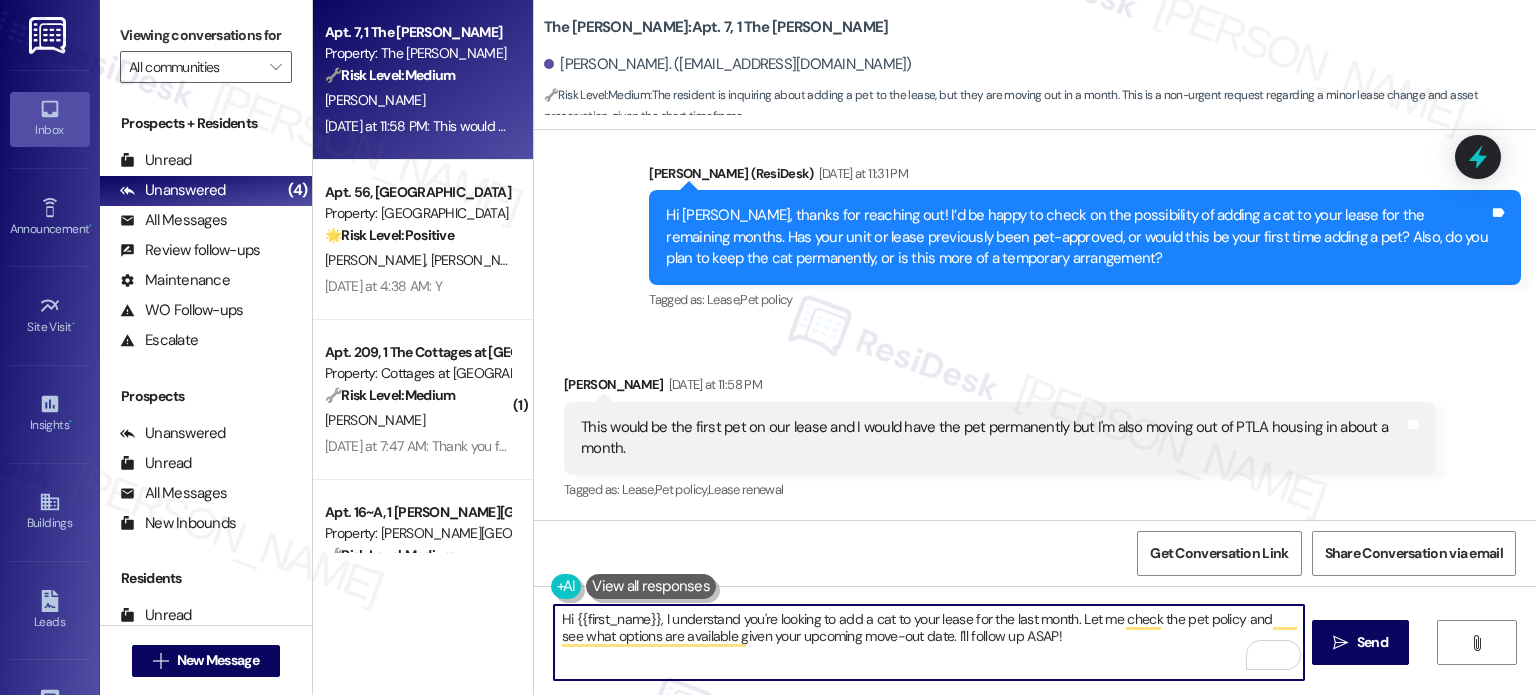 click on "Hi {{first_name}}, I understand you're looking to add a cat to your lease for the last month. Let me check the pet policy and see what options are available given your upcoming move-out date. I'll follow up ASAP!" at bounding box center [928, 642] 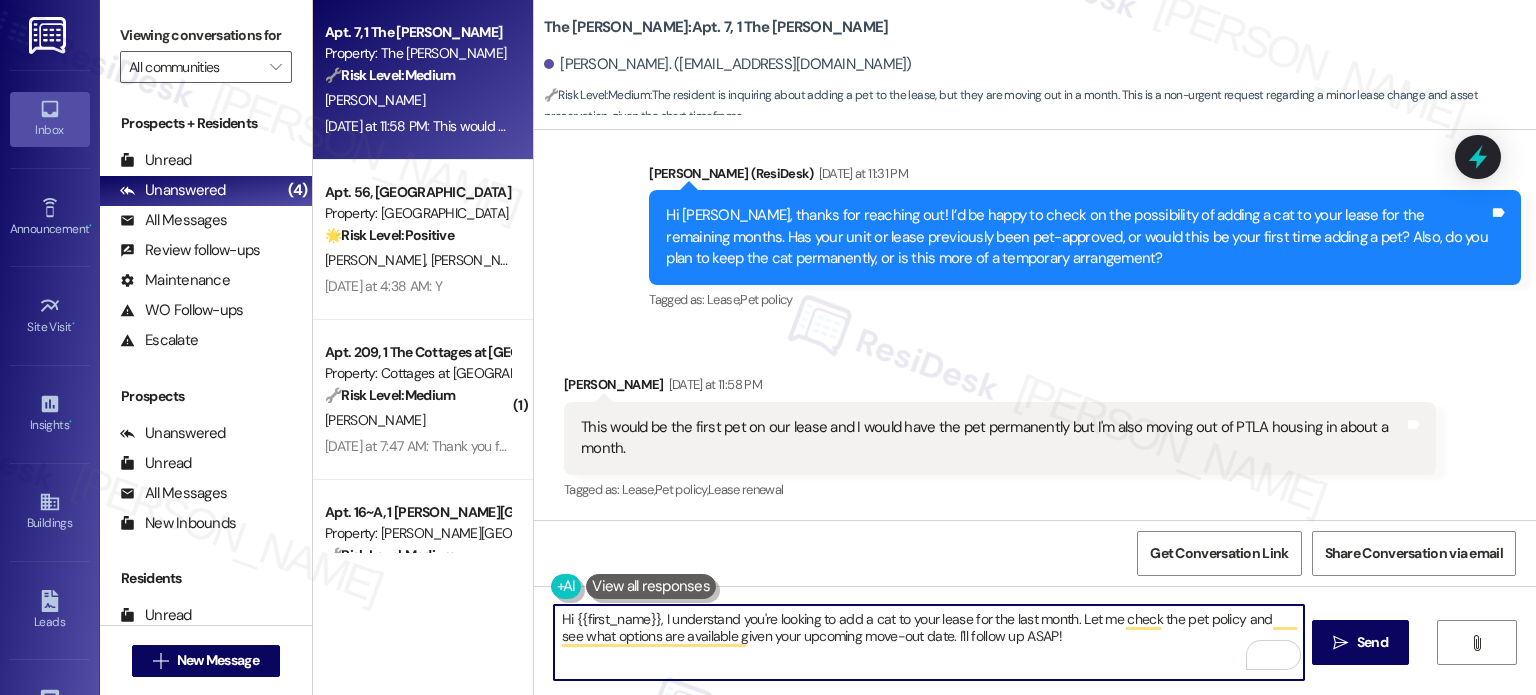 click on "Hi {{first_name}}, I understand you're looking to add a cat to your lease for the last month. Let me check the pet policy and see what options are available given your upcoming move-out date. I'll follow up ASAP!" at bounding box center (928, 642) 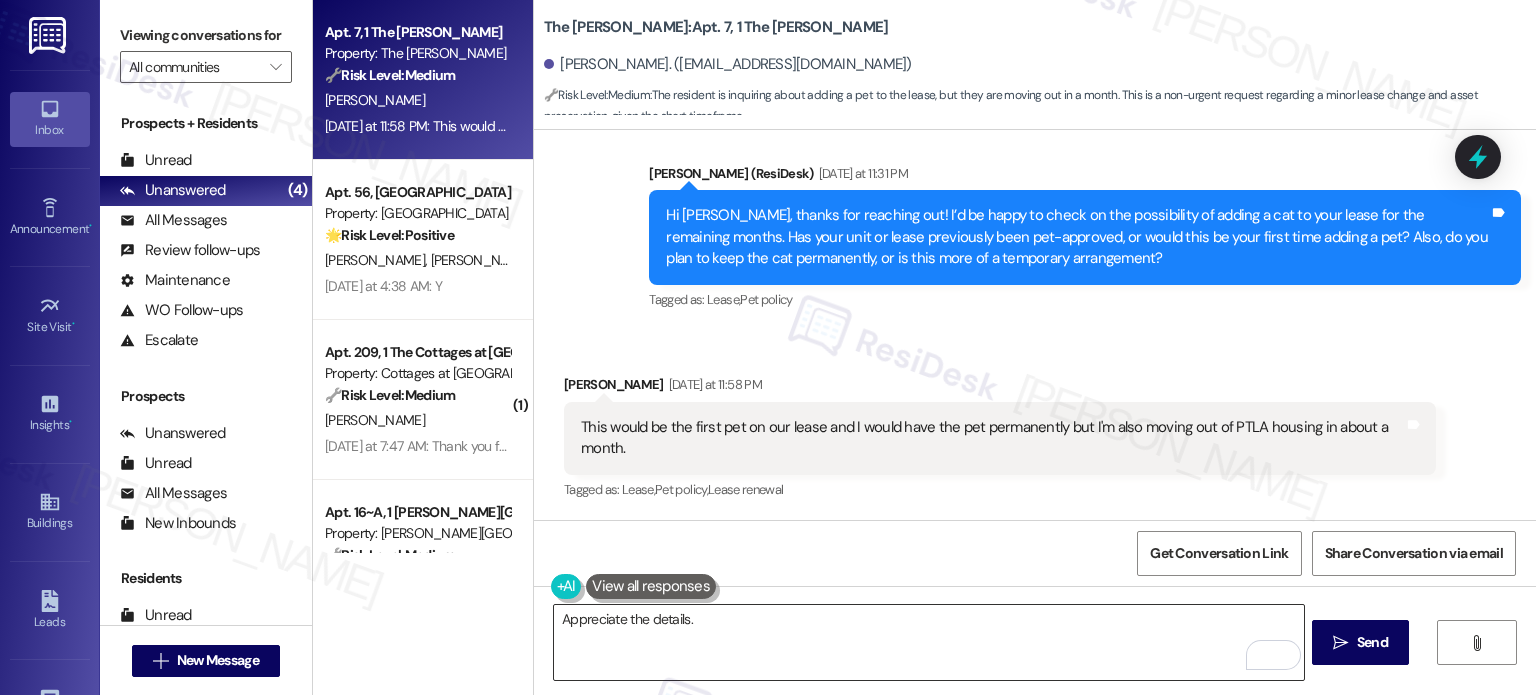 click on "Appreciate the details." at bounding box center (928, 642) 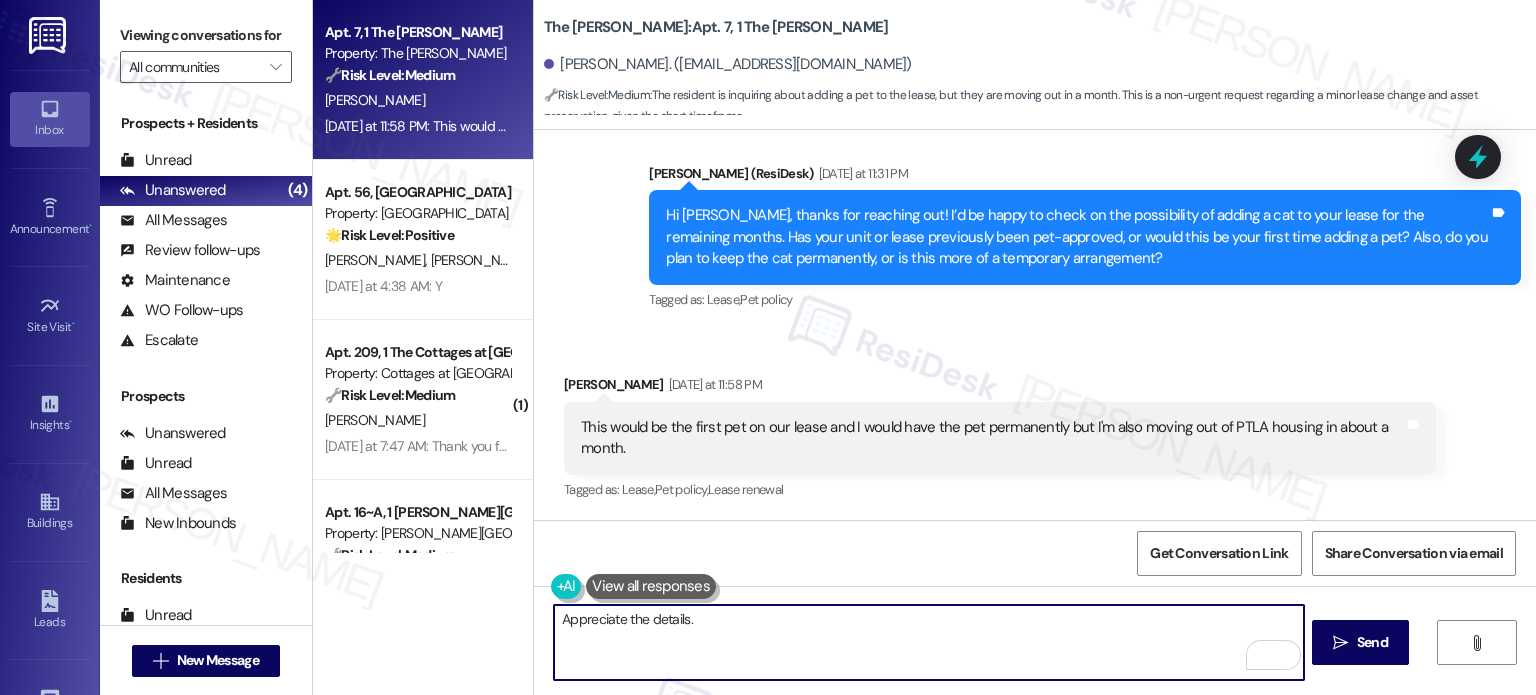 paste on "I'll forward your concern to the team, and I'll let you know once I have more information. We appreciate your patience." 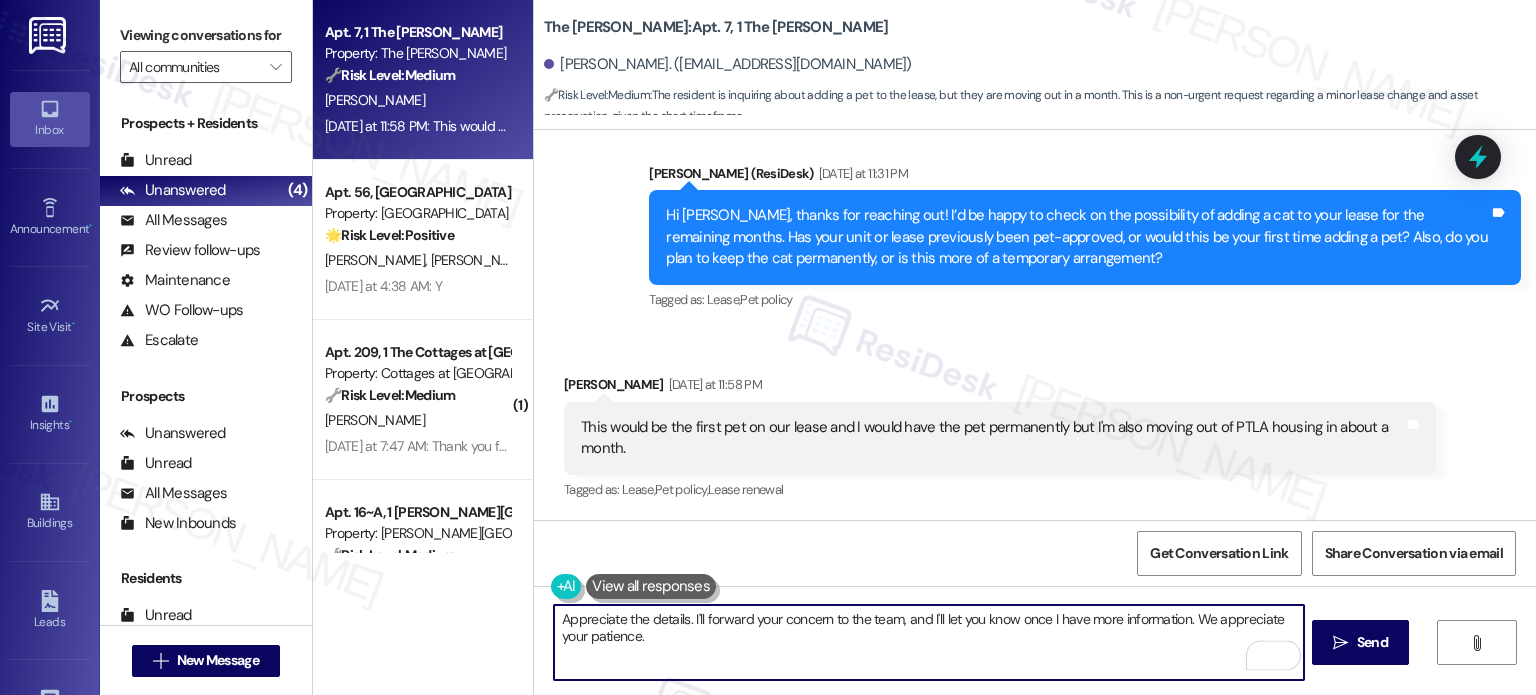 click on "Appreciate the details. I'll forward your concern to the team, and I'll let you know once I have more information. We appreciate your patience." at bounding box center [928, 642] 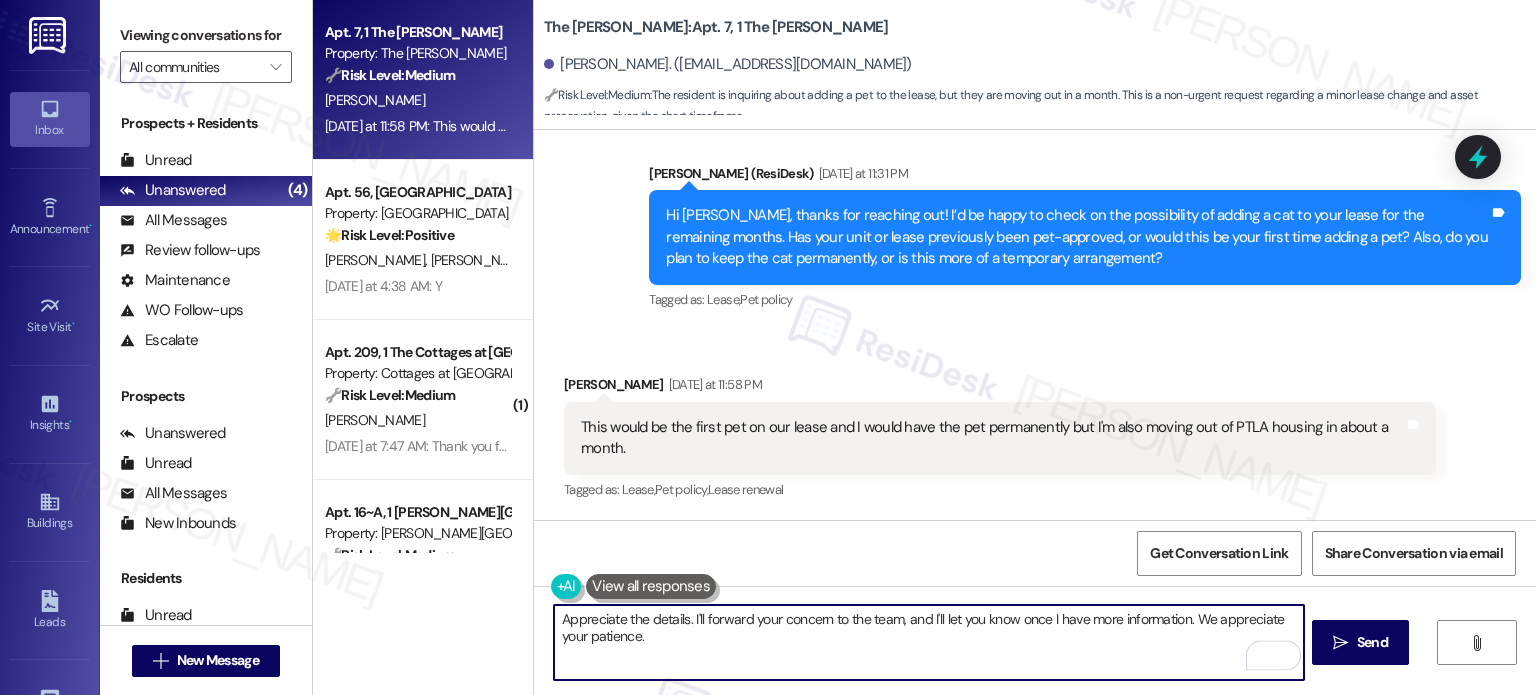 click on "Appreciate the details. I'll forward your concern to the team, and I'll let you know once I have more information. We appreciate your patience." at bounding box center (928, 642) 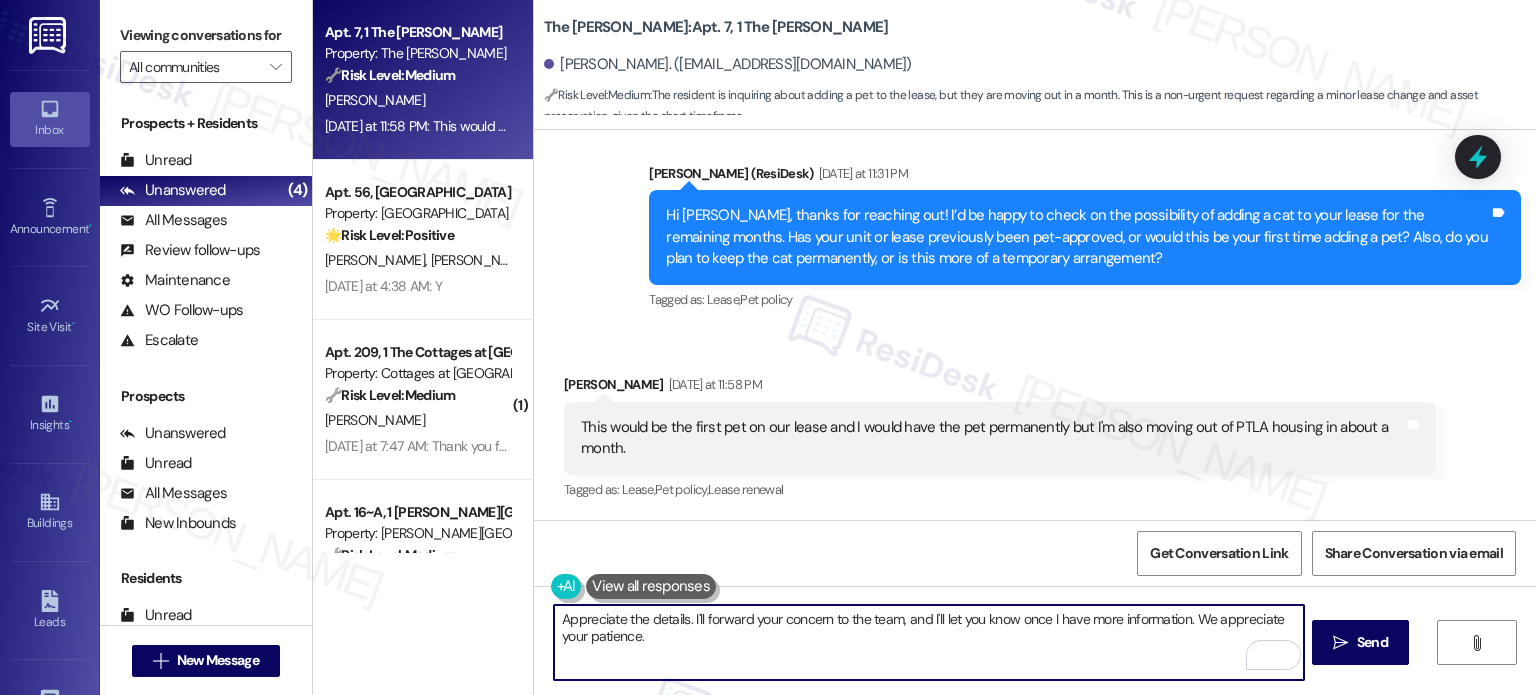 click on "Appreciate the details. I'll forward your concern to the team, and I'll let you know once I have more information. We appreciate your patience." at bounding box center [928, 642] 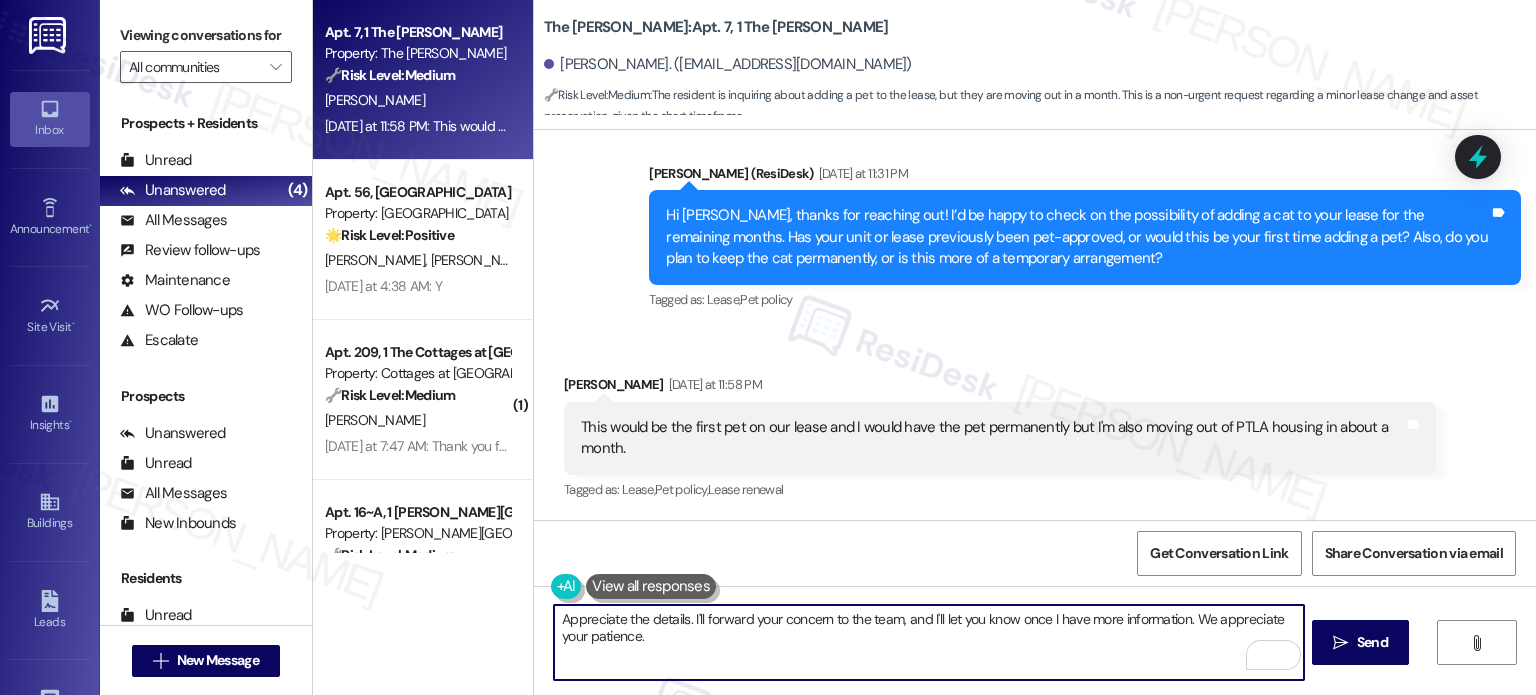 click on "Appreciate the details. I'll forward your concern to the team, and I'll let you know once I have more information. We appreciate your patience." at bounding box center [928, 642] 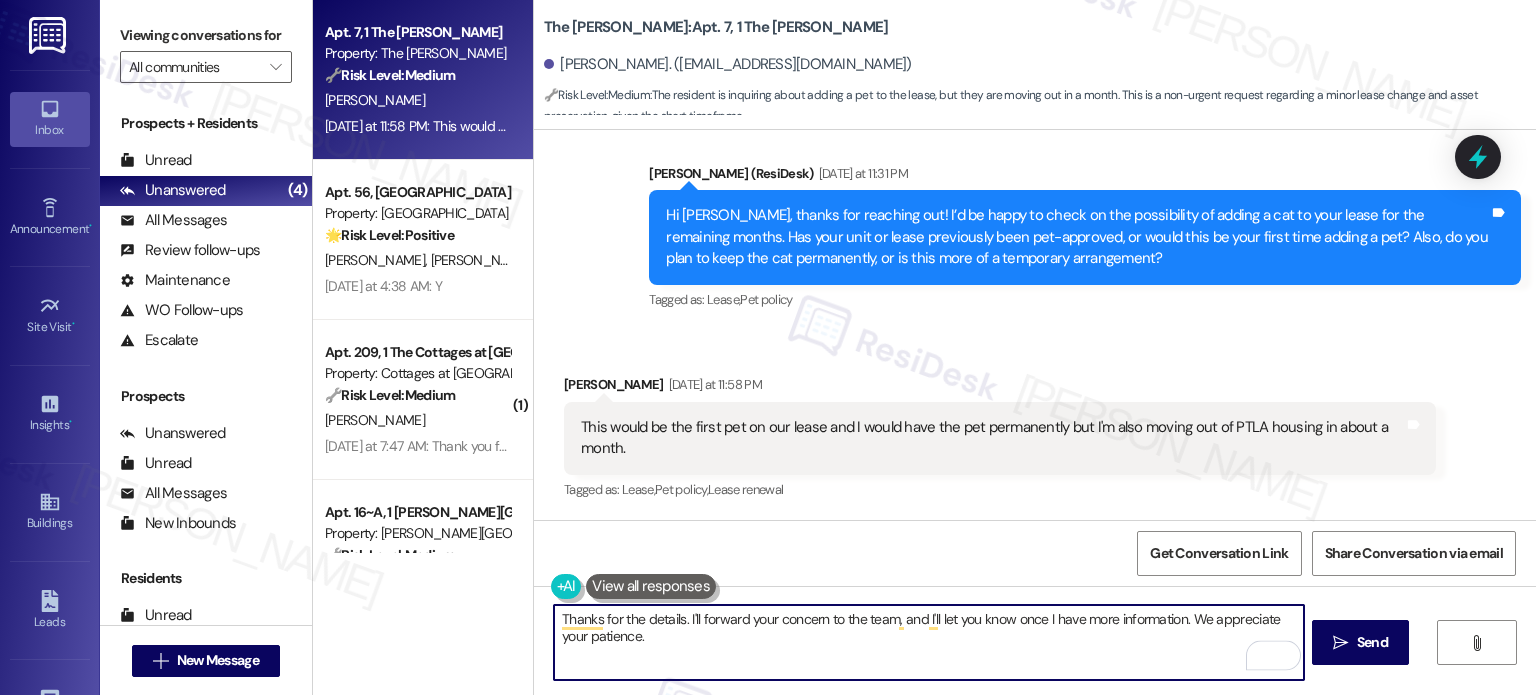 click on "Thanks for the details. I'll forward your concern to the team, and I'll let you know once I have more information. We appreciate your patience." at bounding box center [928, 642] 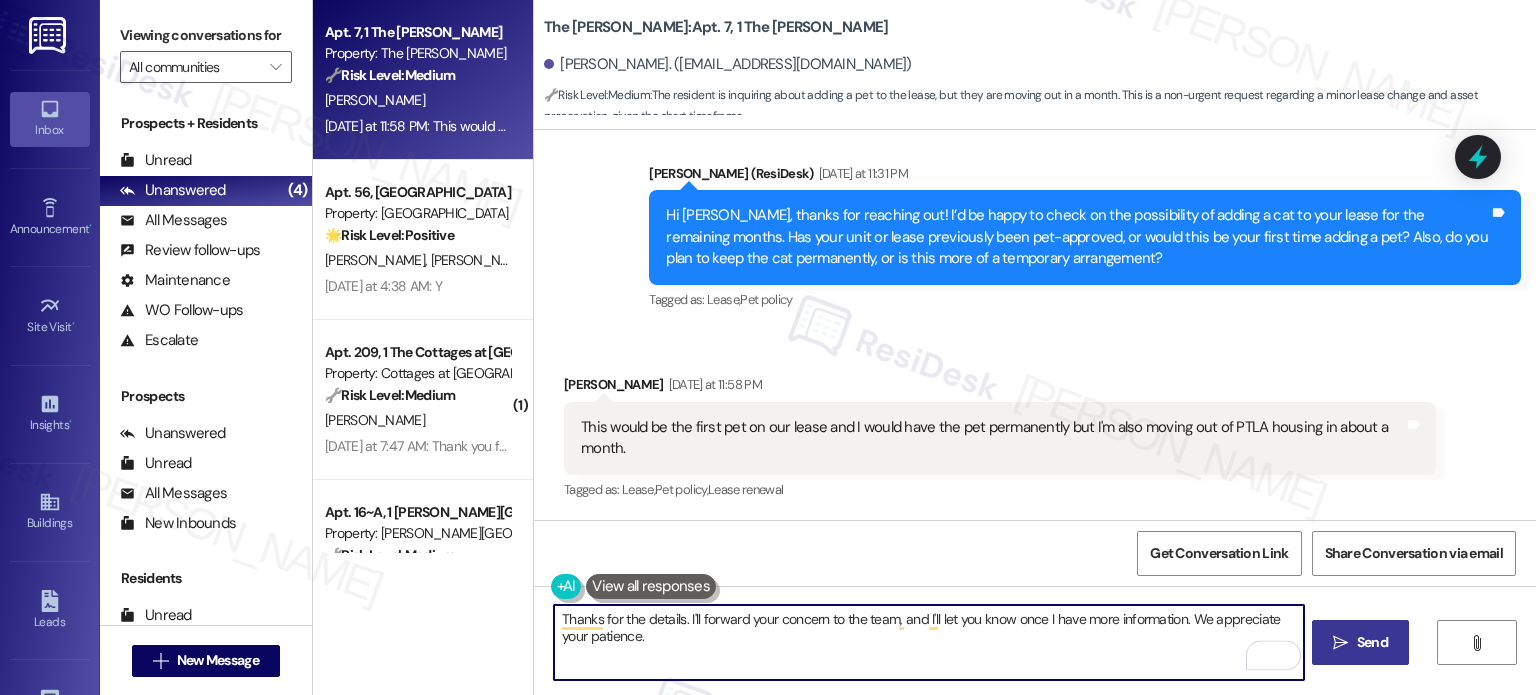 type on "Thanks for the details. I'll forward your concern to the team, and I'll let you know once I have more information. We appreciate your patience." 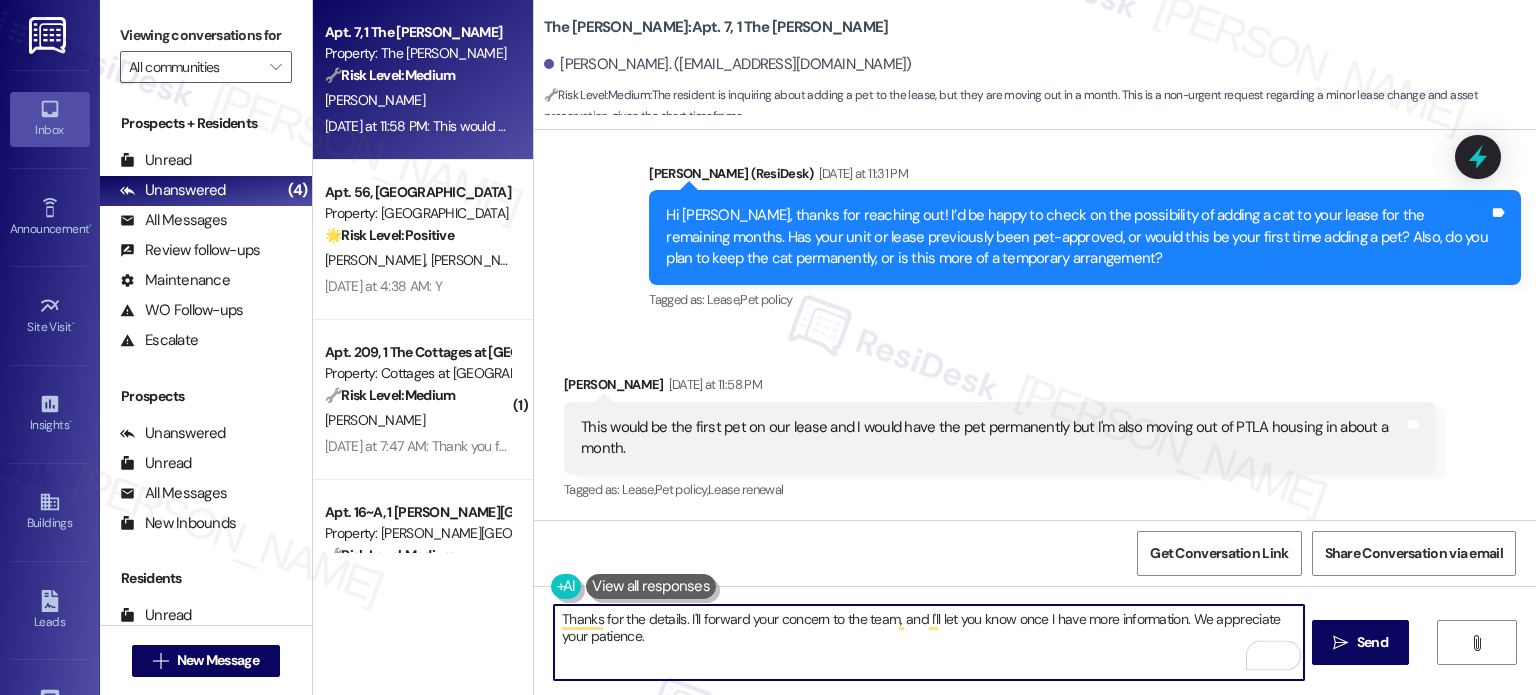 drag, startPoint x: 1361, startPoint y: 647, endPoint x: 1373, endPoint y: 689, distance: 43.68066 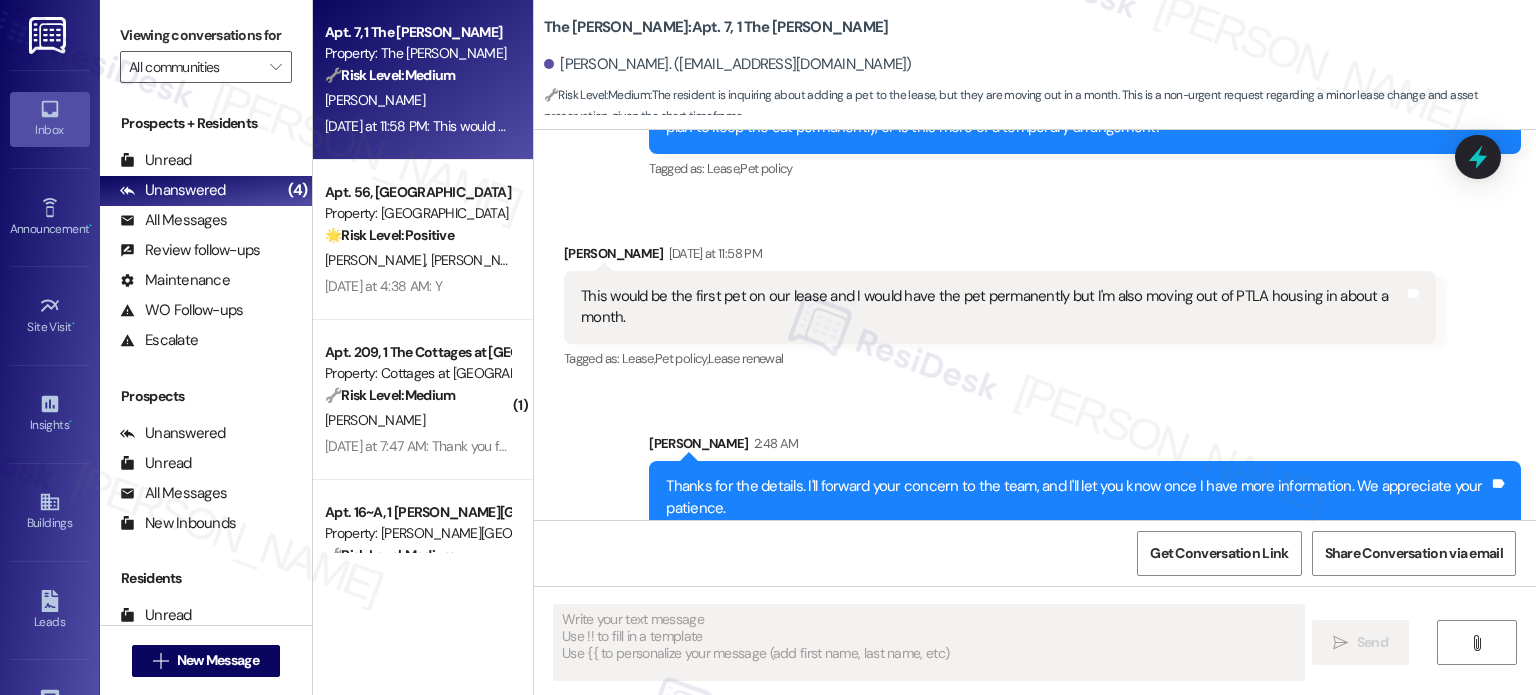 scroll, scrollTop: 540, scrollLeft: 0, axis: vertical 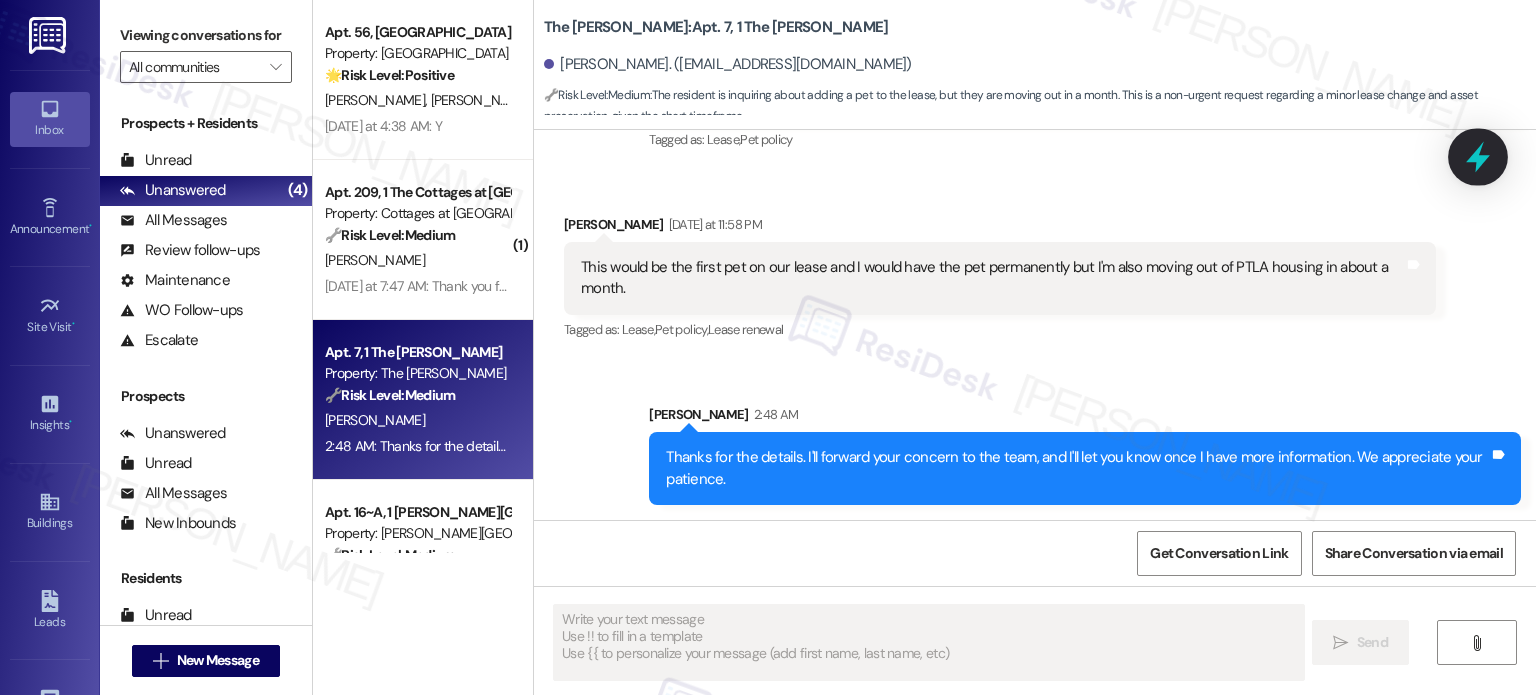 click 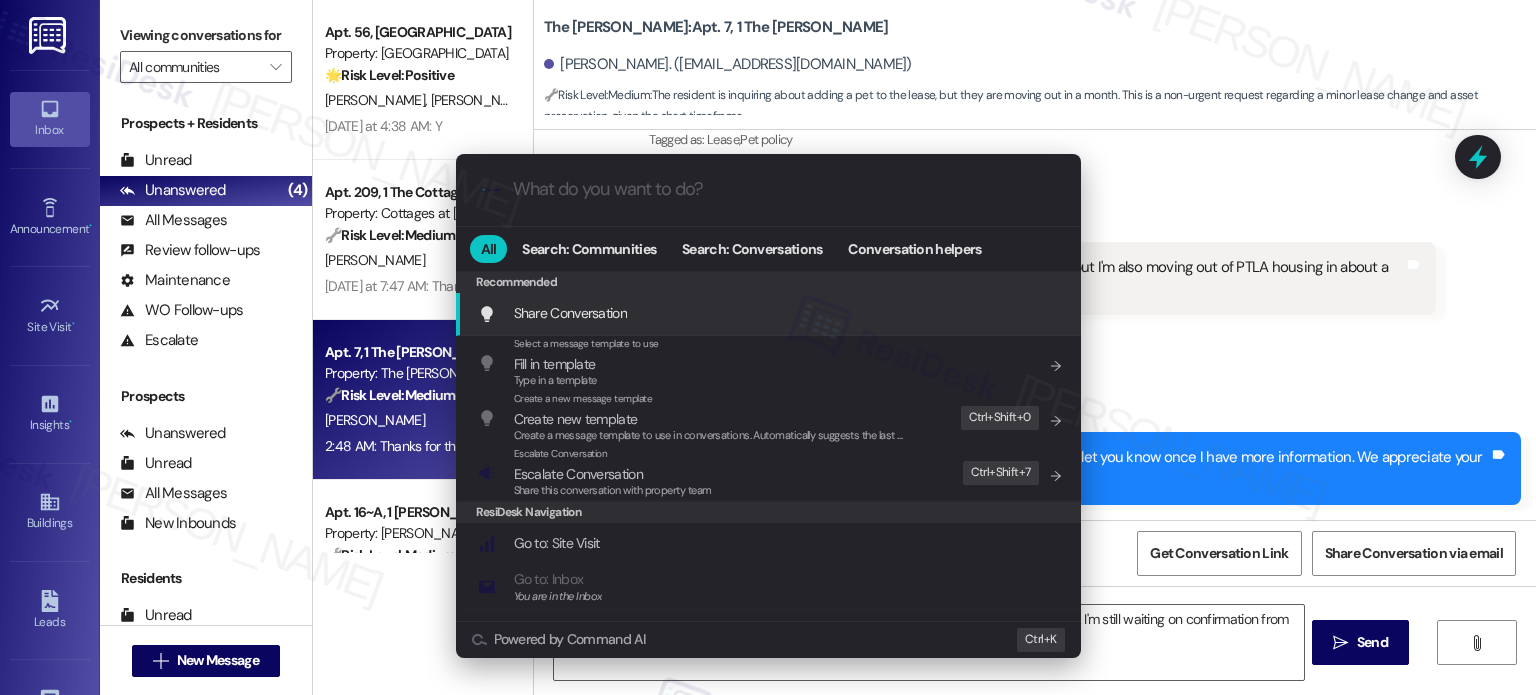 type on "Hi {{first_name}}, I understand you're looking to add a cat to your lease for the last month. I'm still waiting on confirmation from the team. I'll follow up as soon as I have an update!" 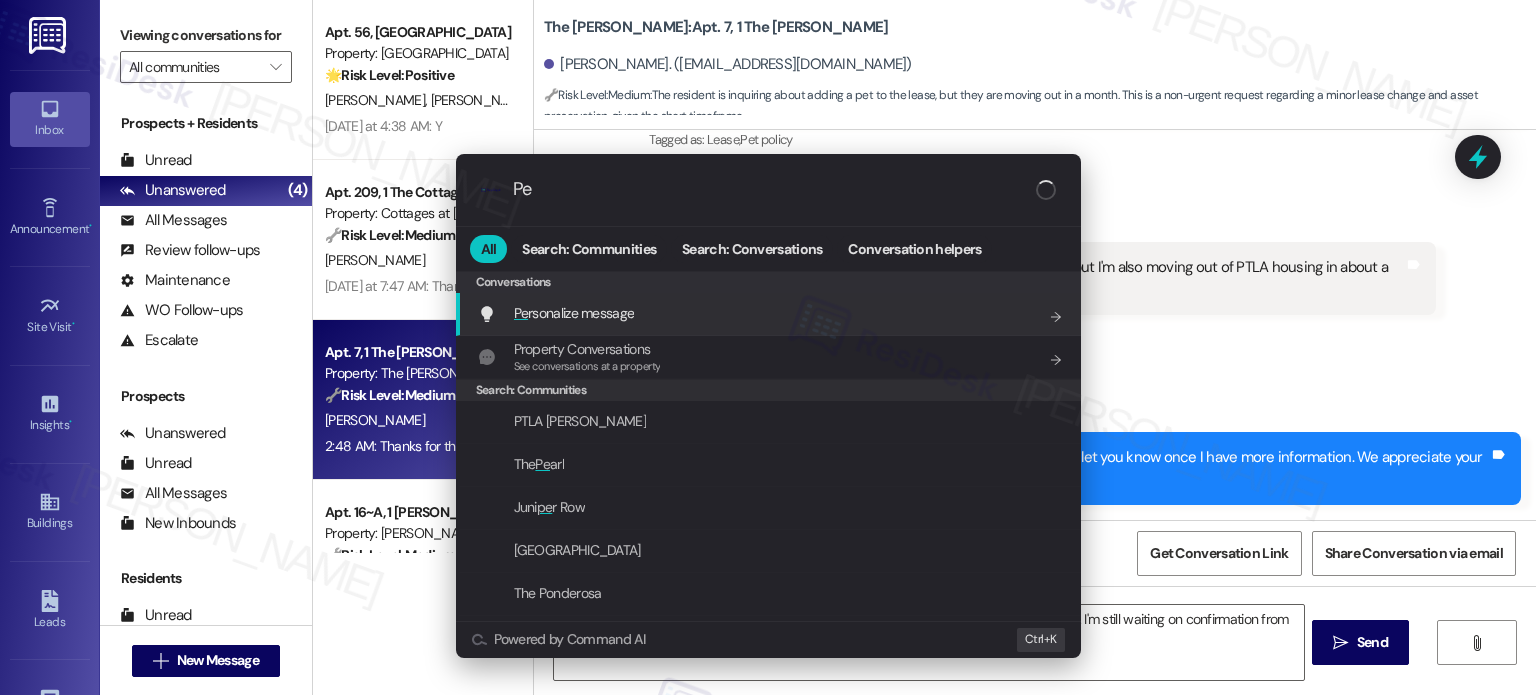 type on "P" 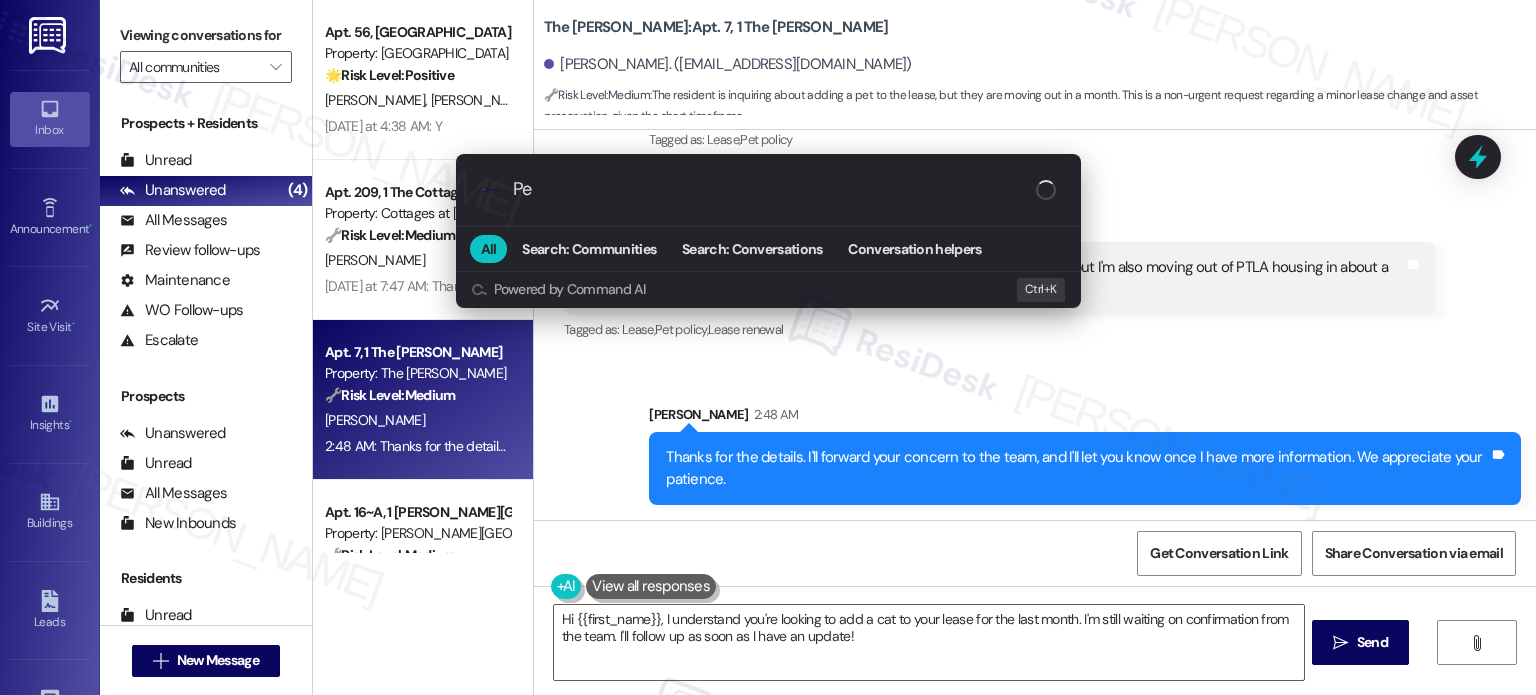 type on "P" 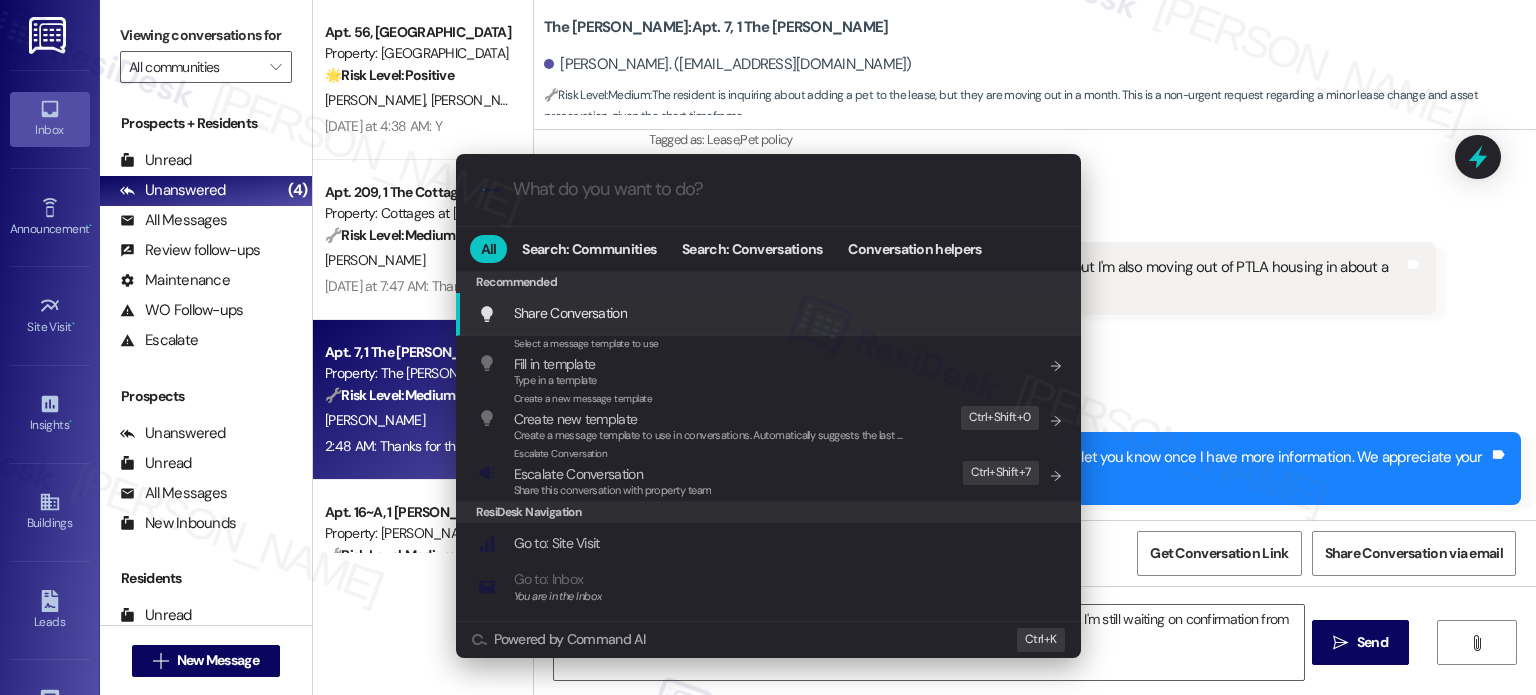 click on ".cls-1{fill:#0a055f;}.cls-2{fill:#0cc4c4;} resideskLogoBlueOrange All Search: Communities Search: Conversations Conversation helpers Recommended Recommended Share Conversation Add shortcut Select a message template to use Fill in template Type in a template Add shortcut Create a new message template Create new template Create a message template to use in conversations. Automatically suggests the last message you sent. Edit Ctrl+ Shift+ 0 Escalate Conversation Escalate Conversation Share this conversation with property team Edit Ctrl+ Shift+ 7 ResiDesk Navigation Go to: Site Visit Add shortcut Go to: Inbox You are in the Inbox Add shortcut Go to: Settings Add shortcut Go to: Message Templates Add shortcut Go to: Buildings Add shortcut Help Getting Started: What you can do with ResiDesk Add shortcut Settings Powered by Command AI Ctrl+ K" at bounding box center [768, 347] 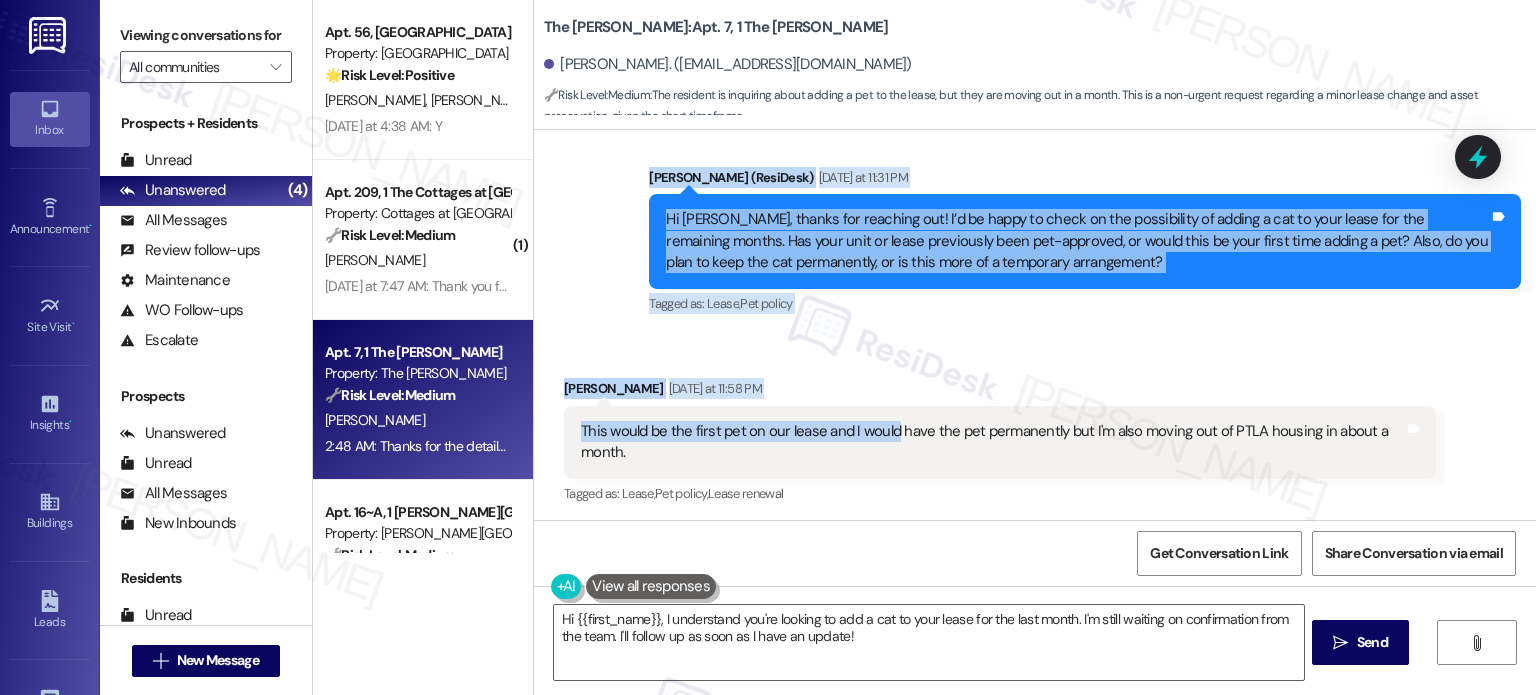 scroll, scrollTop: 540, scrollLeft: 0, axis: vertical 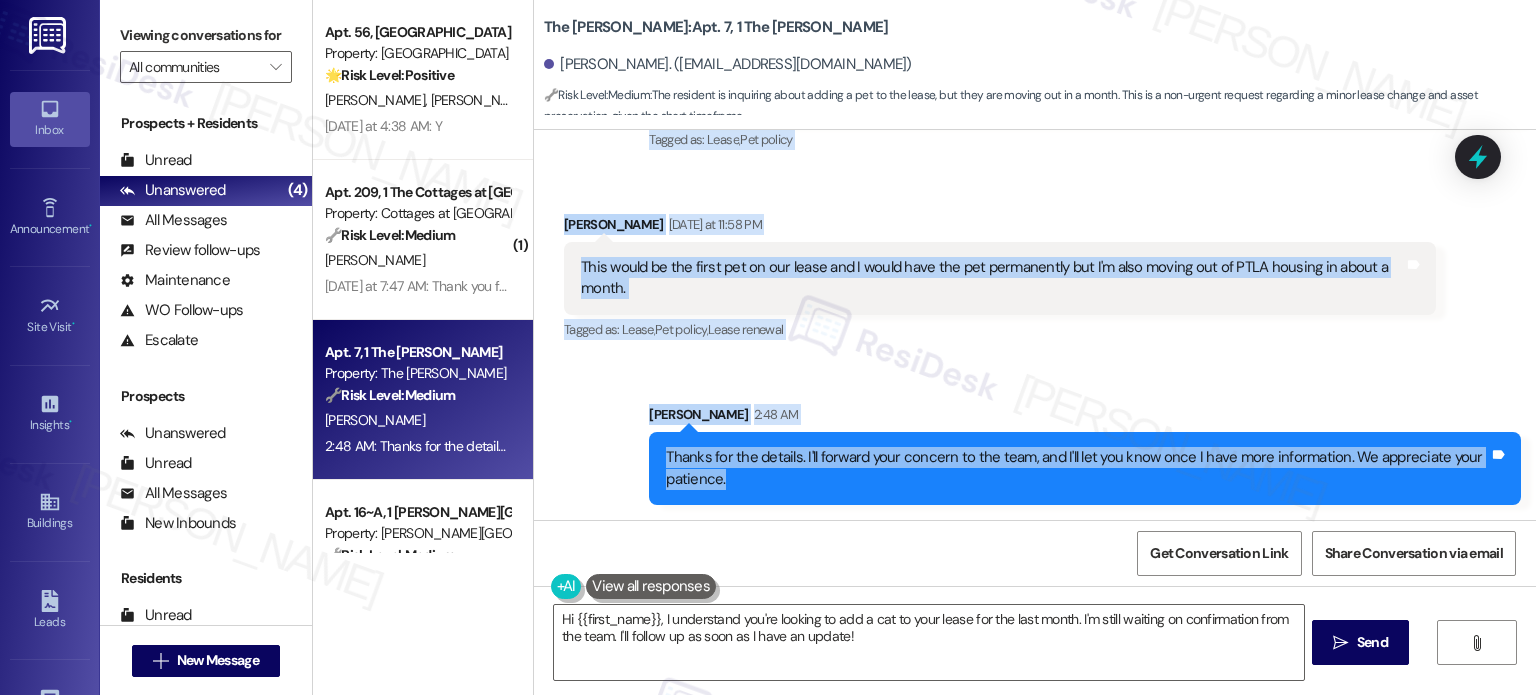 drag, startPoint x: 601, startPoint y: 166, endPoint x: 1066, endPoint y: 473, distance: 557.20197 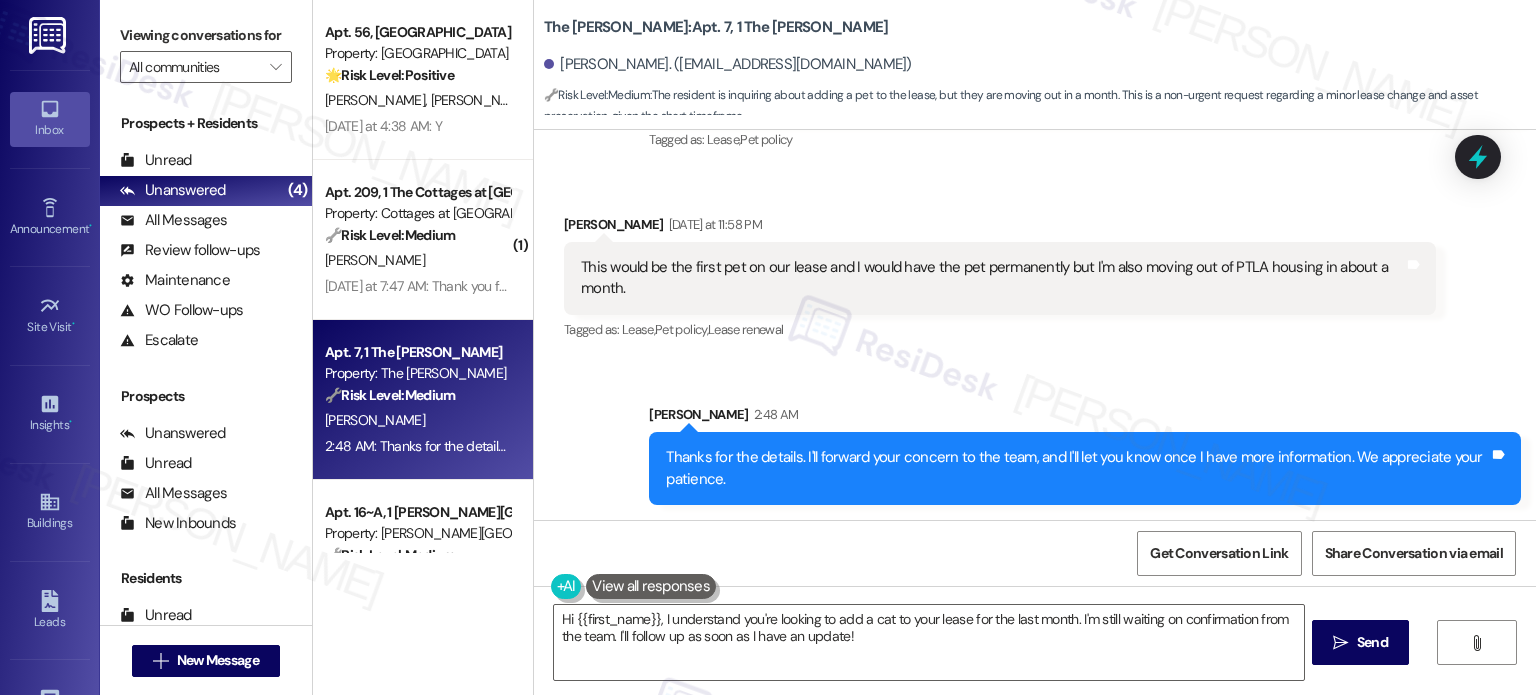 drag, startPoint x: 1467, startPoint y: 159, endPoint x: 1466, endPoint y: 171, distance: 12.0415945 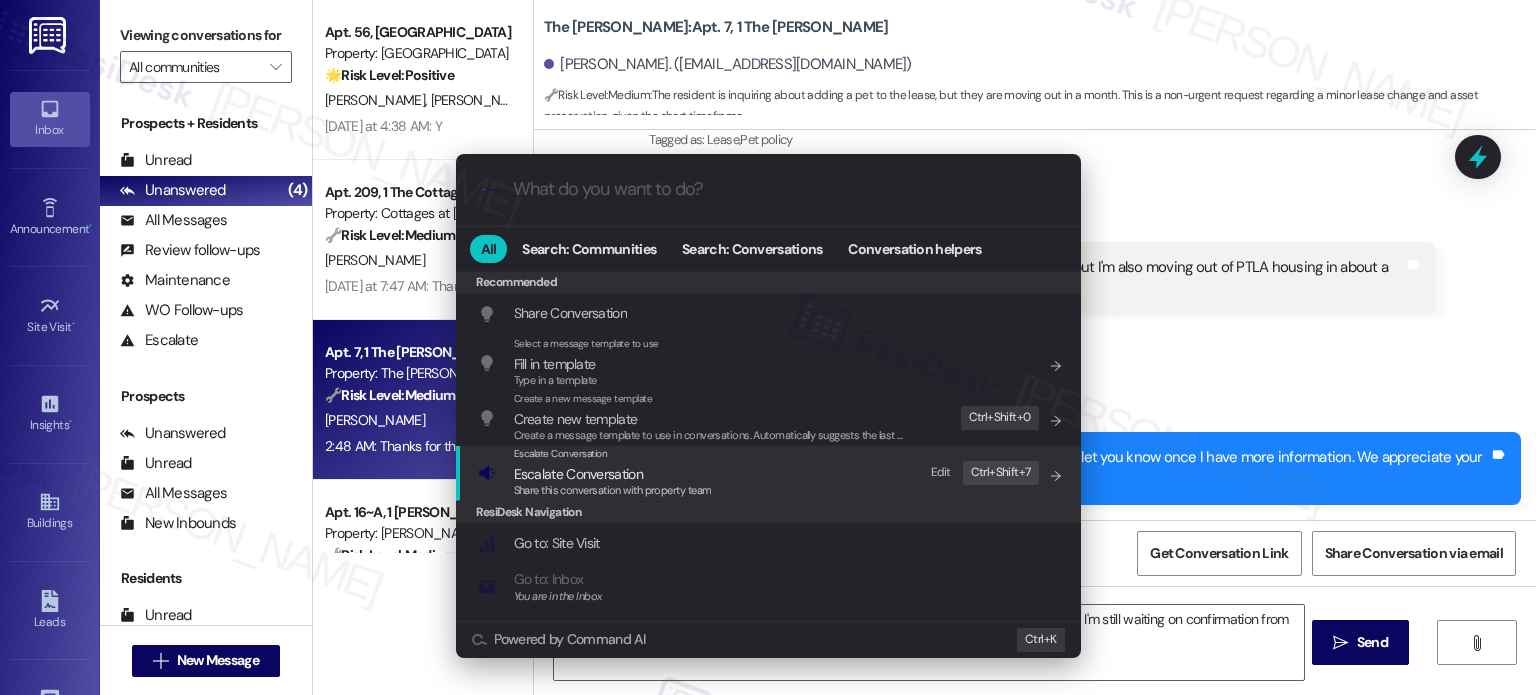 click on "Escalate Conversation Escalate Conversation Share this conversation with property team Edit Ctrl+ Shift+ 7" at bounding box center (770, 473) 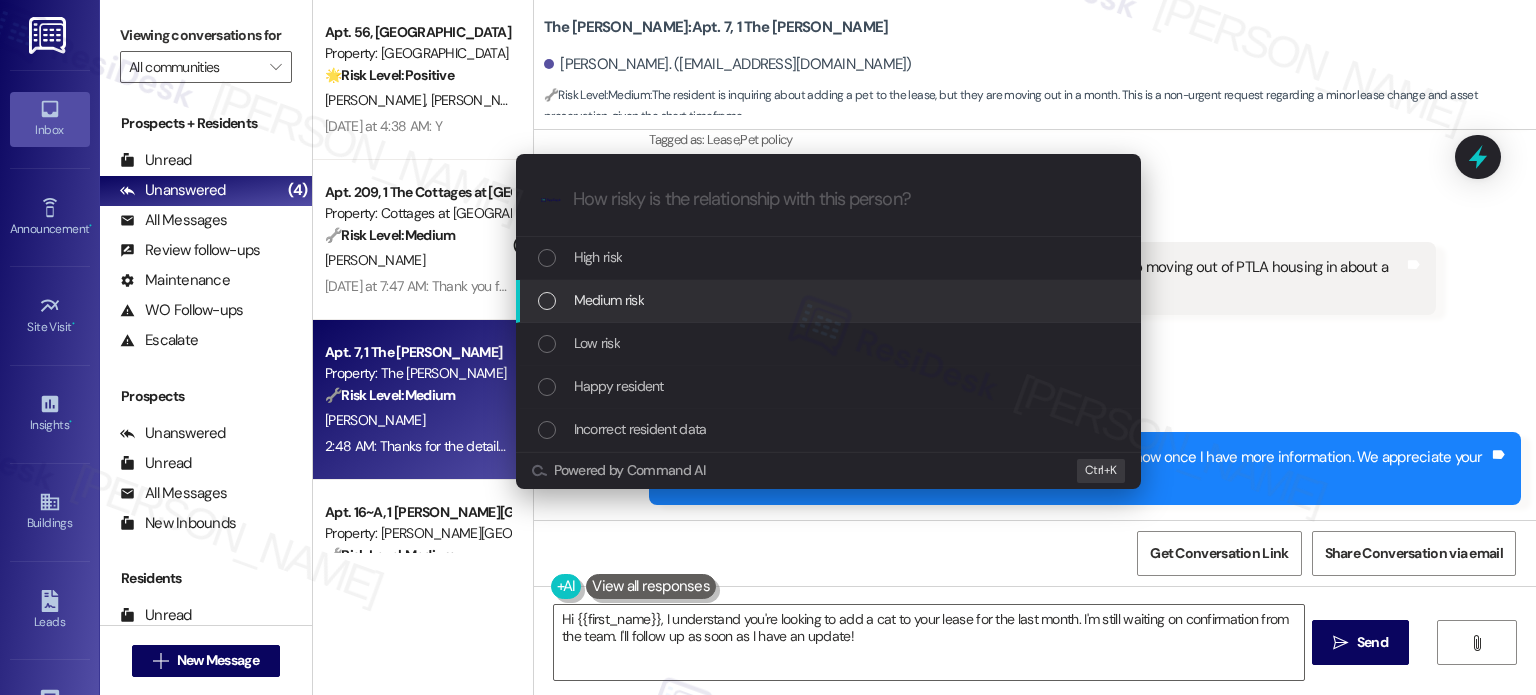 paste on "Pet Addition Request for Final Month of Lease" 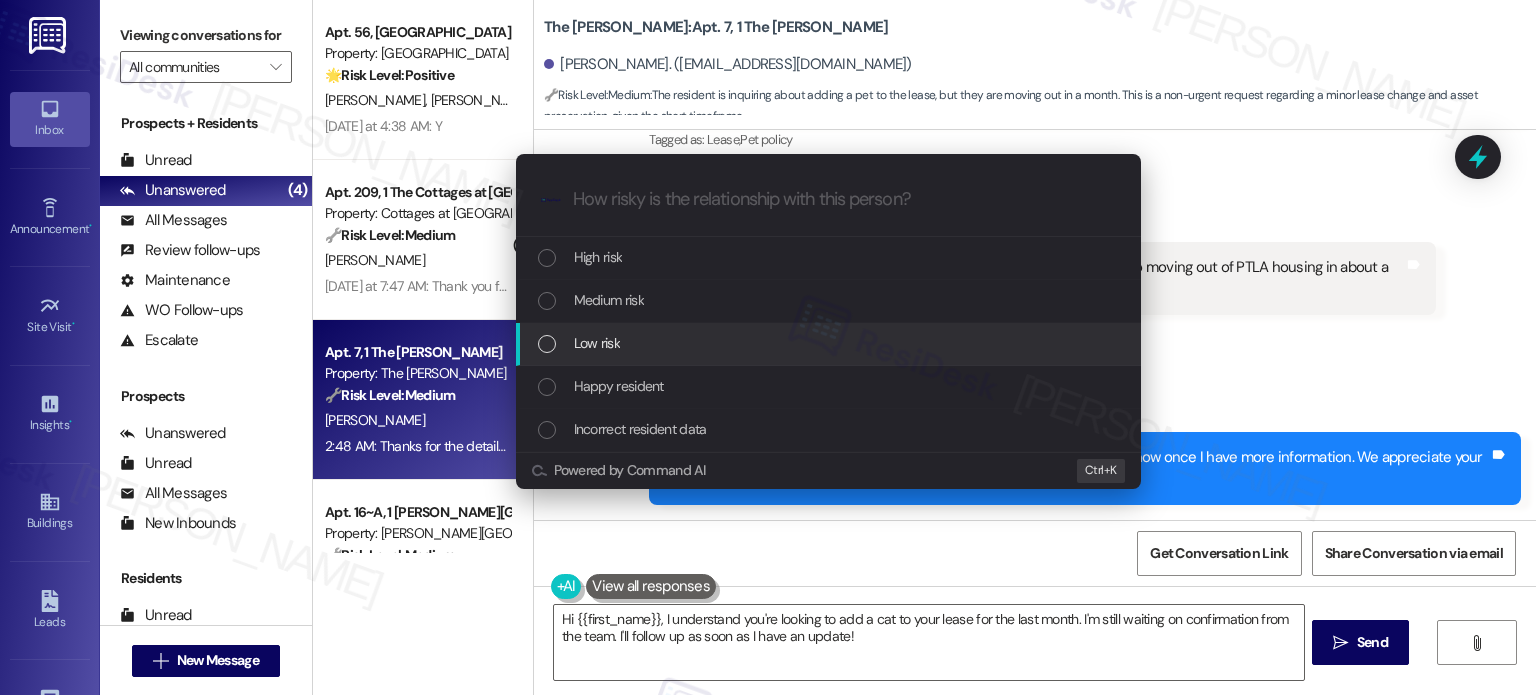 click on "Low risk" at bounding box center [828, 344] 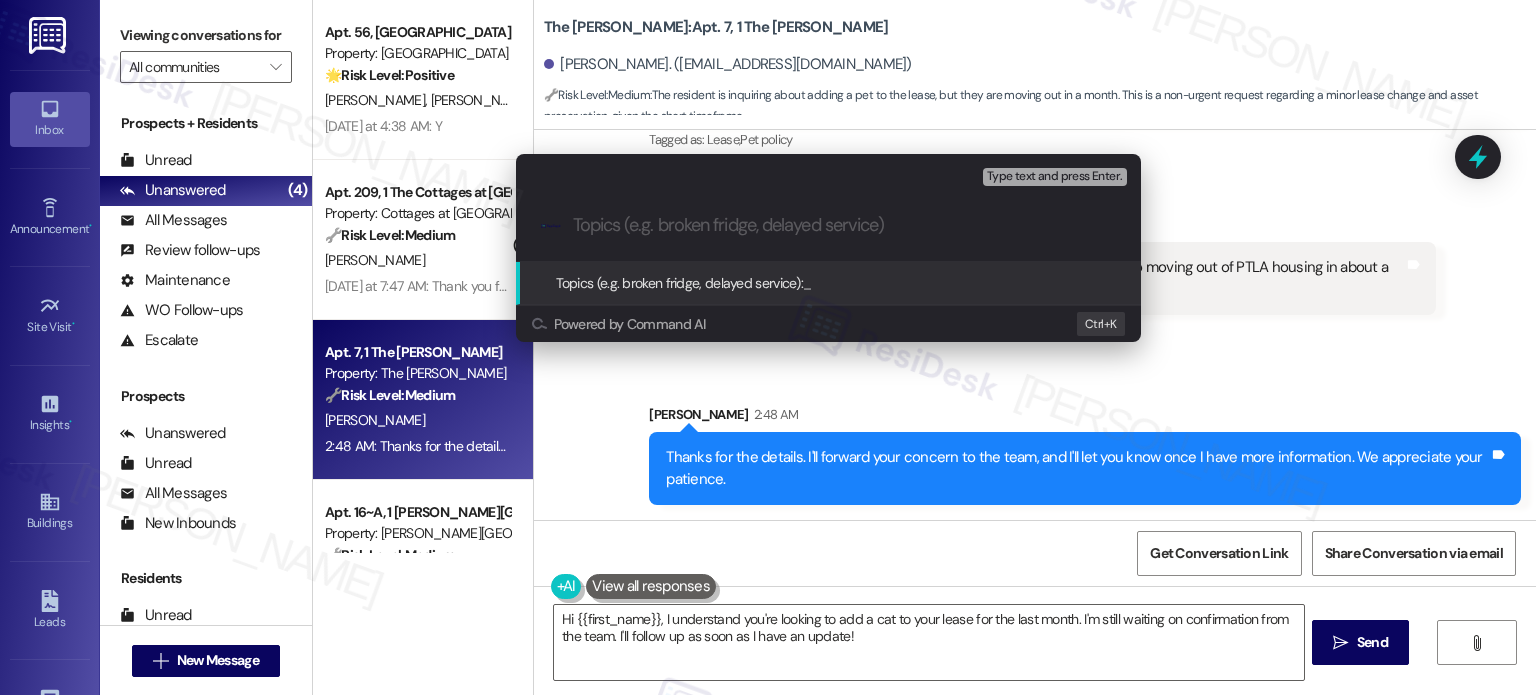 paste on "Pet Addition Request for Final Month of Lease" 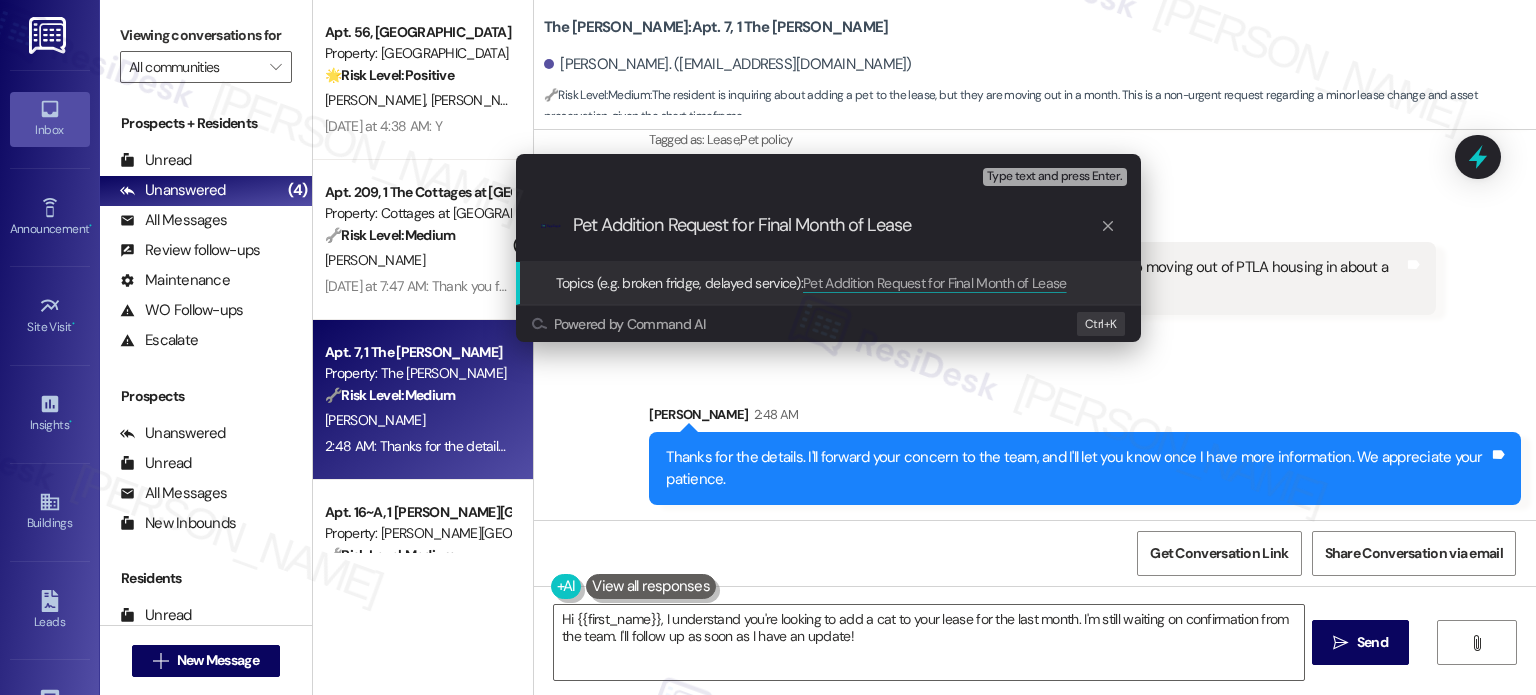 type 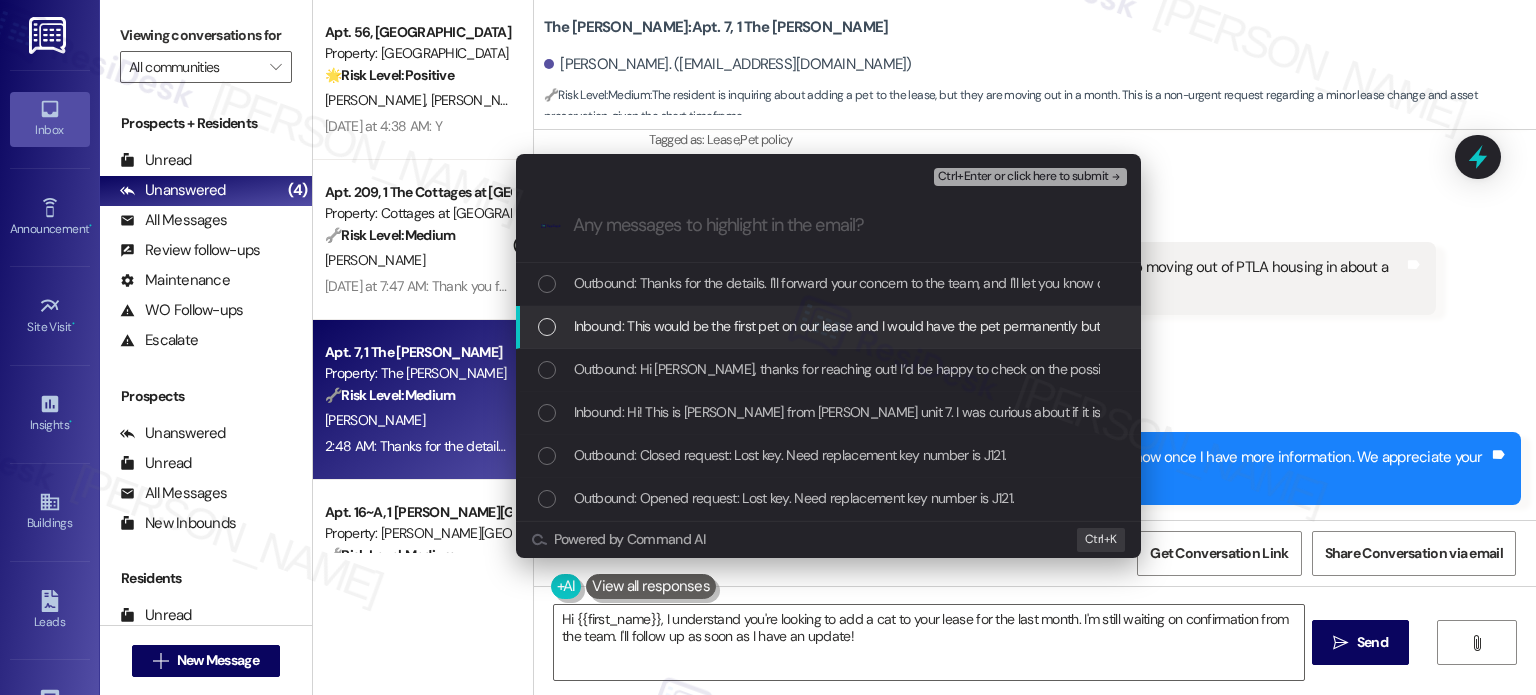 click on "Inbound: This would be the first pet on our lease and I would have the pet permanently but I'm also moving out of PTLA housing in about a month." at bounding box center [993, 326] 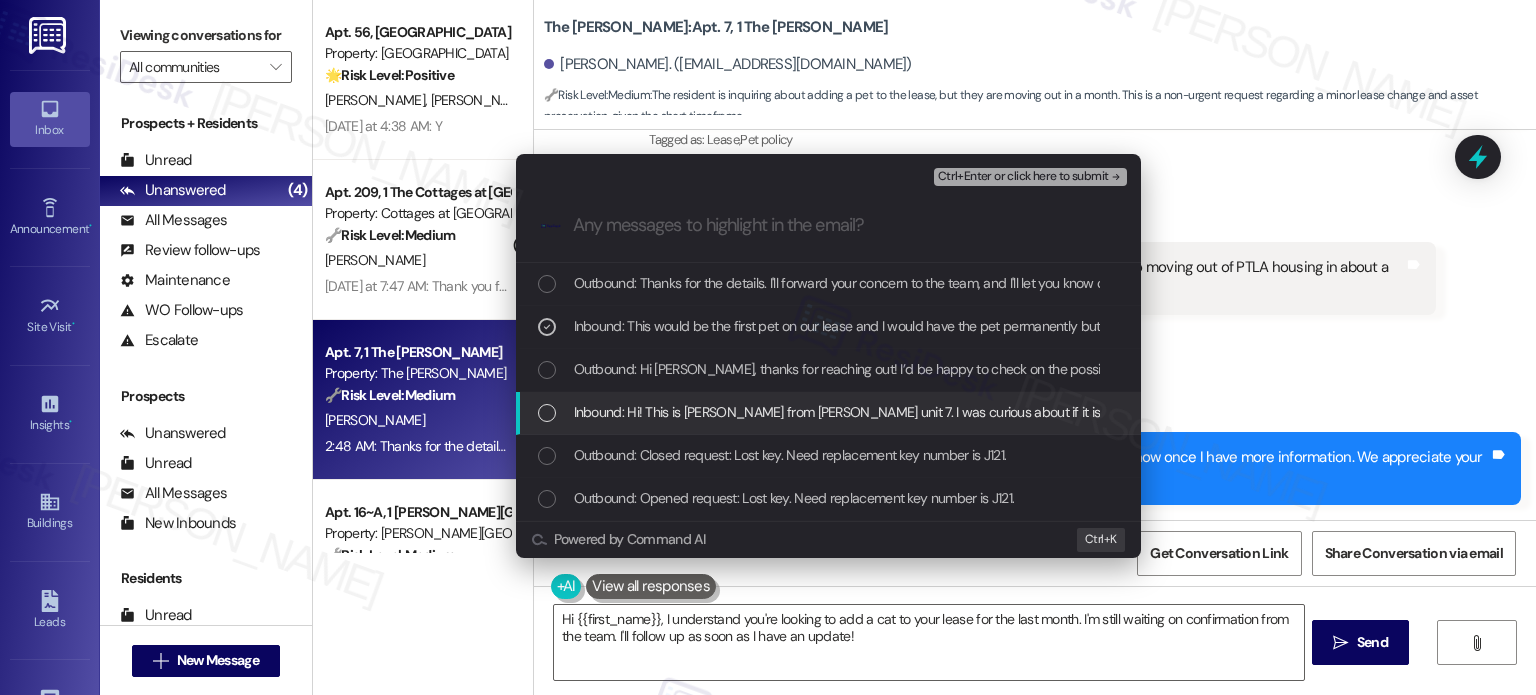click on "Inbound: Hi! This is [PERSON_NAME] from [PERSON_NAME] unit 7. I was curious about if it is possible to get a pet and add that into the lease for the last few months? I.e would owning a cat be possible?" at bounding box center [1155, 412] 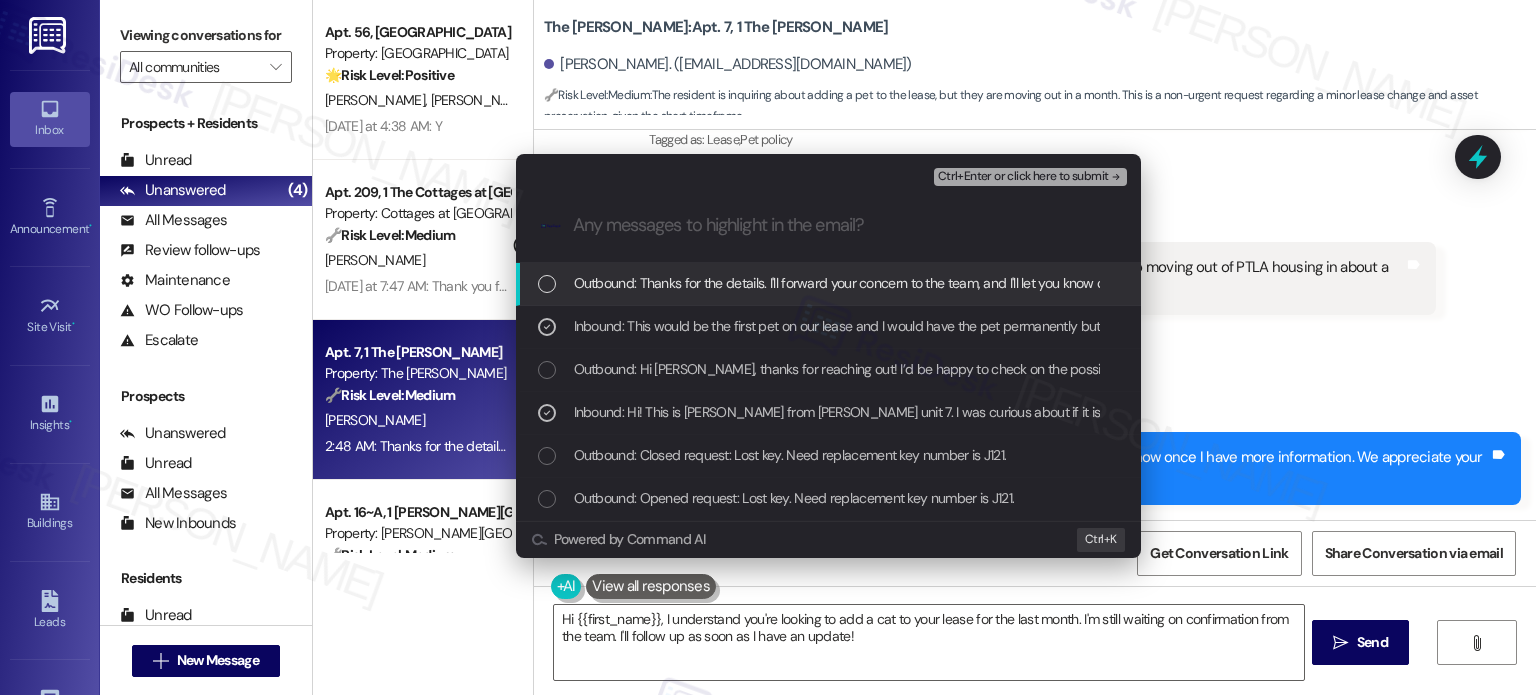 click on "Ctrl+Enter or click here to submit" at bounding box center [1023, 177] 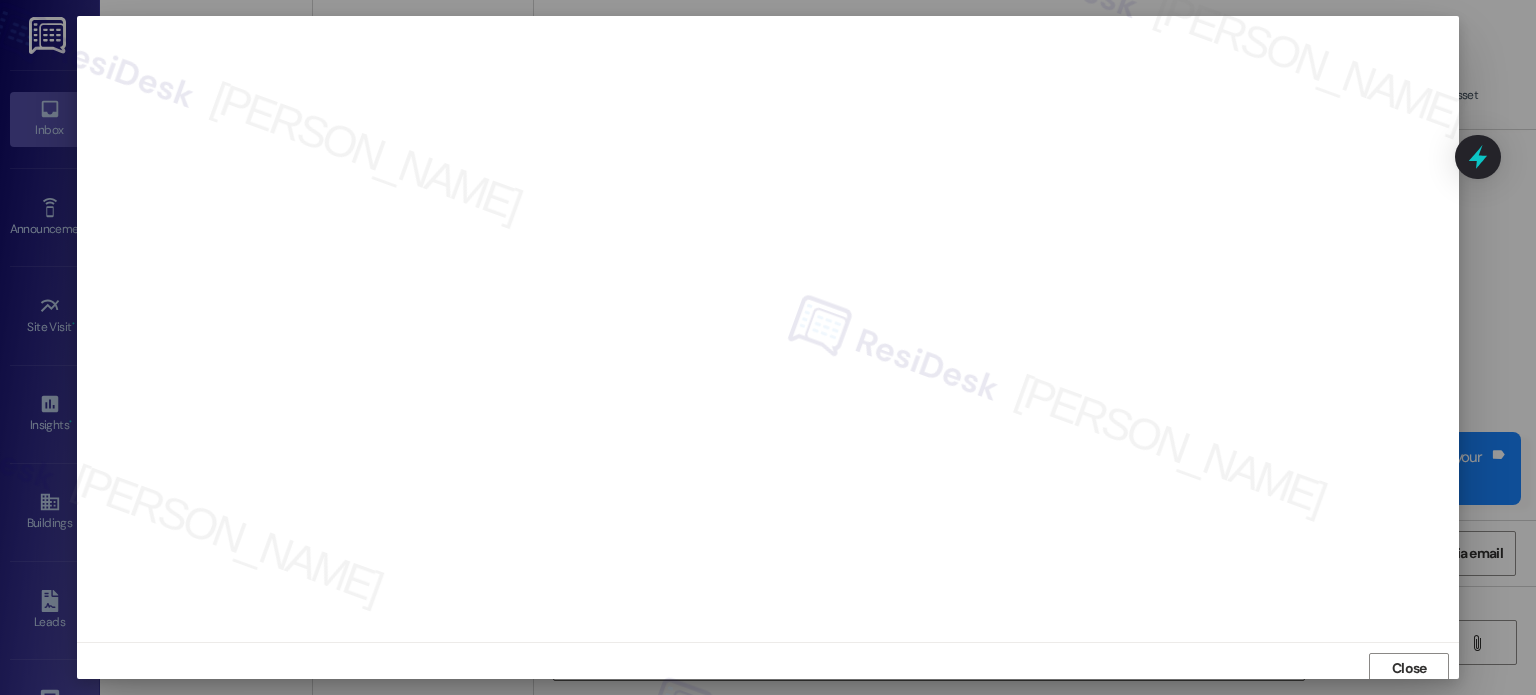 scroll, scrollTop: 5, scrollLeft: 0, axis: vertical 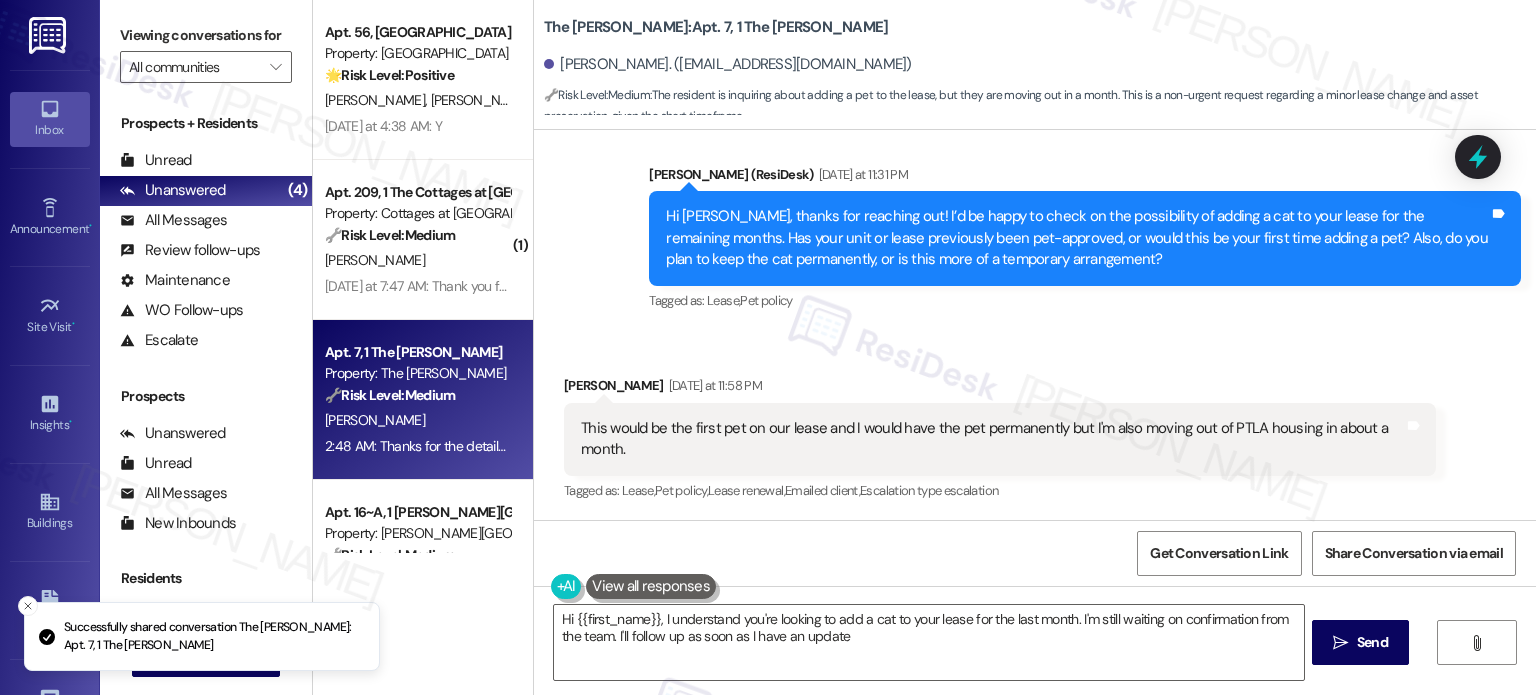 type on "Hi {{first_name}}, I understand you're looking to add a cat to your lease for the last month. I'm still waiting on confirmation from the team. I'll follow up as soon as I have an update!" 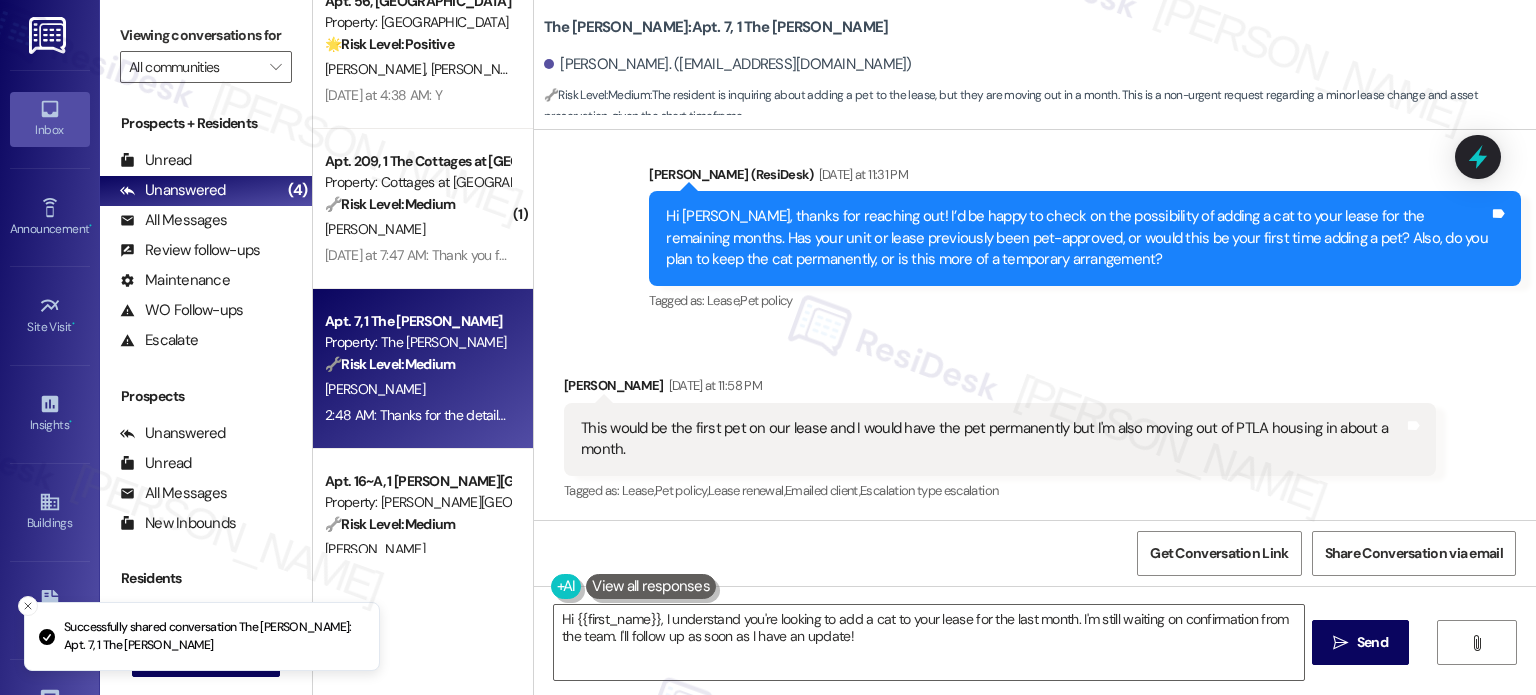 scroll, scrollTop: 87, scrollLeft: 0, axis: vertical 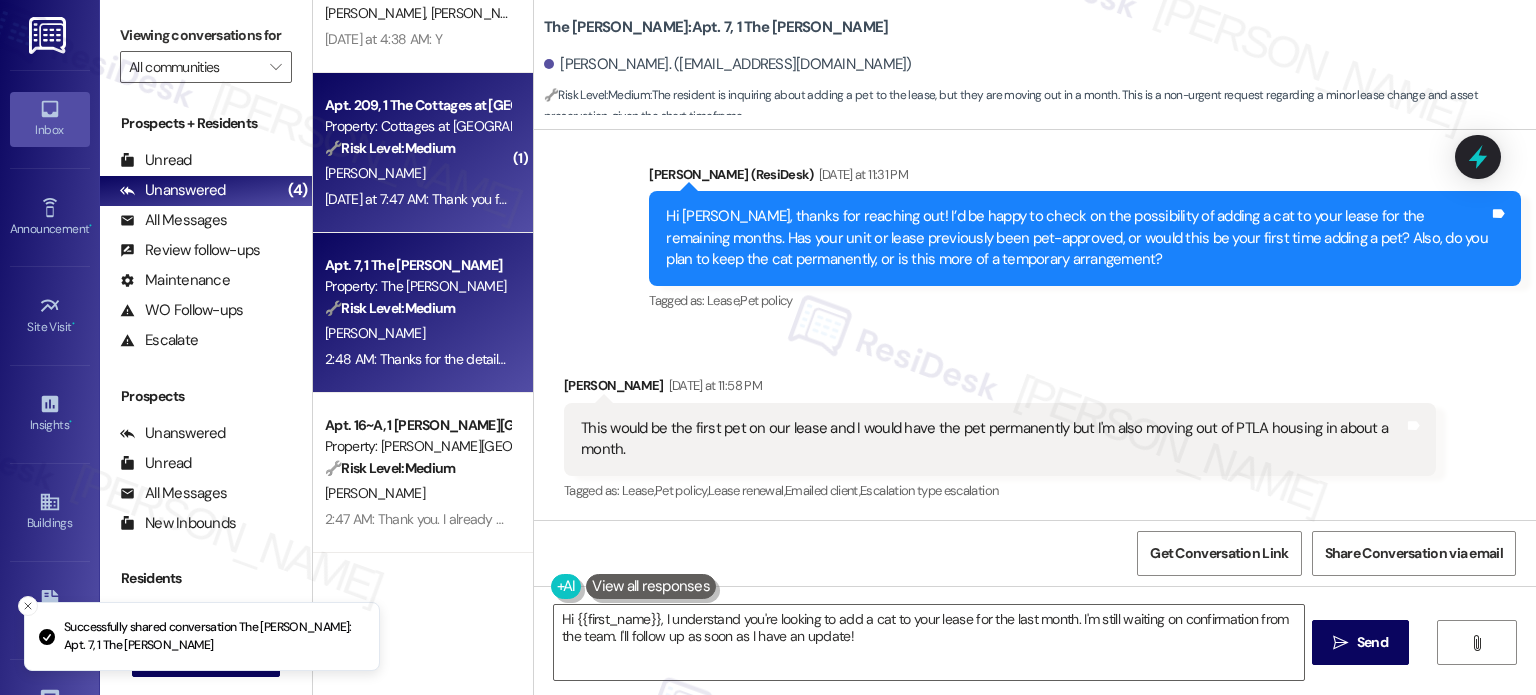 click on "[DATE] at 7:47 AM: Thank you for your message. Our offices are currently closed, but we will contact you when we resume operations. For emergencies, please contact your emergency number [PHONE_NUMBER]. [DATE] at 7:47 AM: Thank you for your message. Our offices are currently closed, but we will contact you when we resume operations. For emergencies, please contact your emergency number [PHONE_NUMBER]." at bounding box center [937, 199] 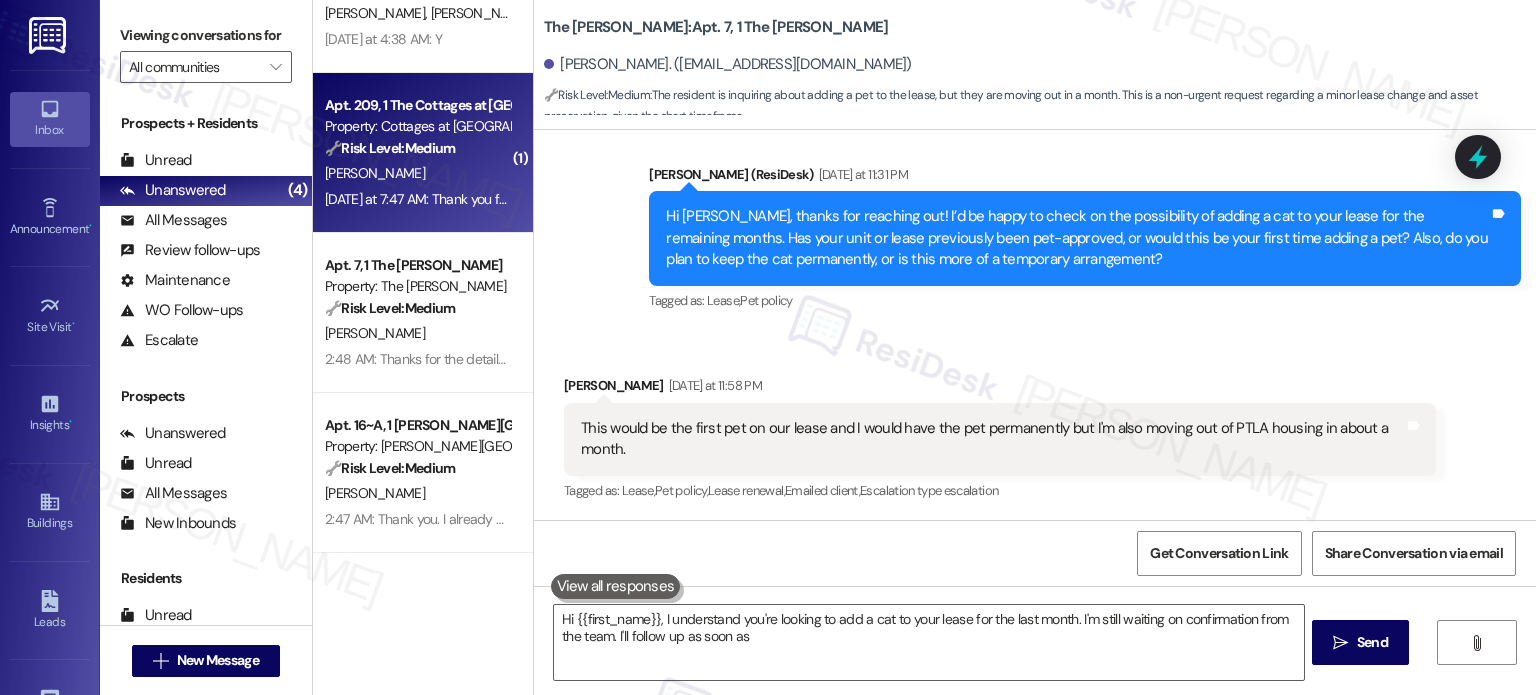 type on "Hi {{first_name}}, I understand you're looking to add a cat to your lease for the last month. I'm still waiting on confirmation from the team. I'll follow up as soon as I" 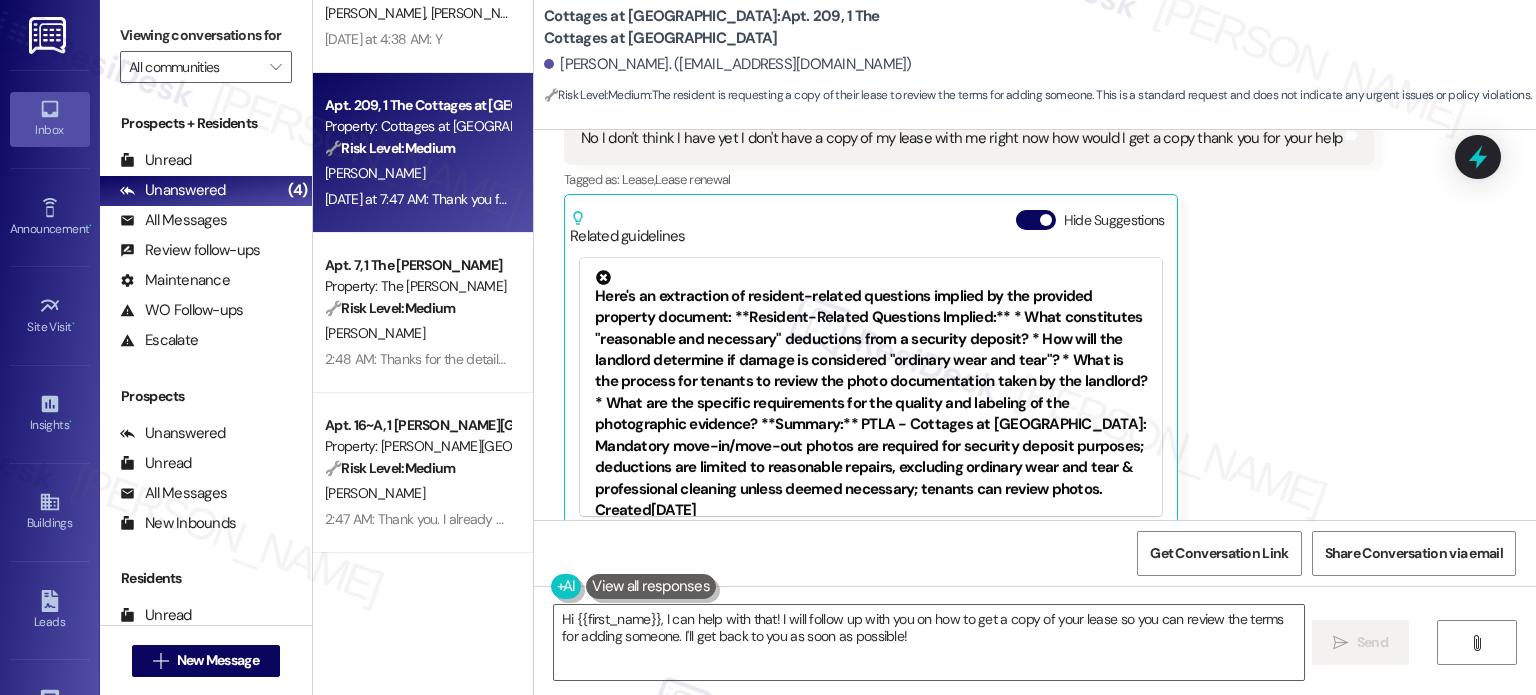 scroll, scrollTop: 27122, scrollLeft: 0, axis: vertical 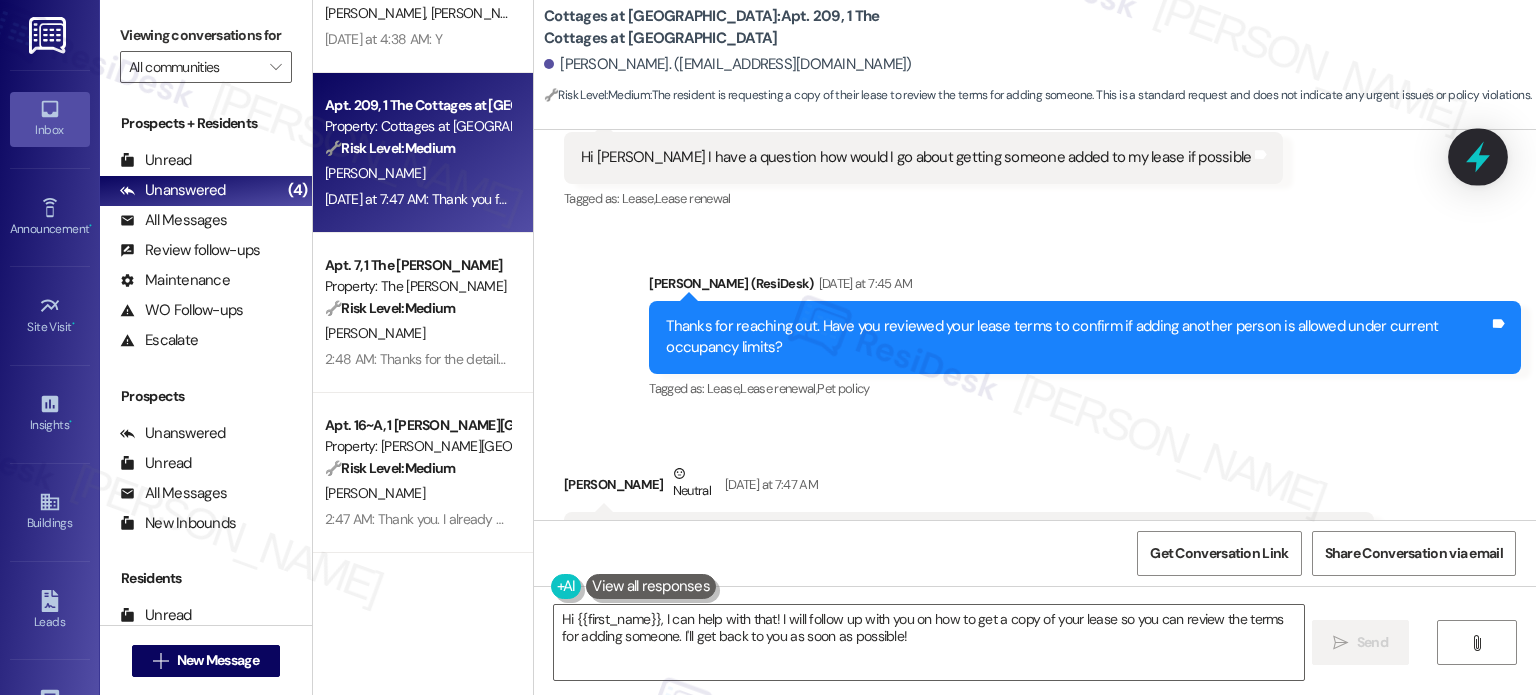 click 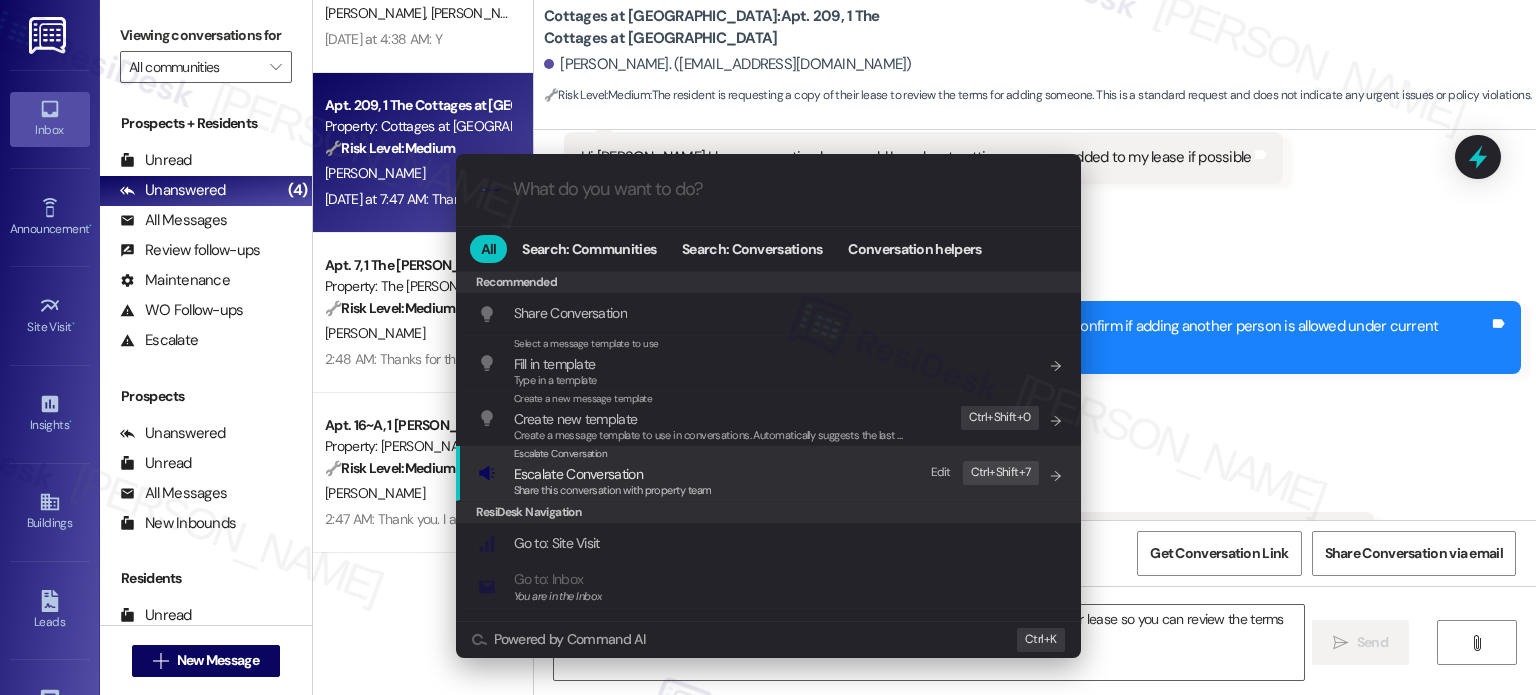 click on "Escalate Conversation Escalate Conversation Share this conversation with property team Edit Ctrl+ Shift+ 7" at bounding box center (770, 473) 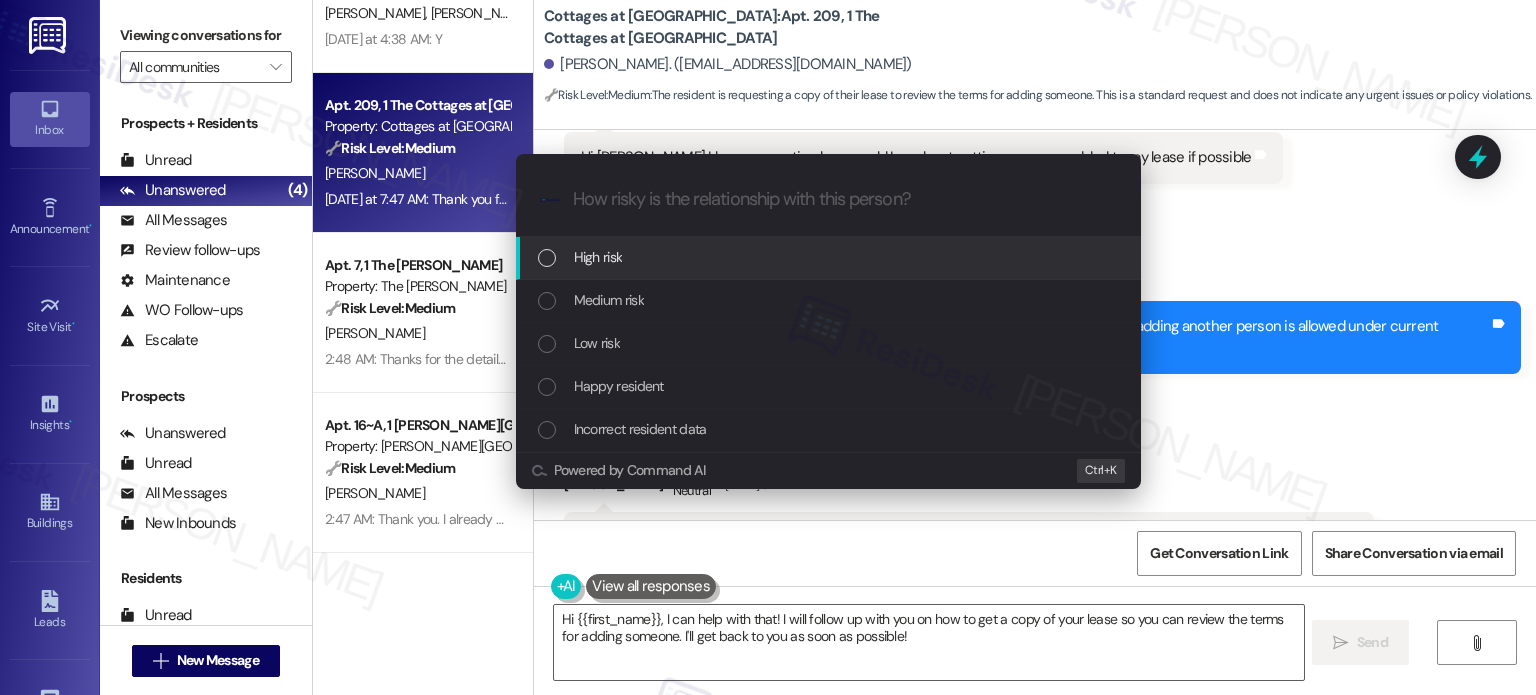 click on "Escalate Conversation How risky is the relationship with this person? Topics (e.g. broken fridge, delayed service) Any messages to highlight in the email? .cls-1{fill:#0a055f;}.cls-2{fill:#0cc4c4;} resideskLogoBlueOrange High risk Medium risk Low risk Happy resident Incorrect resident data Powered by Command AI Ctrl+ K" at bounding box center (768, 347) 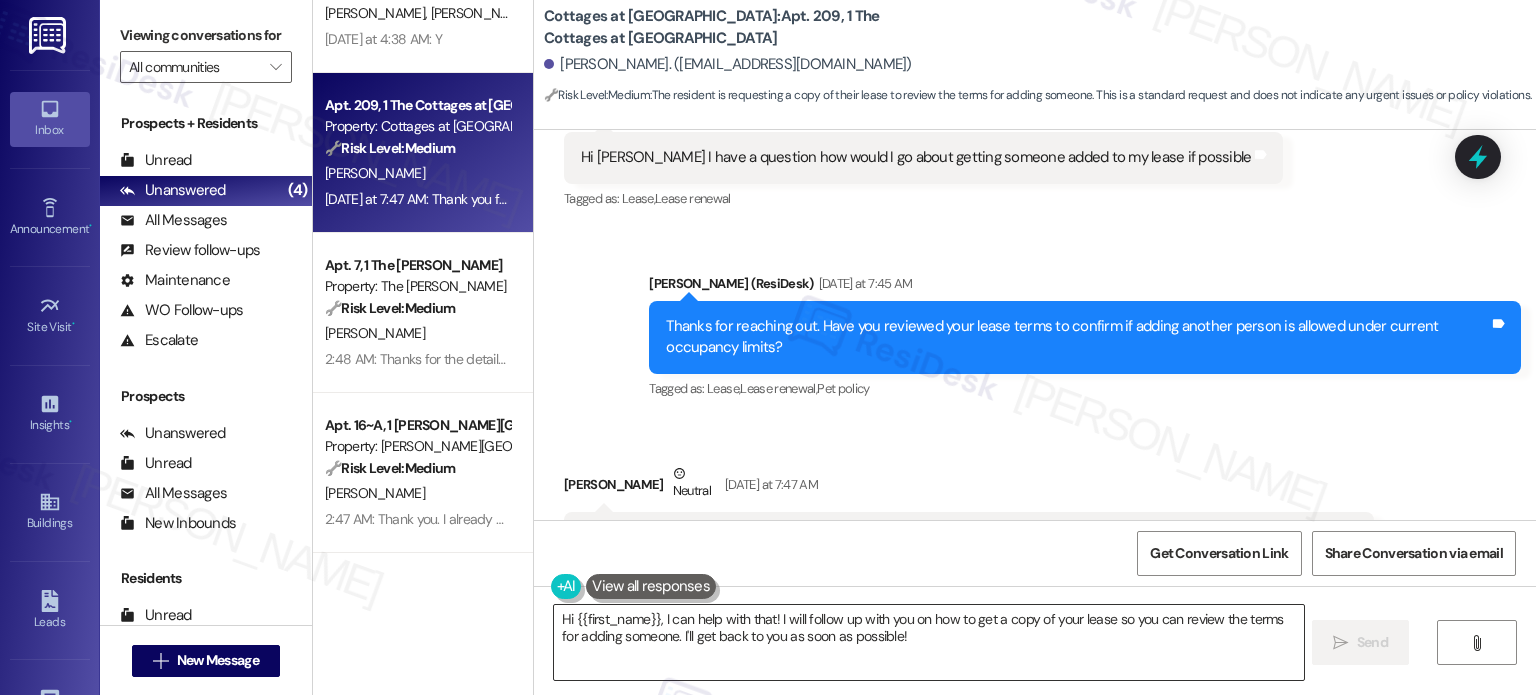 click on "Hi {{first_name}}, I can help with that! I will follow up with you on how to get a copy of your lease so you can review the terms for adding someone. I'll get back to you as soon as possible!" at bounding box center [928, 642] 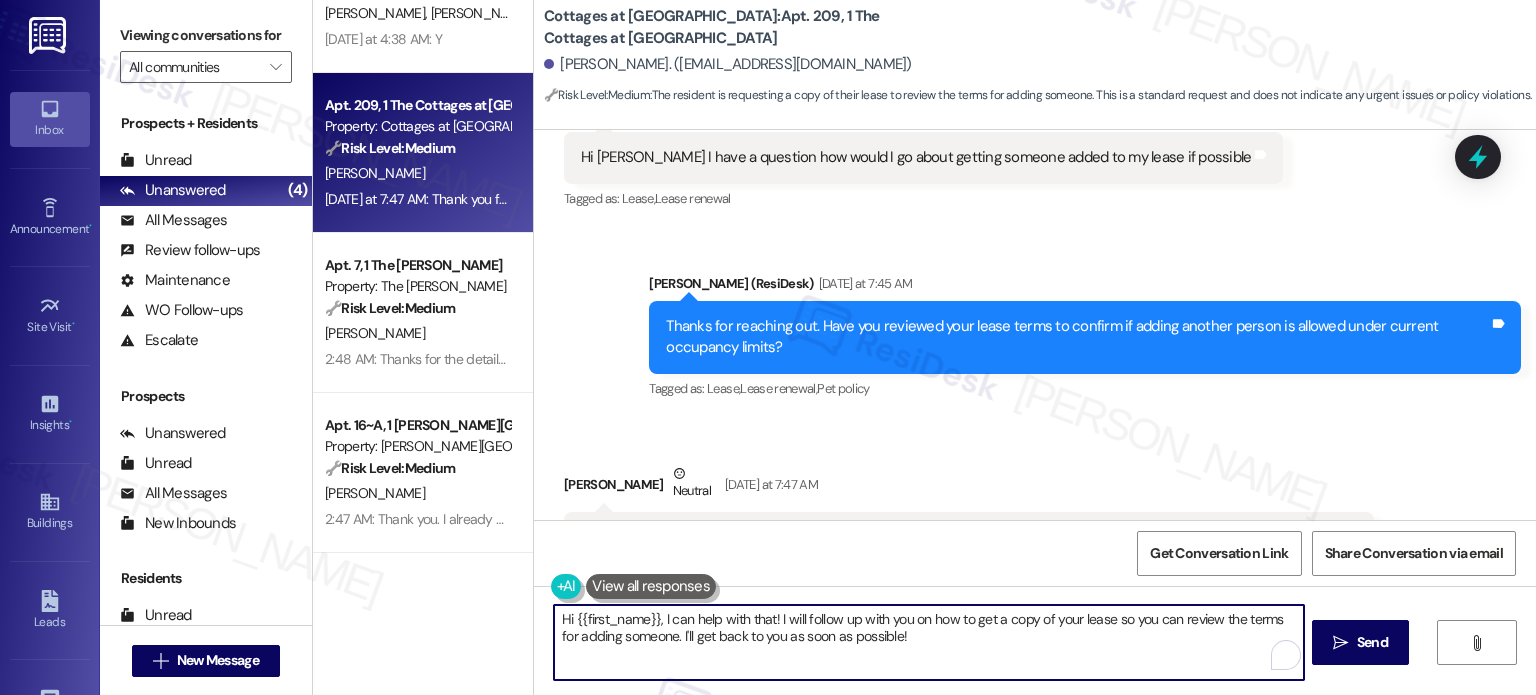 click on "Hi {{first_name}}, I can help with that! I will follow up with you on how to get a copy of your lease so you can review the terms for adding someone. I'll get back to you as soon as possible!" at bounding box center [928, 642] 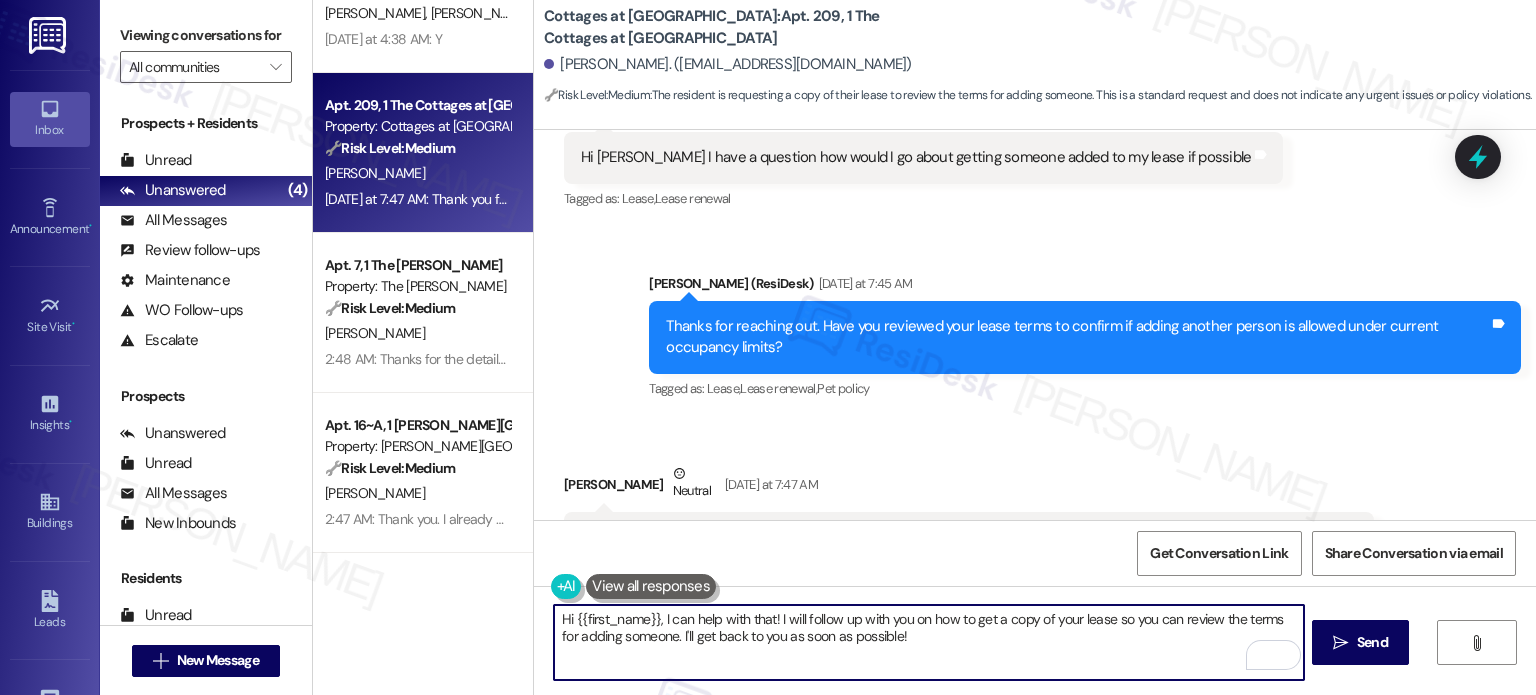 type on "I" 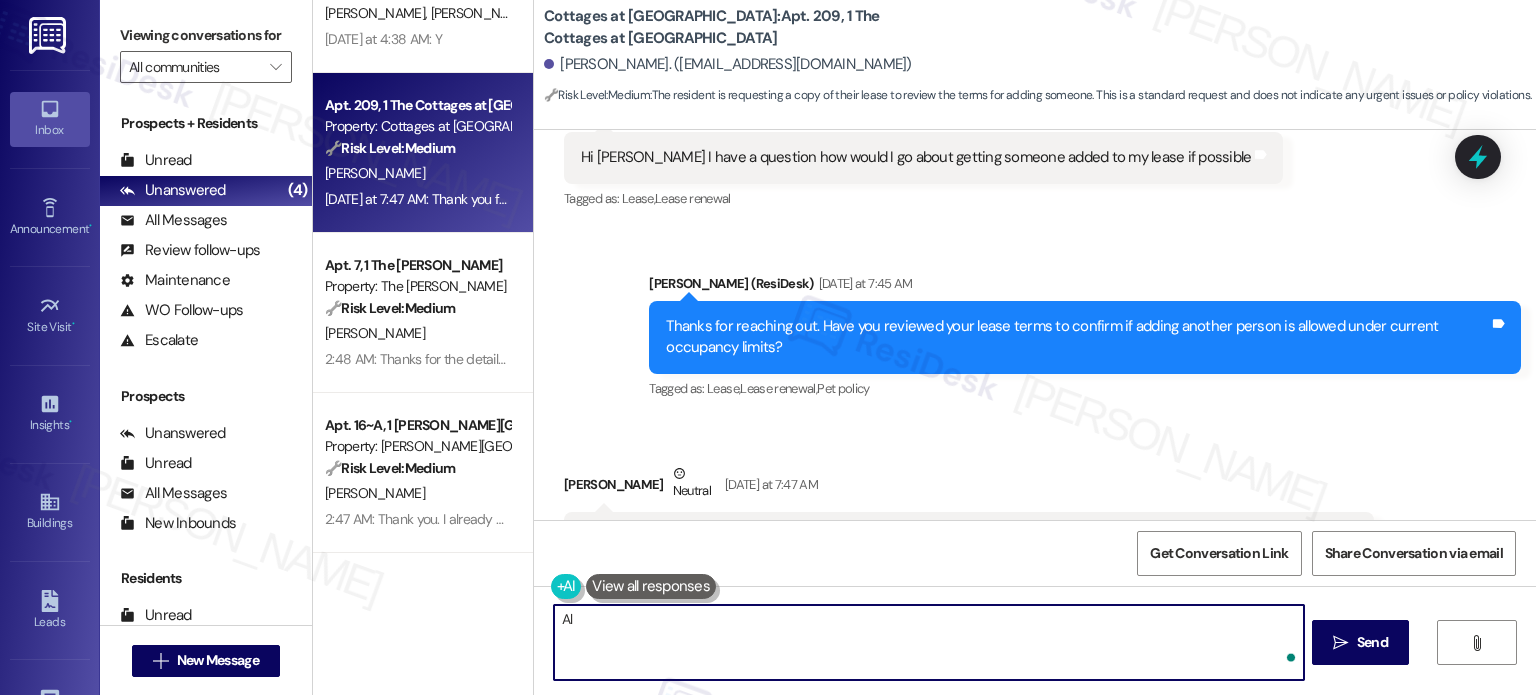 type on "A" 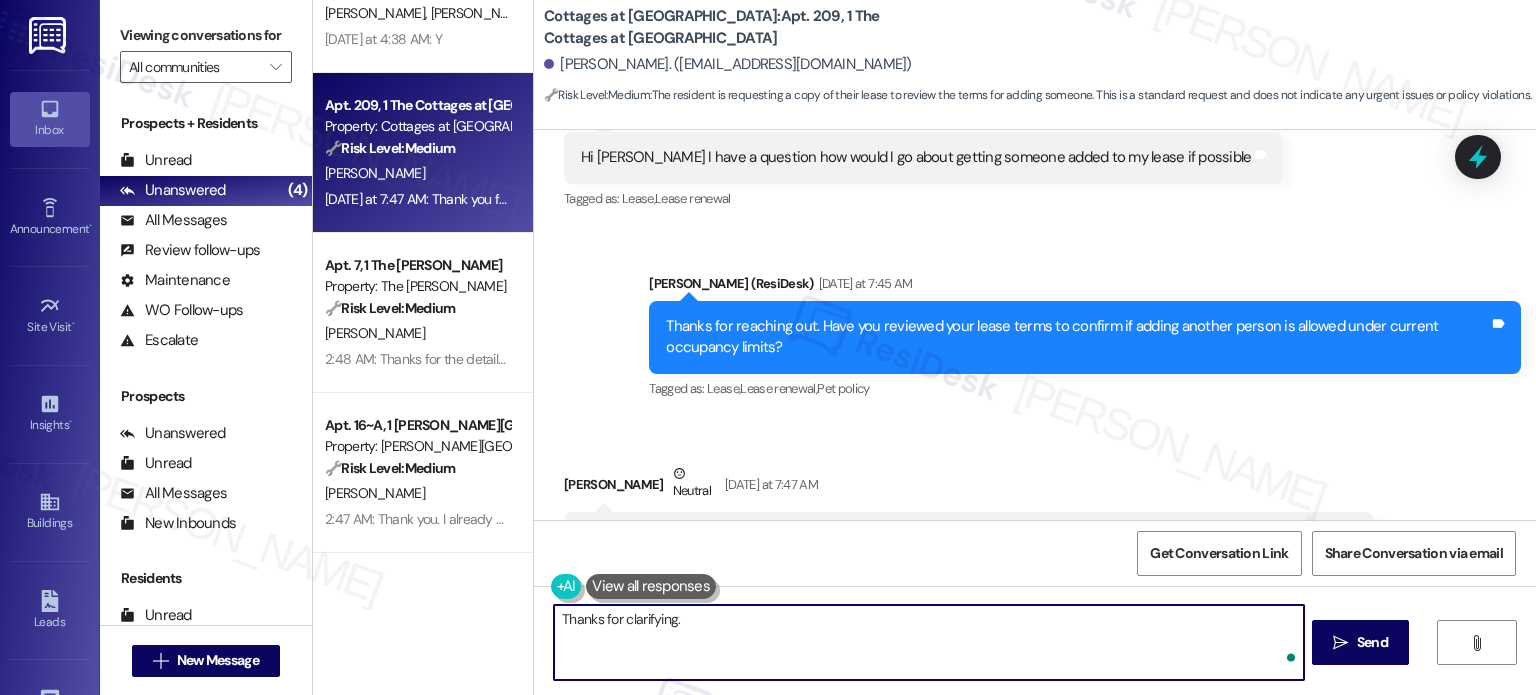 paste on "I'll forward your concern to the team, and I'll let you know once I have more information. We appreciate your patience." 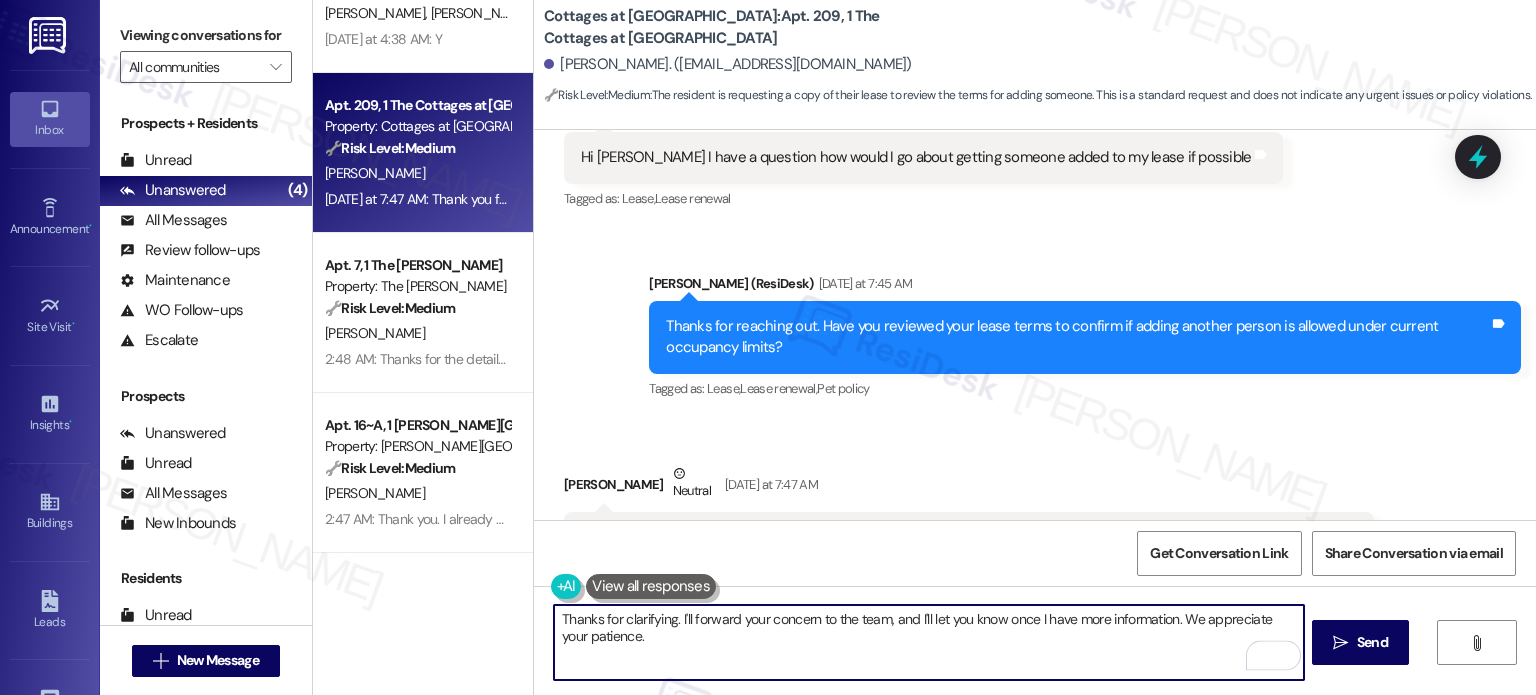 click on "Thanks for clarifying. I'll forward your concern to the team, and I'll let you know once I have more information. We appreciate your patience." at bounding box center [928, 642] 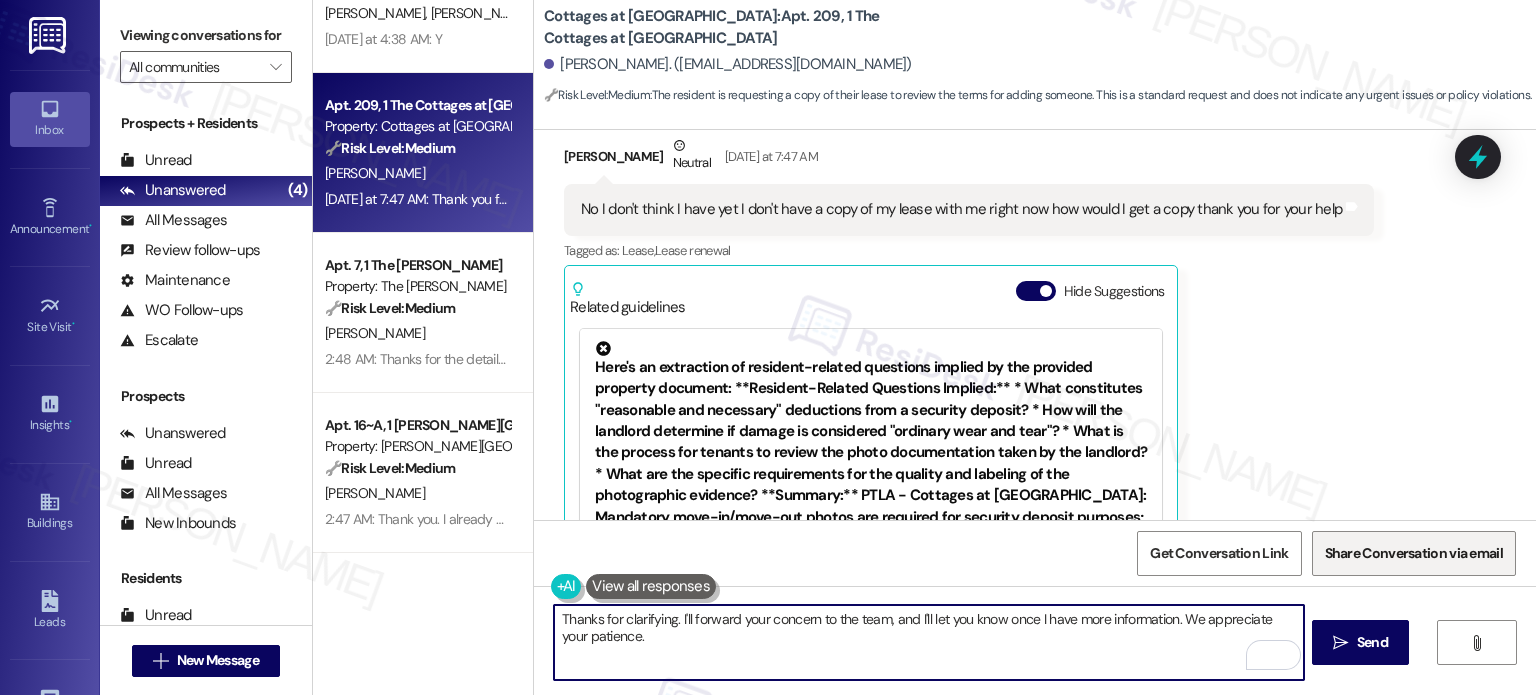 scroll, scrollTop: 27521, scrollLeft: 0, axis: vertical 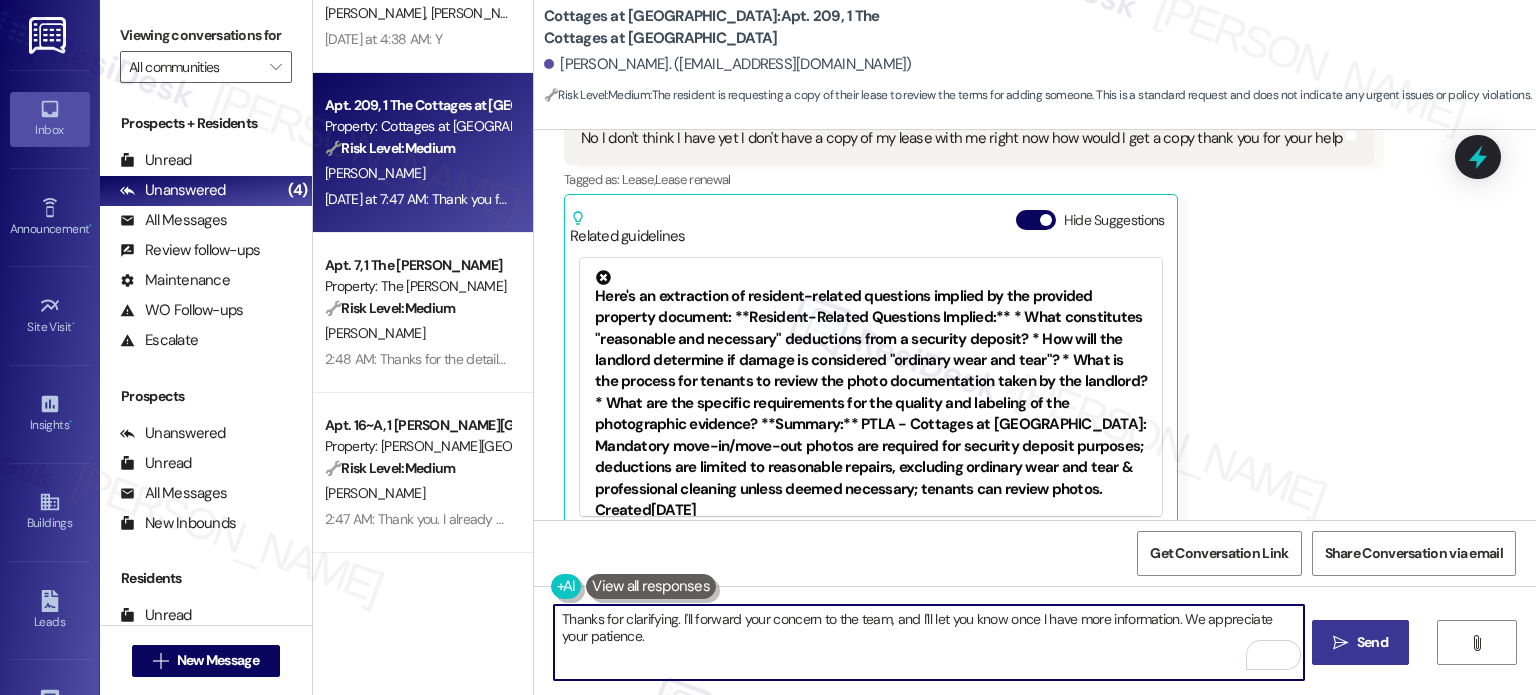type on "Thanks for clarifying. I'll forward your concern to the team, and I'll let you know once I have more information. We appreciate your patience." 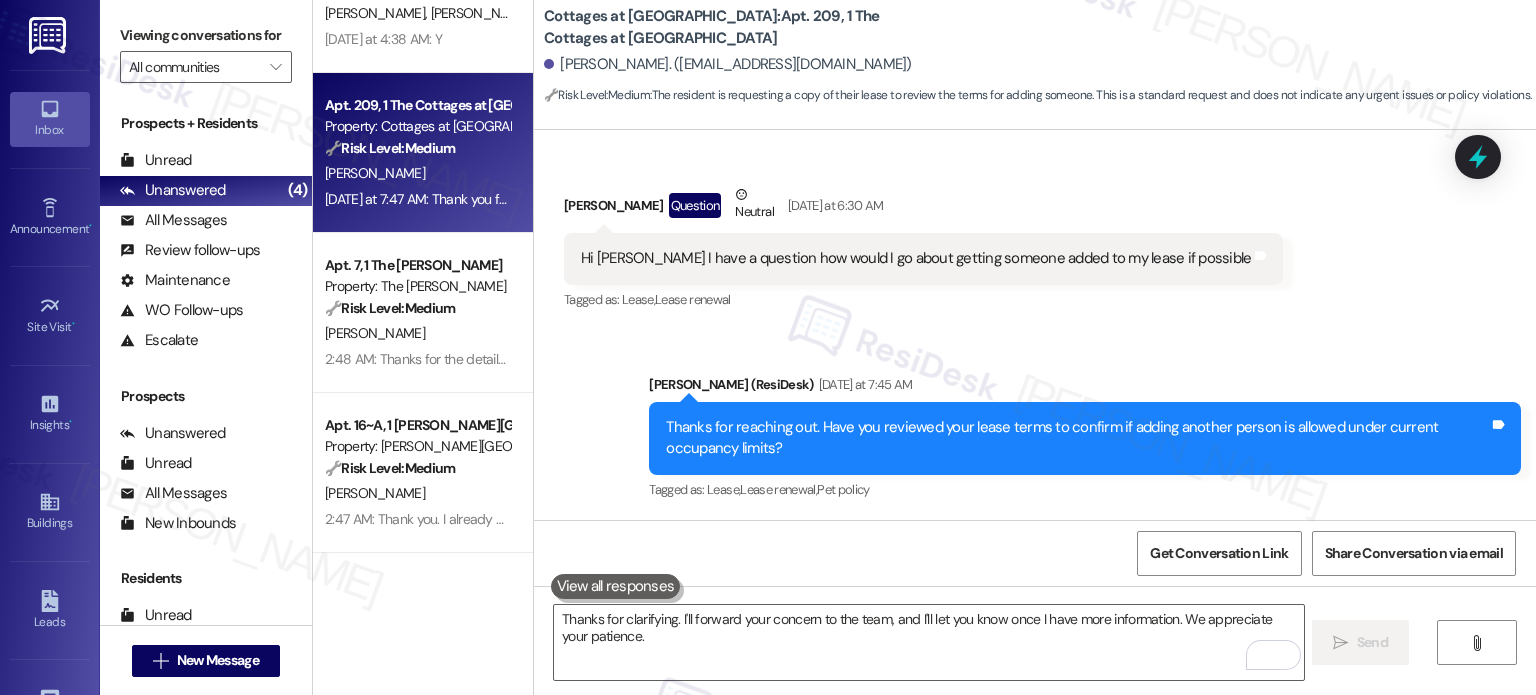 type 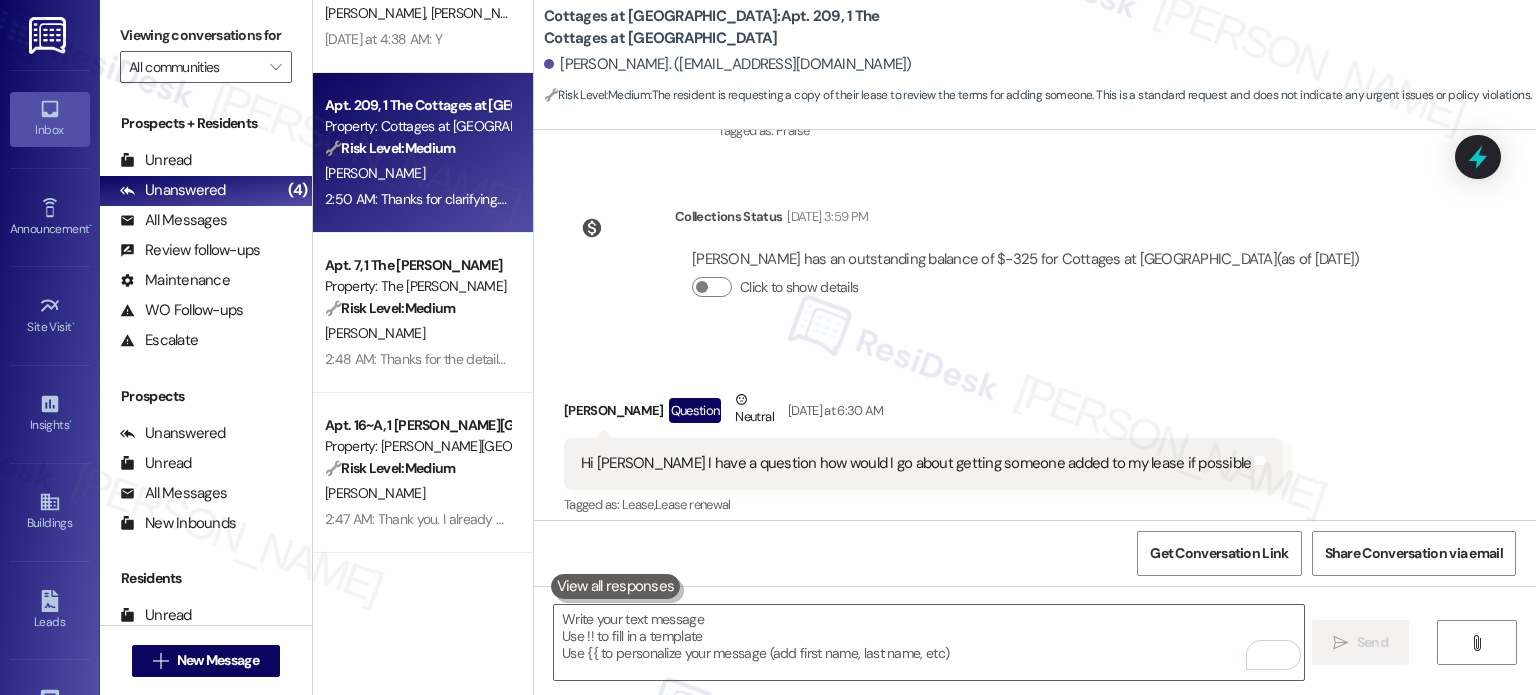 scroll, scrollTop: 26731, scrollLeft: 0, axis: vertical 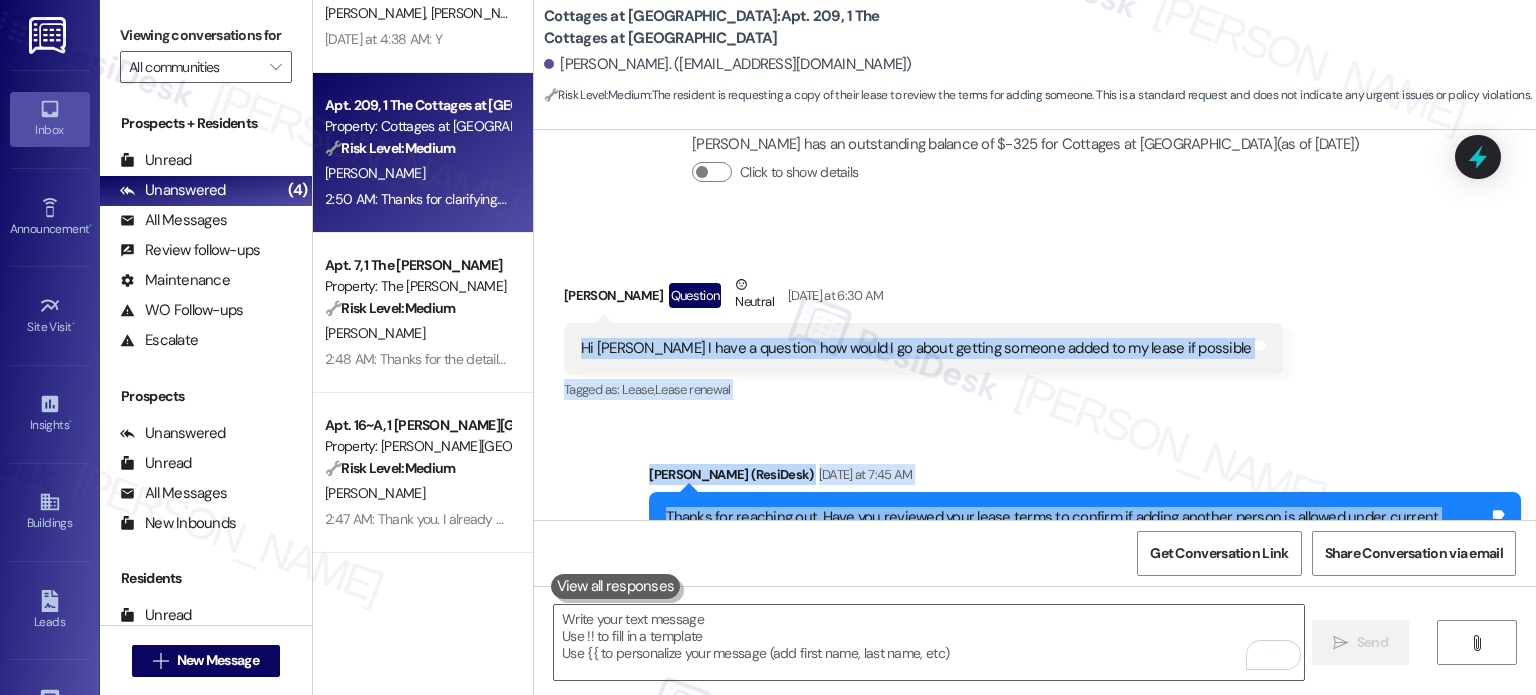 drag, startPoint x: 568, startPoint y: 330, endPoint x: 1319, endPoint y: 500, distance: 770.0007 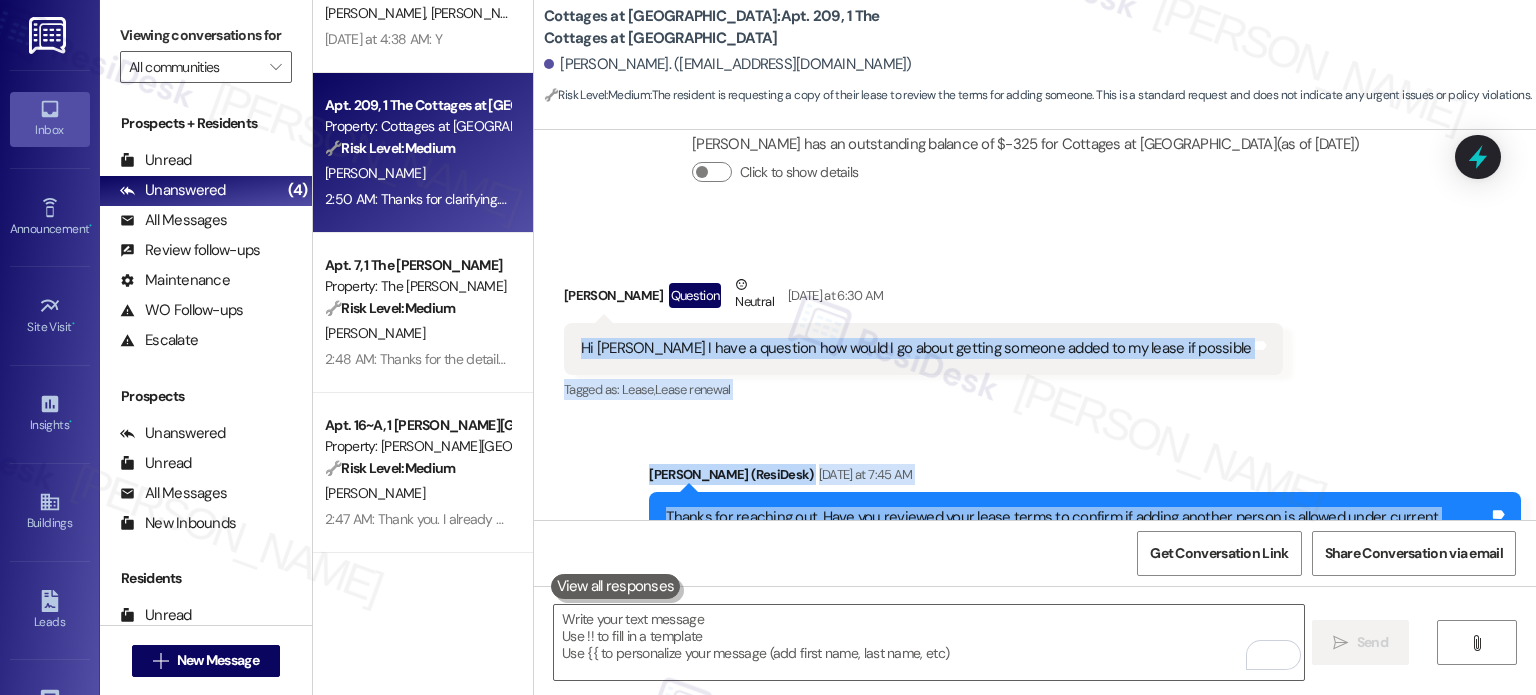 copy on "Hi [PERSON_NAME] I have a question how would I go about getting someone added to my lease if possible  Tags and notes Tagged as:   [PERSON_NAME] ,  Click to highlight conversations about Lease Lease renewal Click to highlight conversations about Lease renewal Sent via SMS [PERSON_NAME]   (ResiDesk) [DATE] at 7:45 AM Thanks for reaching out. Have you reviewed your lease terms to confirm if adding another person is allowed under current occupancy limits? Tags and notes Tagged as:   Lease ,  Click to highlight conversations about Lease Lease renewal ,  Click to highlight conversations about Lease renewal Pet policy Click to highlight conversations about Pet policy Received via SMS [PERSON_NAME]   Neutral [DATE] at 7:47 AM No I don't think I have yet I don't have a copy of my lease with me right now how would I get a copy thank you for your help" 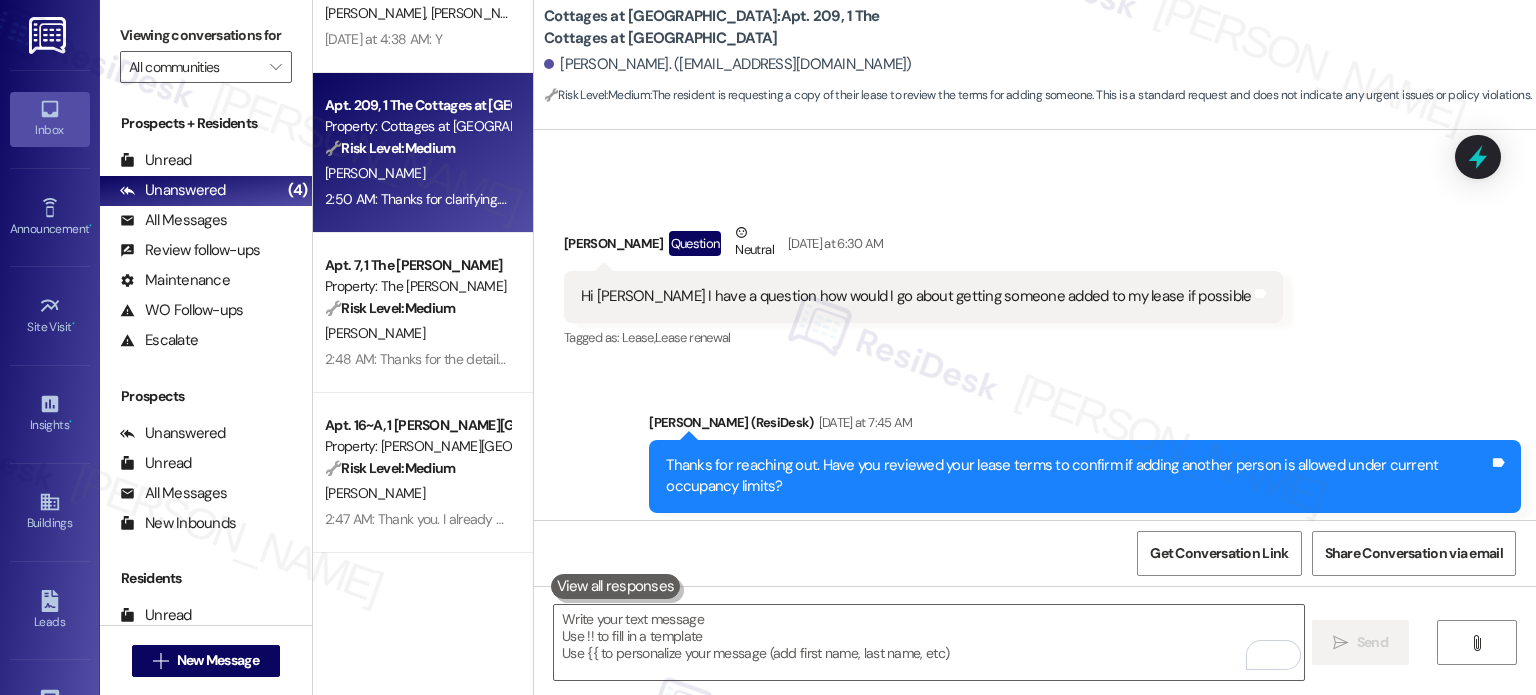 scroll, scrollTop: 26683, scrollLeft: 0, axis: vertical 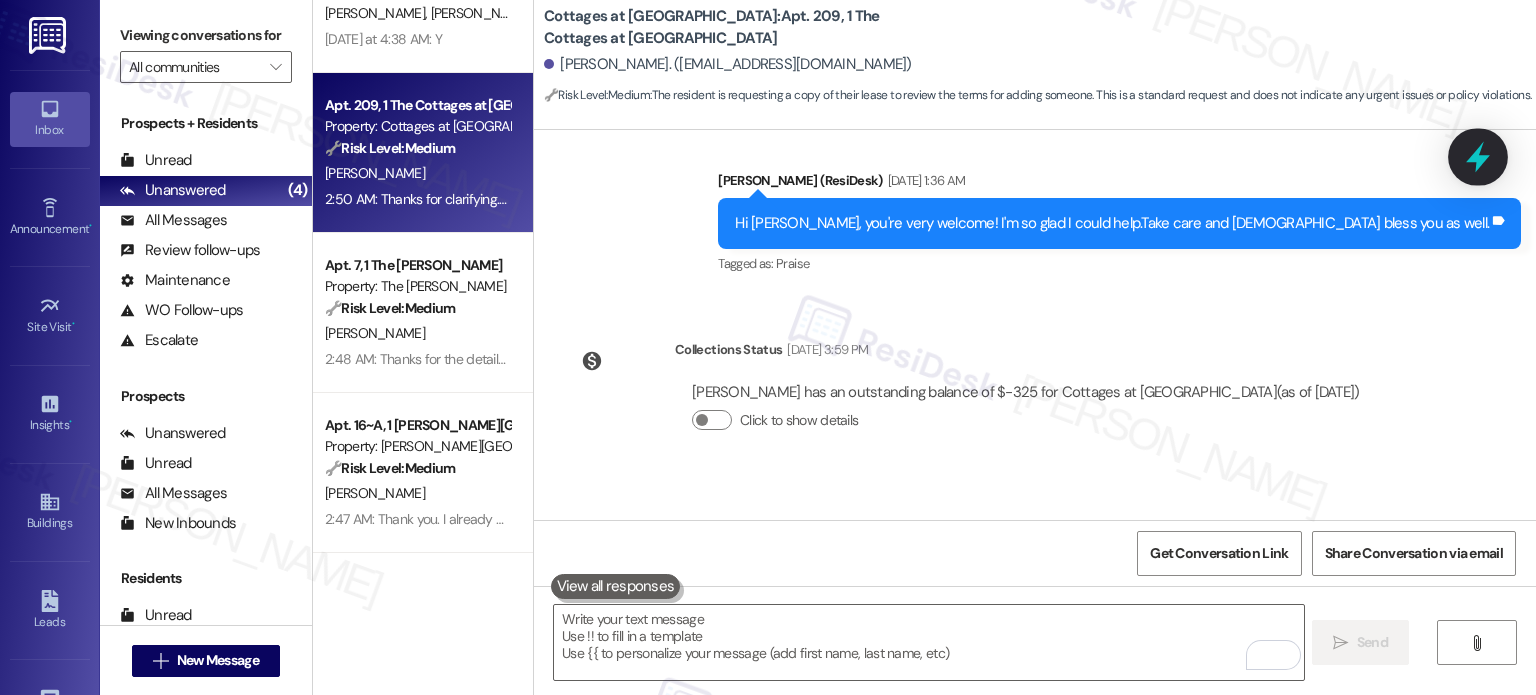 click 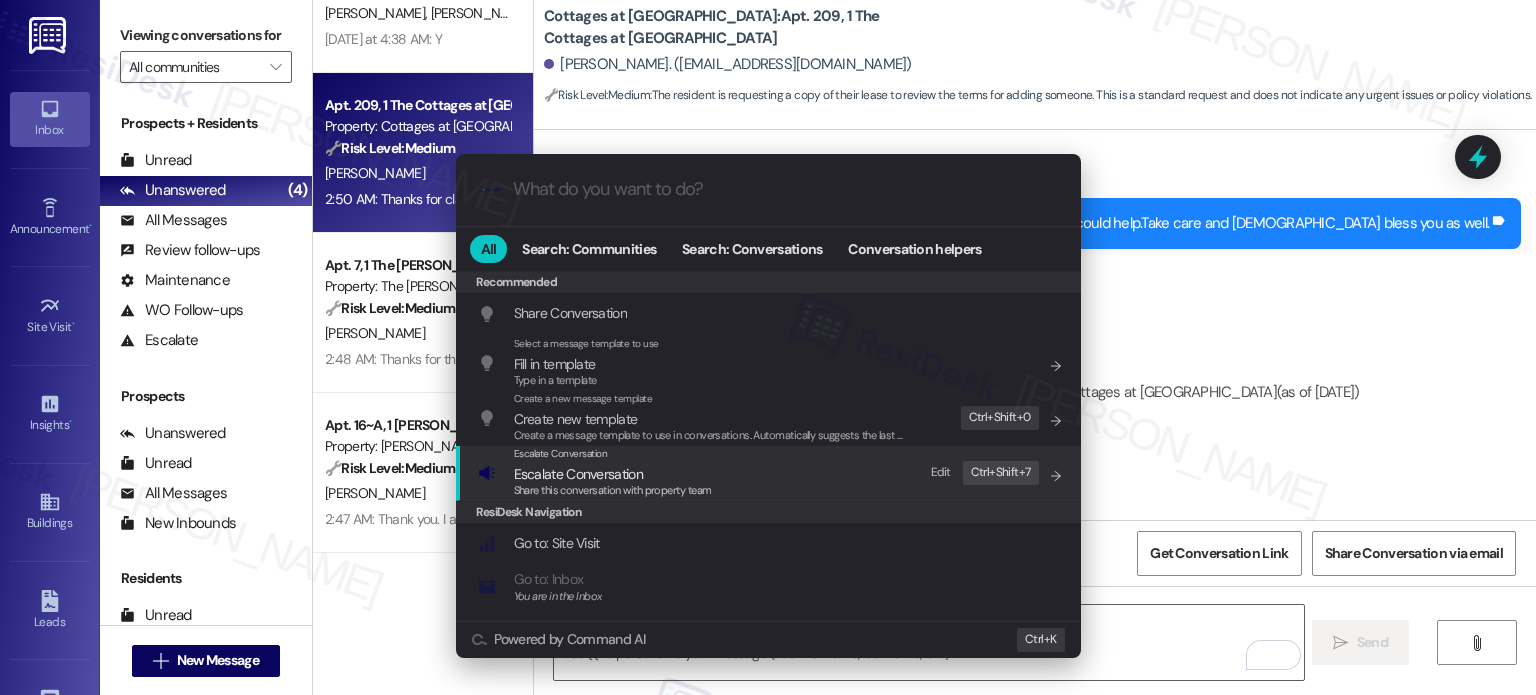 click on "Escalate Conversation" at bounding box center (578, 474) 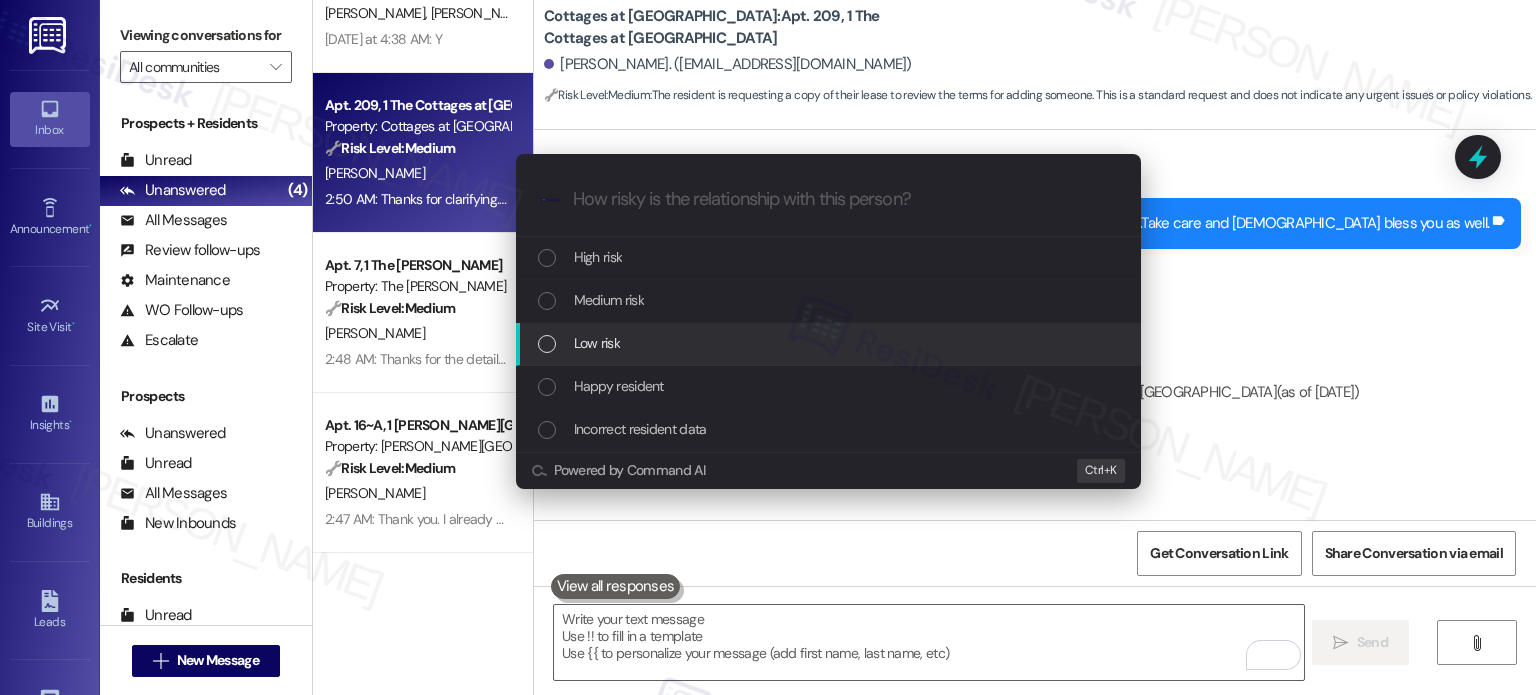 click on "Low risk" at bounding box center (597, 343) 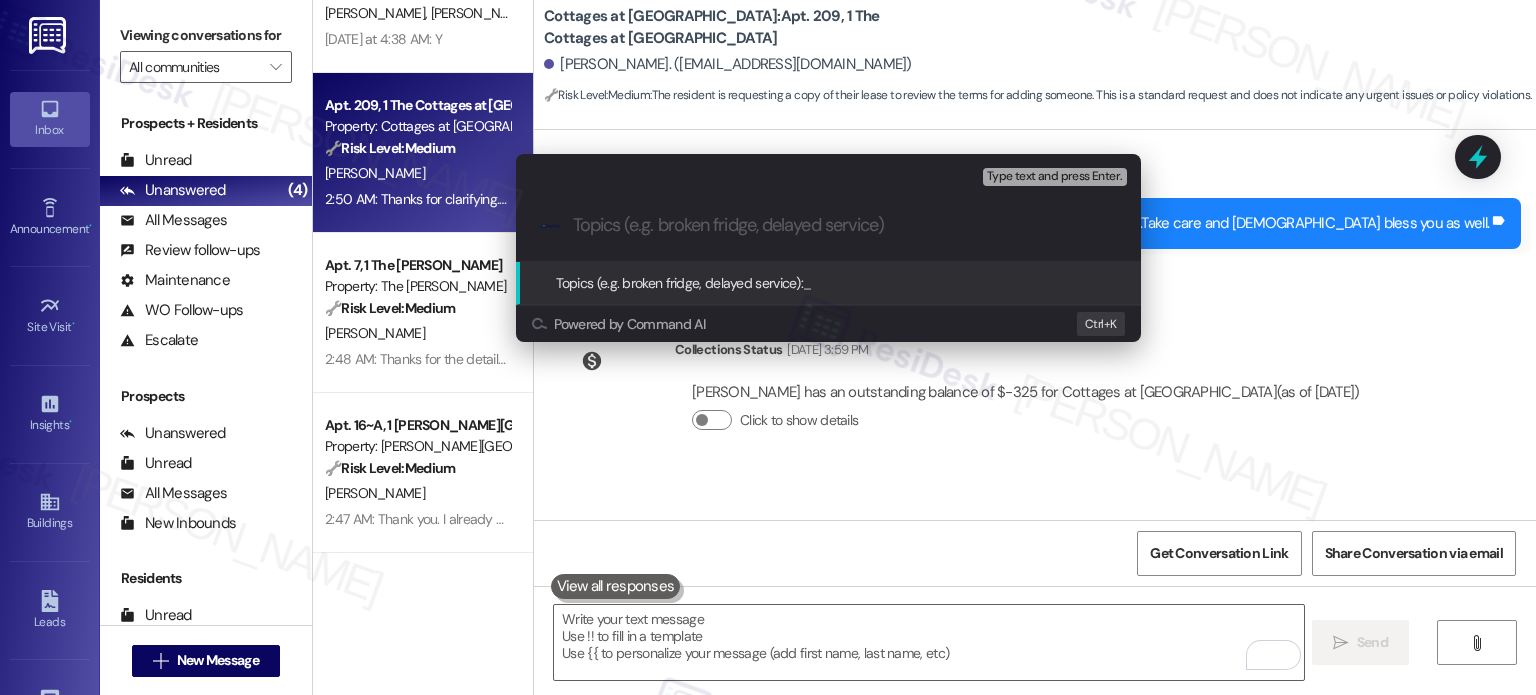 paste on "Request to Add Occupant to Lease" 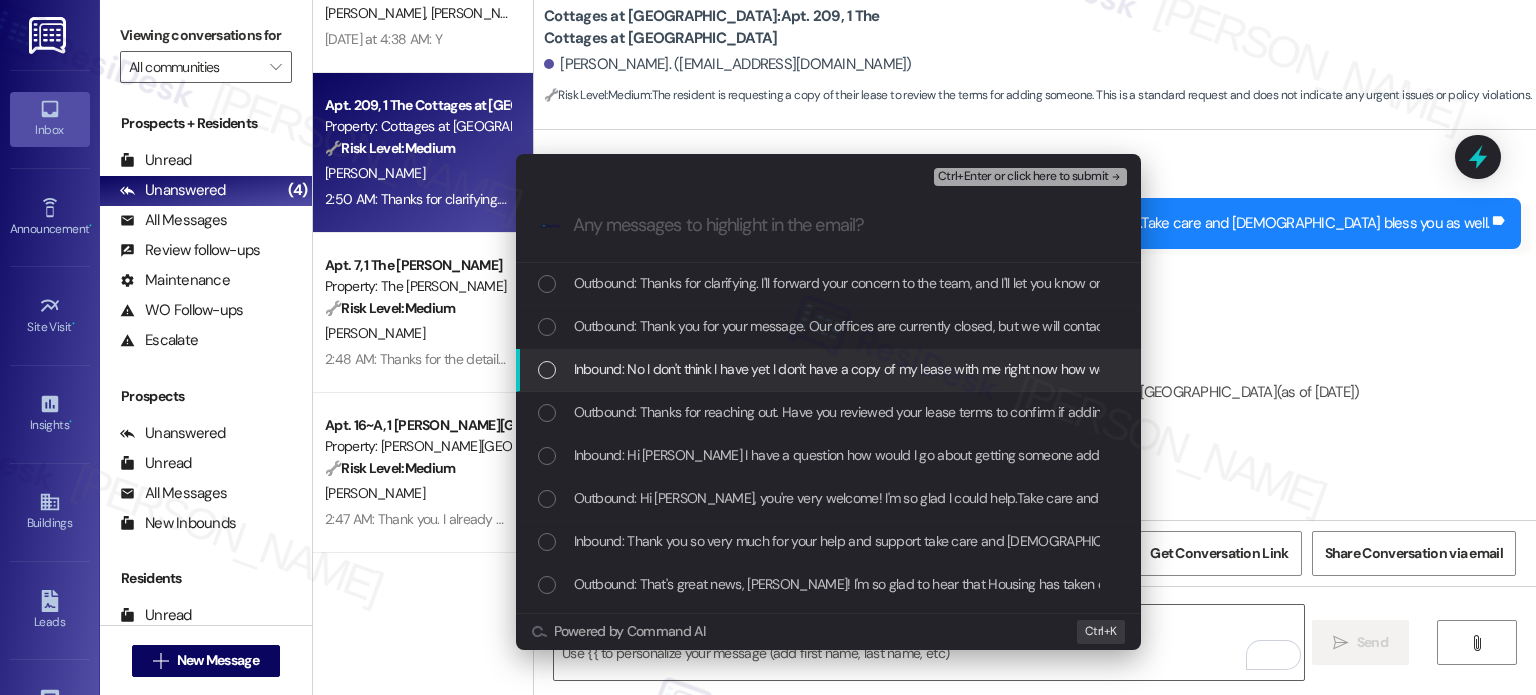 click on "Inbound: No I don't think I have yet I don't have a copy of my lease with me right now how would I get a copy thank you for your help" at bounding box center [953, 369] 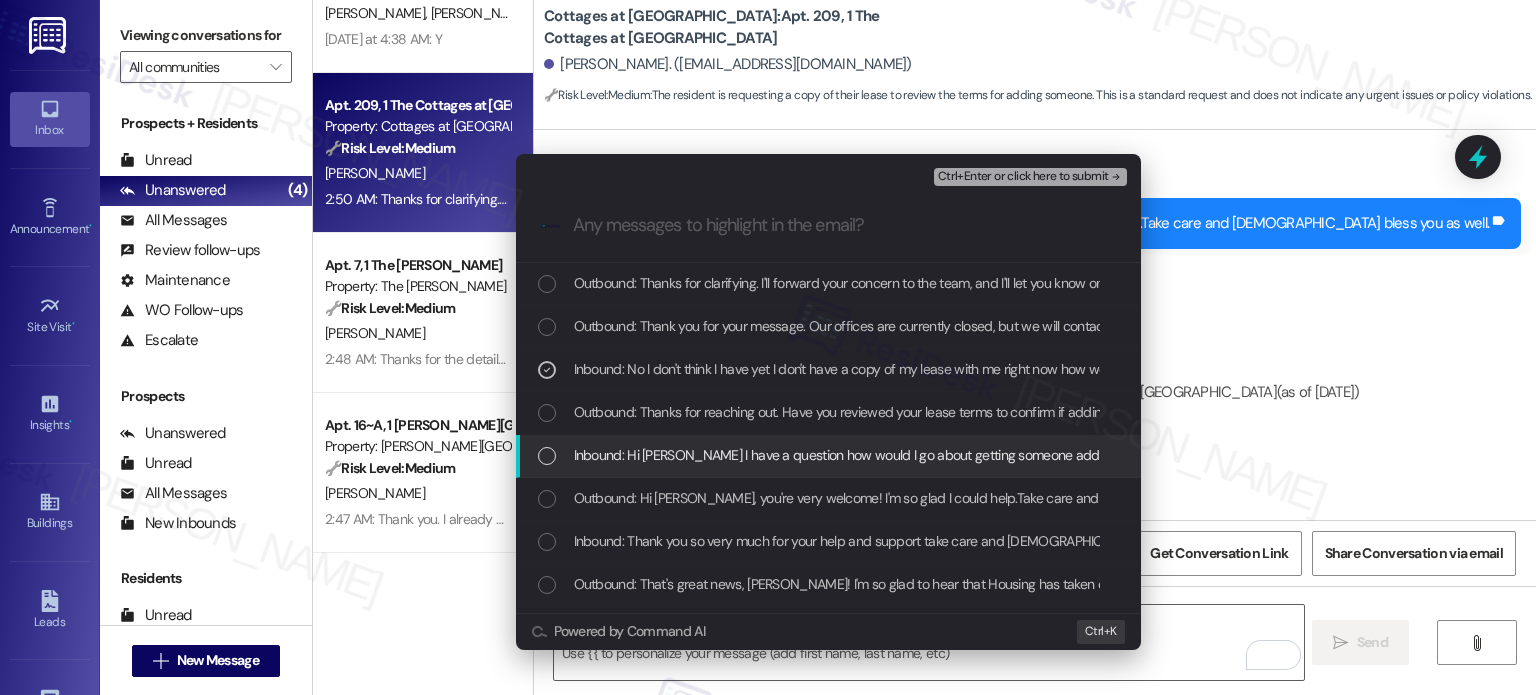 click on "Inbound: Hi [PERSON_NAME] I have a question how would I go about getting someone added to my lease if possible" at bounding box center (911, 455) 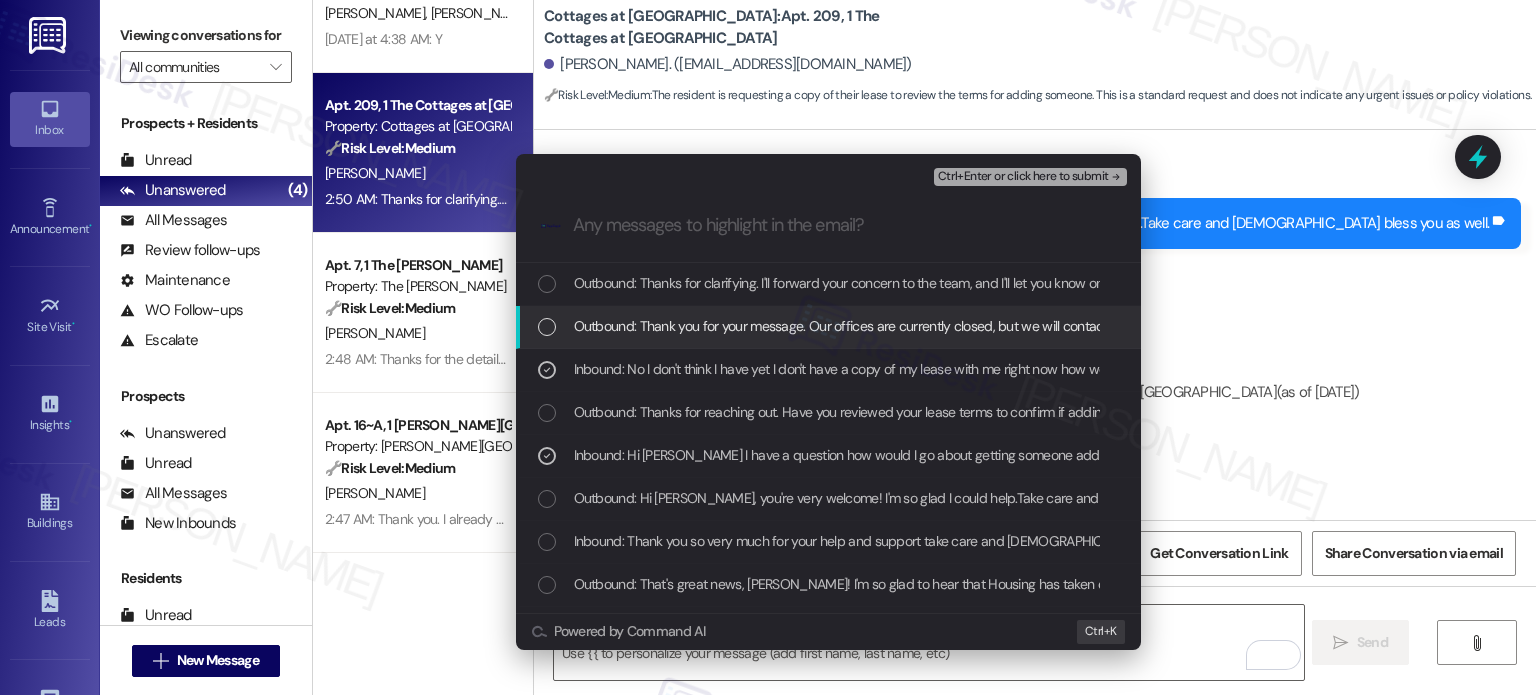 click on "Ctrl+Enter or click here to submit" at bounding box center [1032, 177] 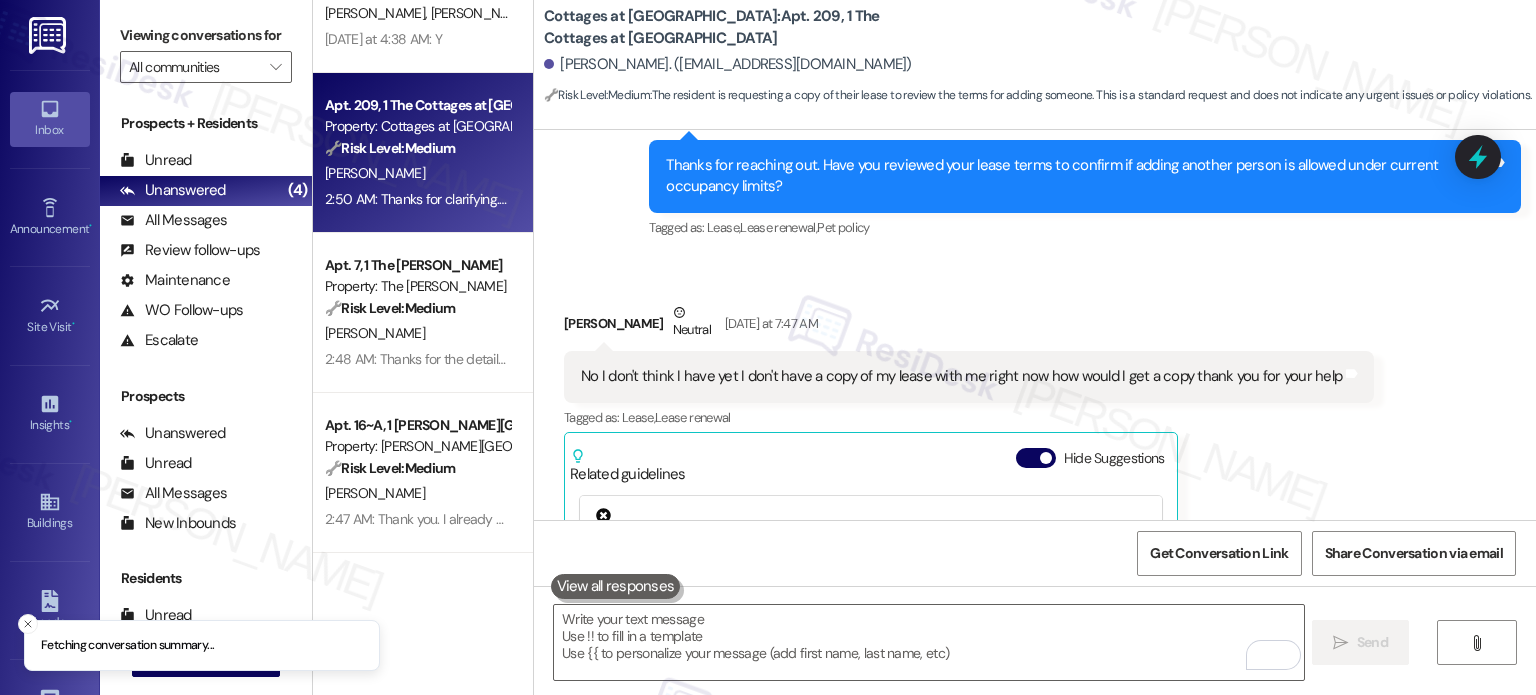 scroll, scrollTop: 27682, scrollLeft: 0, axis: vertical 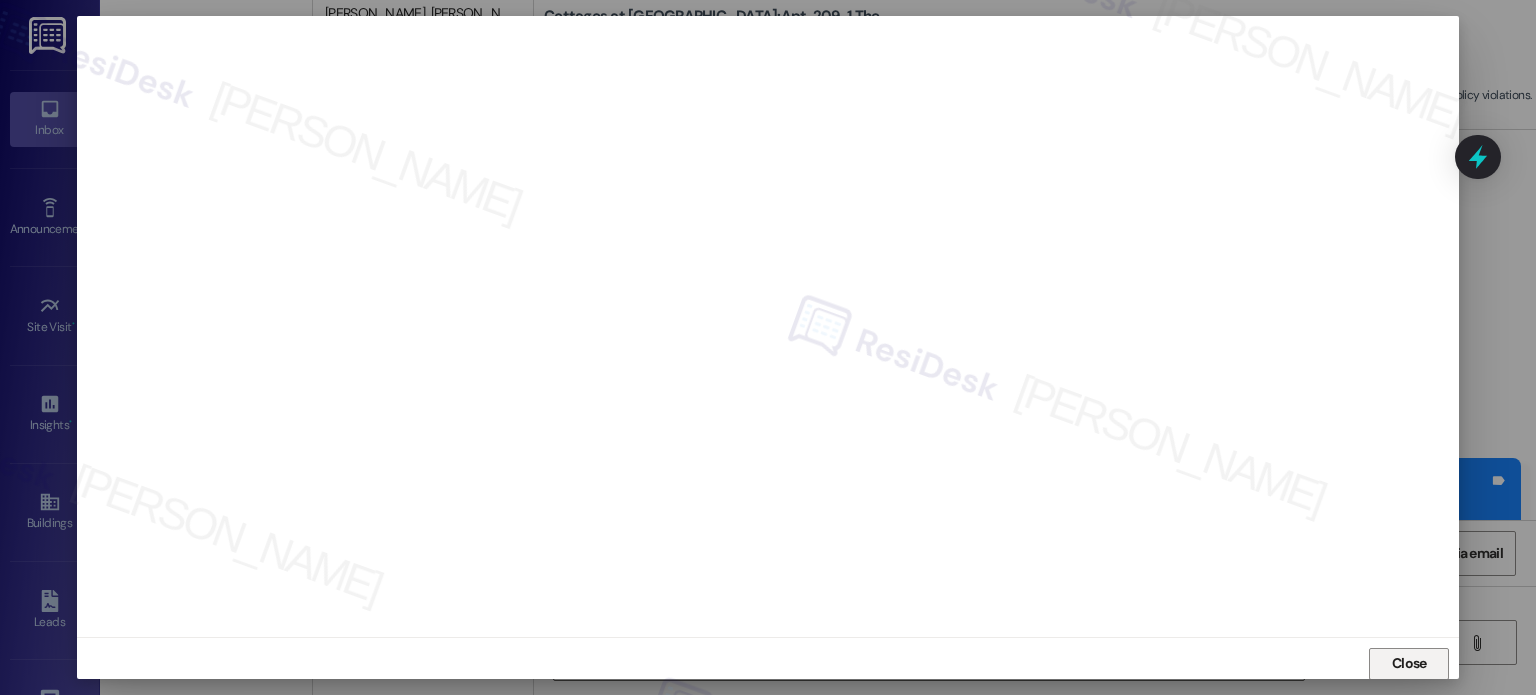 click on "Close" at bounding box center (1409, 663) 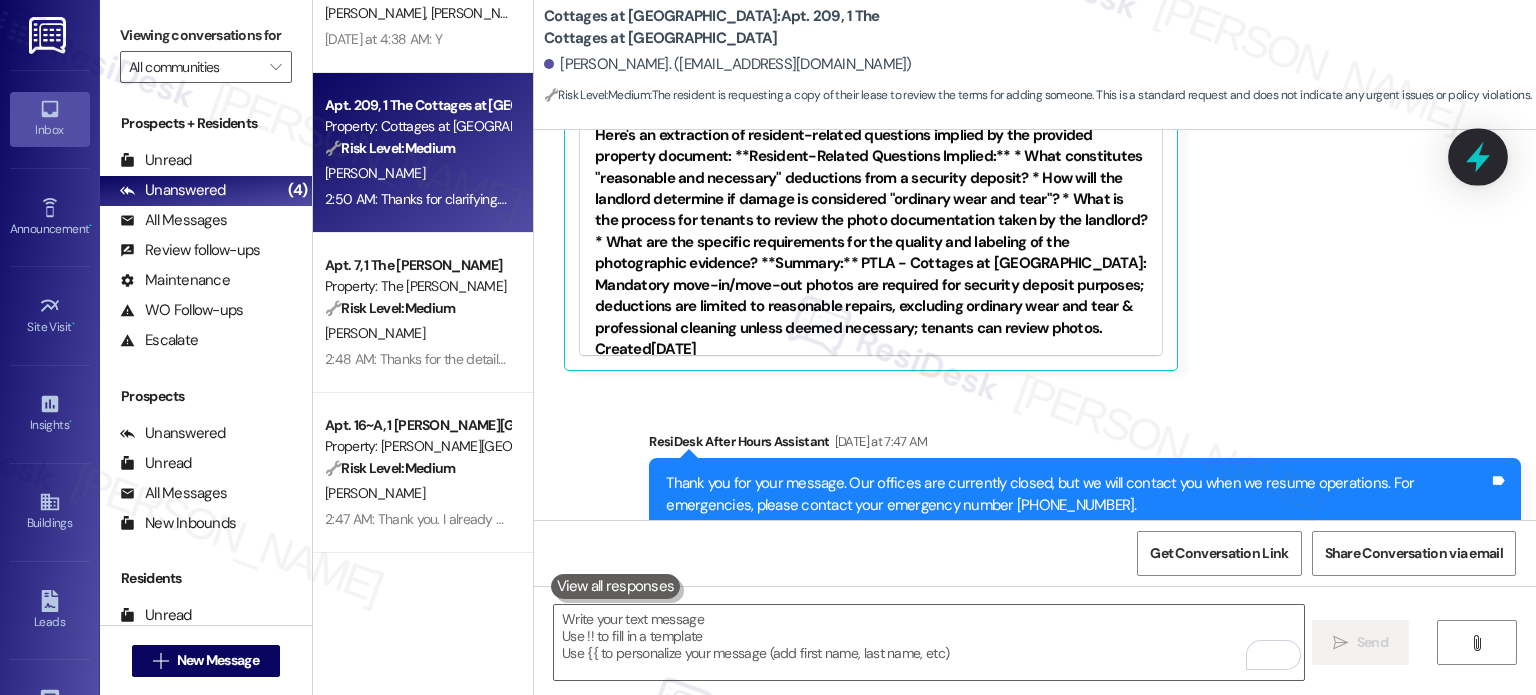 click 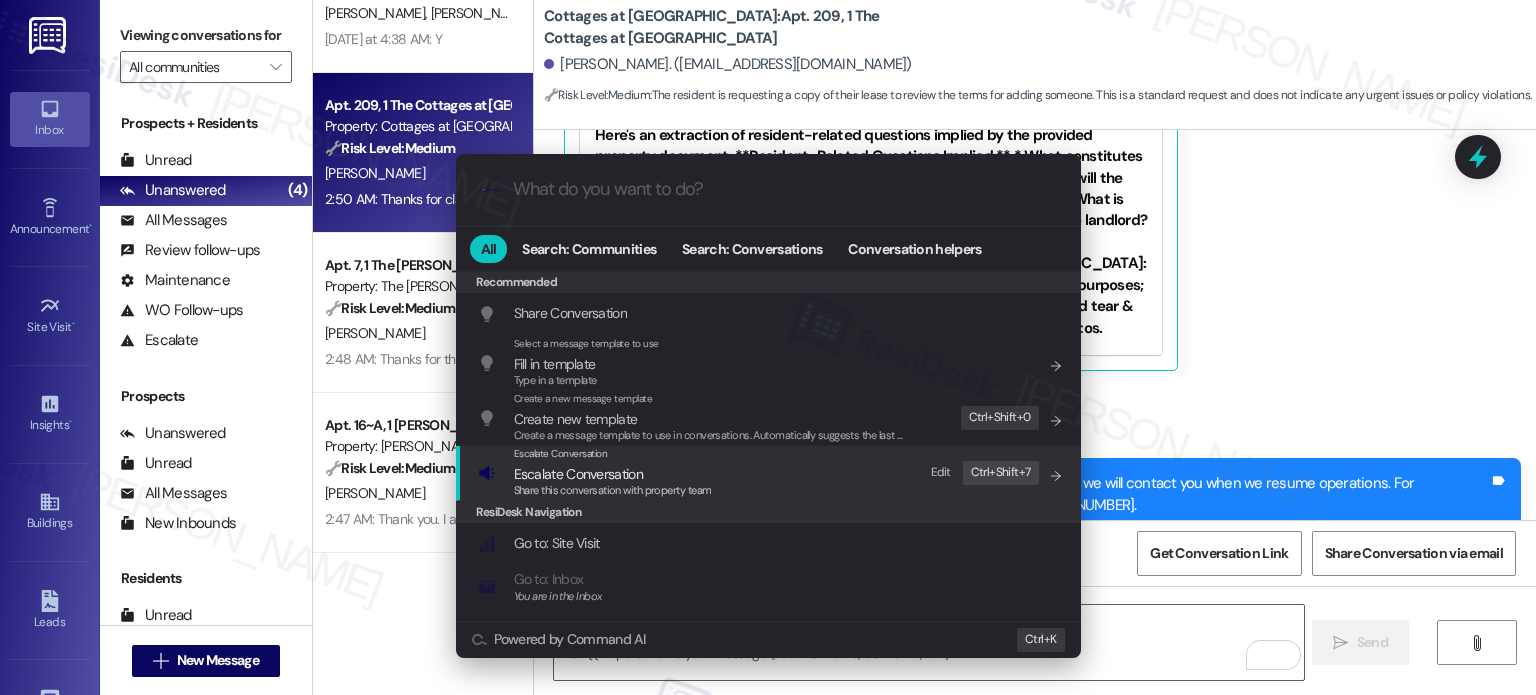 click on "Escalate Conversation" at bounding box center [578, 474] 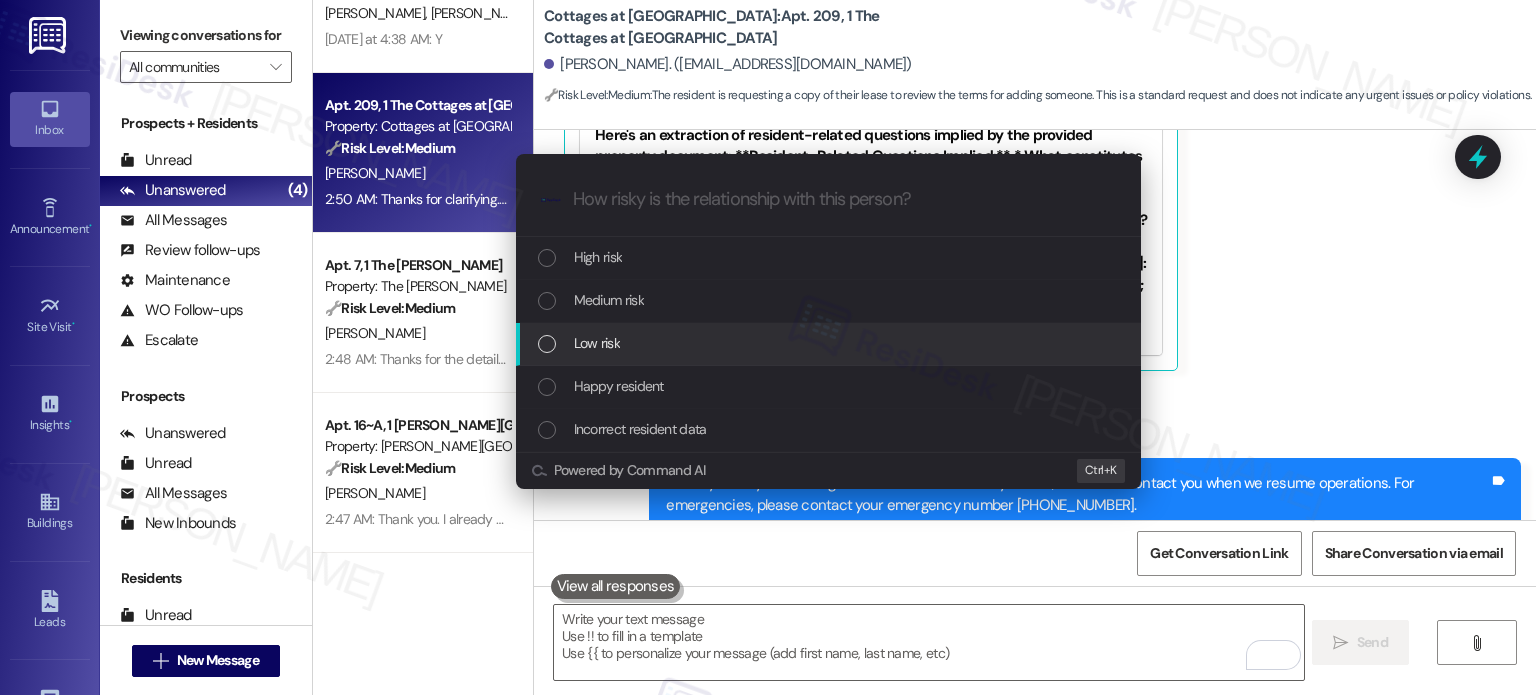 click on "Low risk" at bounding box center (830, 343) 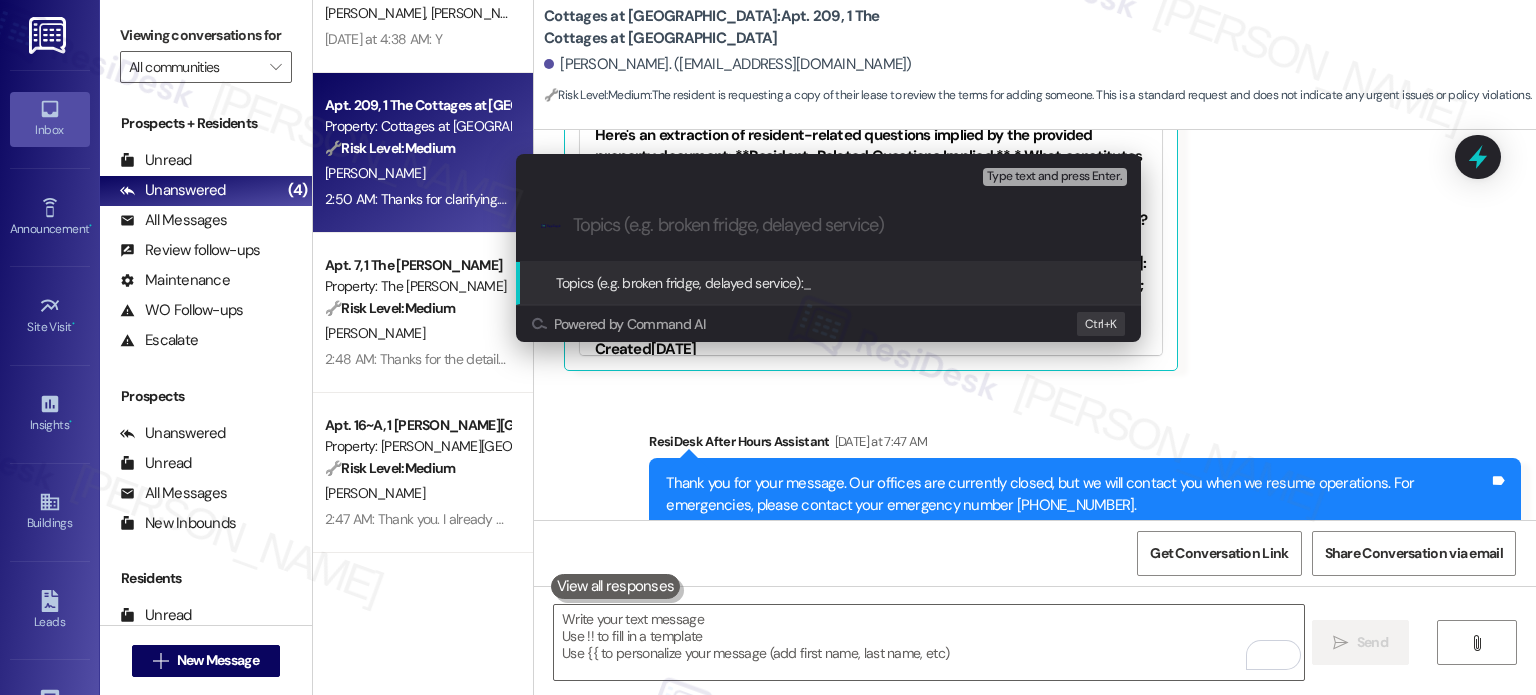 paste on "Request to Add Occupant to Lease" 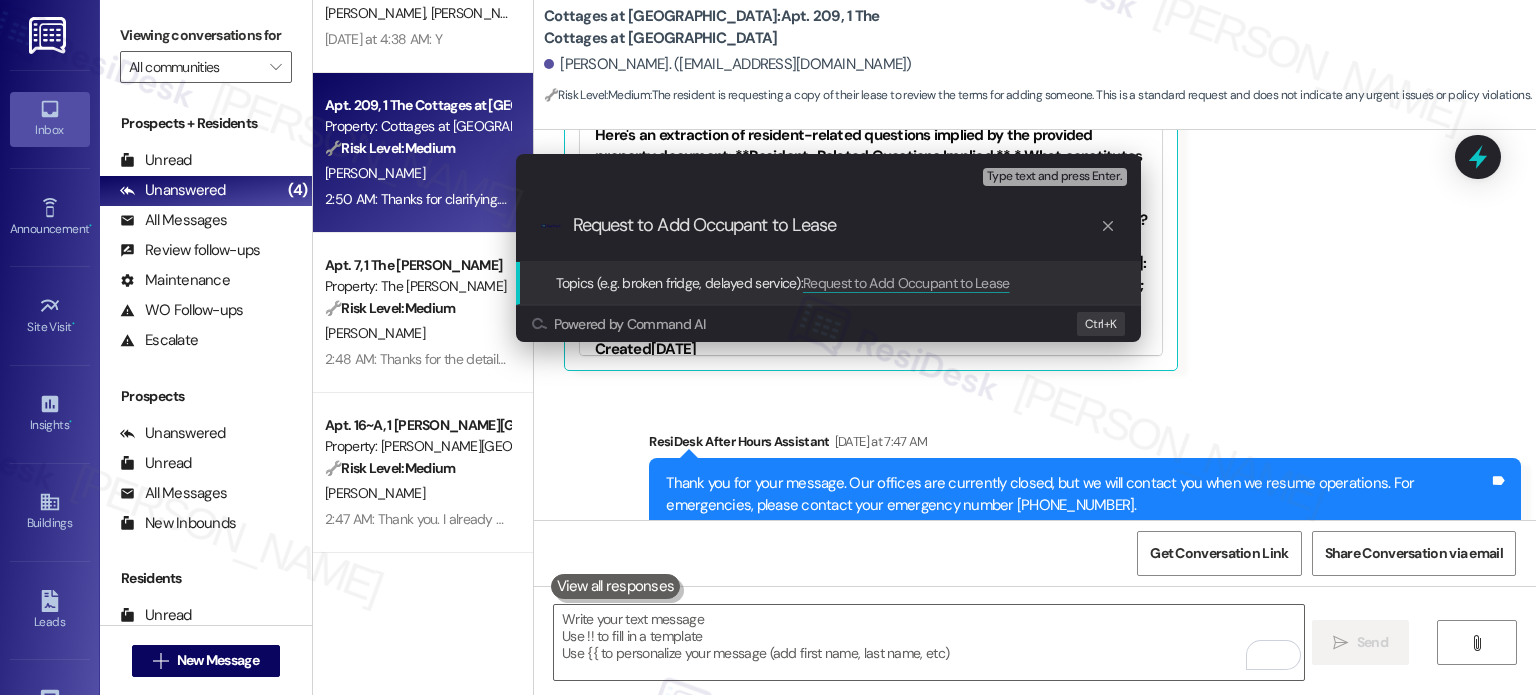 type 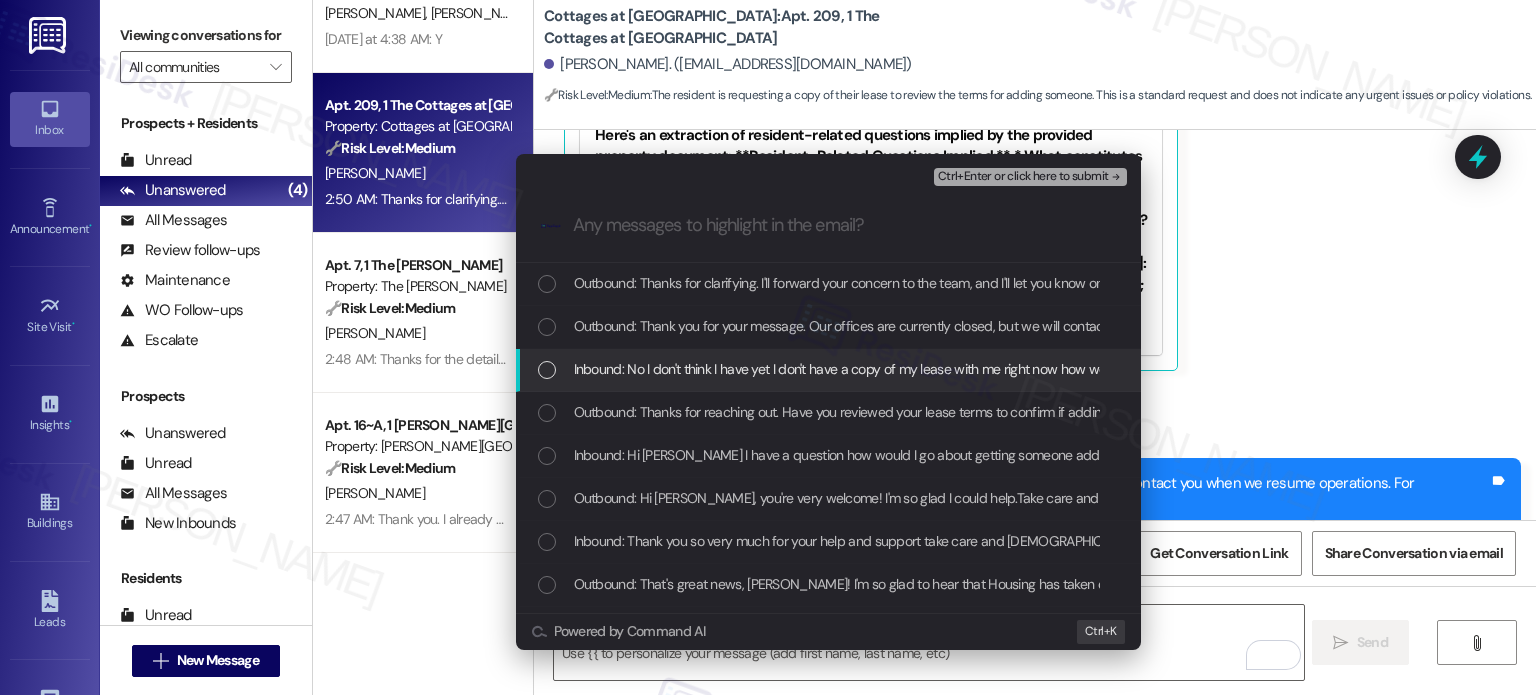 click on "Inbound: No I don't think I have yet I don't have a copy of my lease with me right now how would I get a copy thank you for your help" at bounding box center (953, 369) 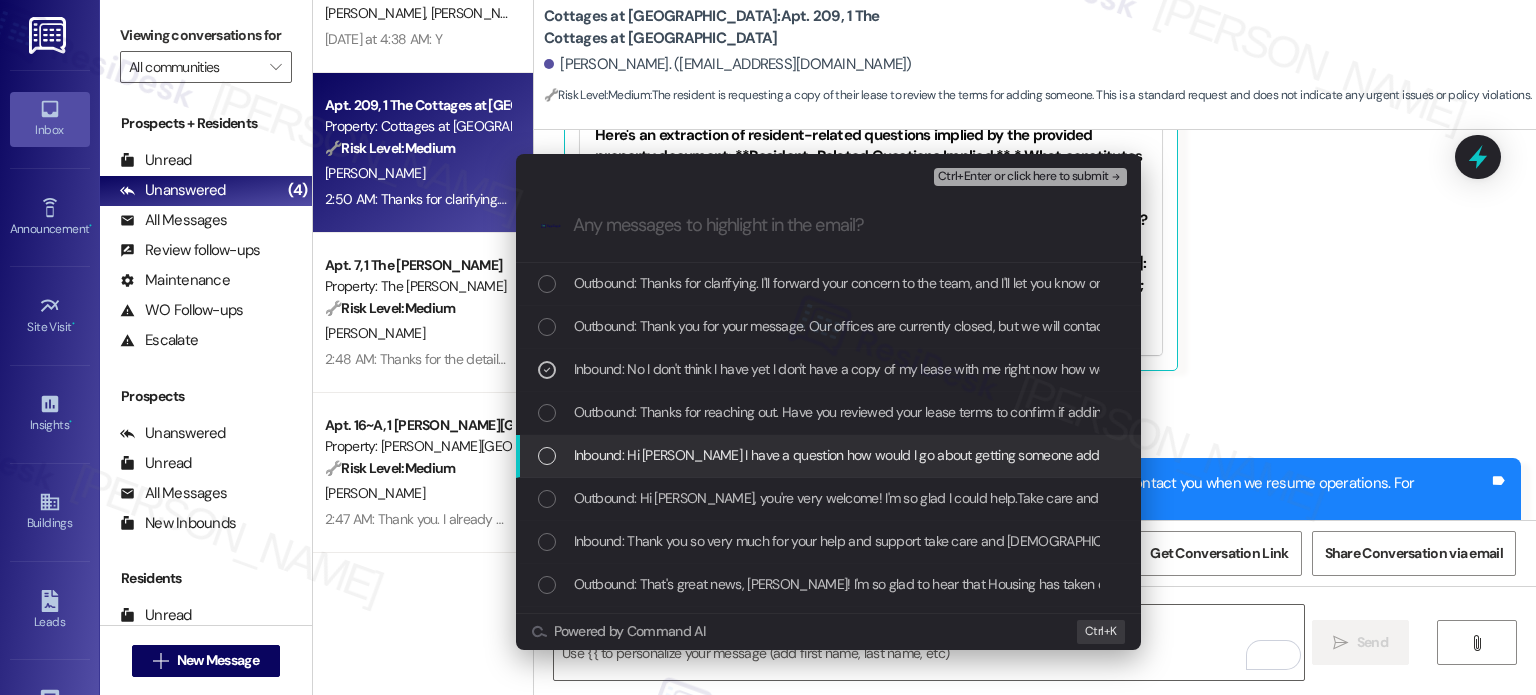 click on "Inbound: Hi [PERSON_NAME] I have a question how would I go about getting someone added to my lease if possible" at bounding box center (911, 455) 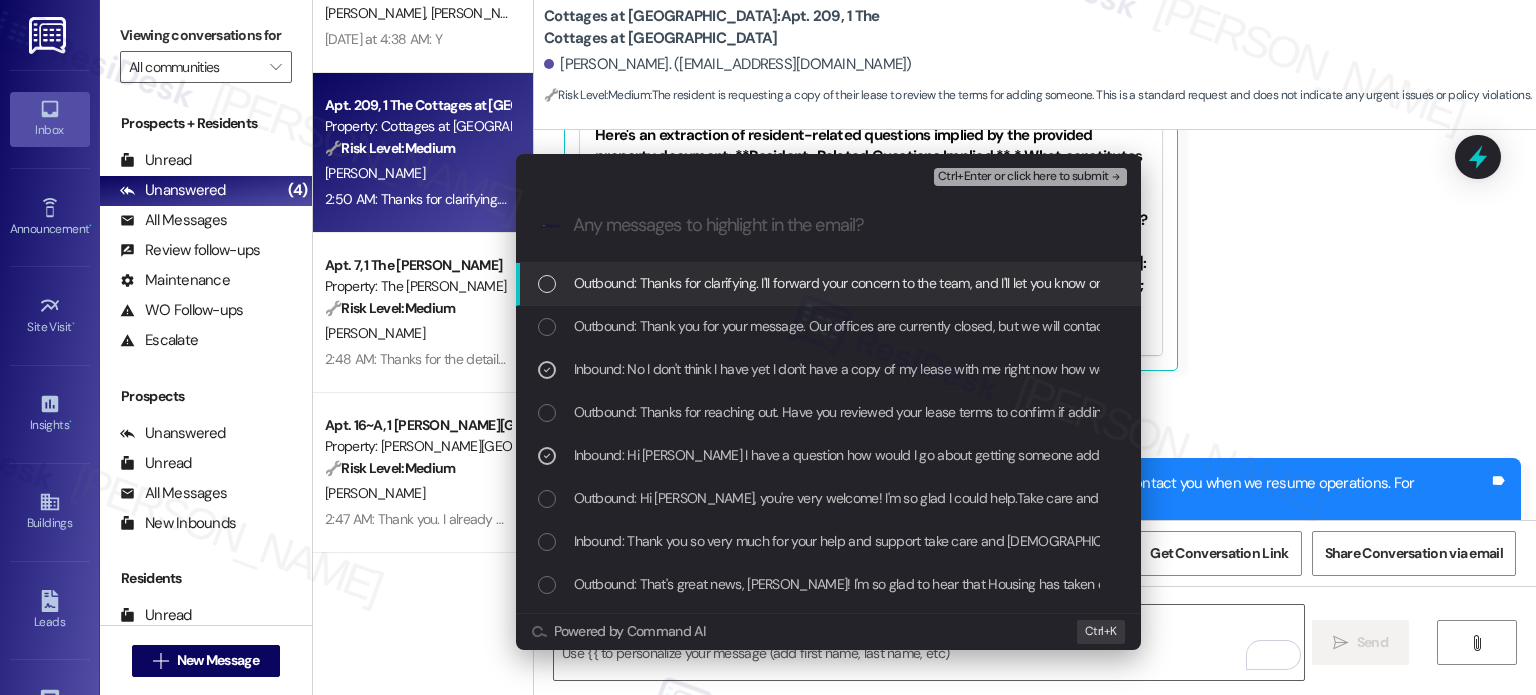 click on "Ctrl+Enter or click here to submit" at bounding box center [1023, 177] 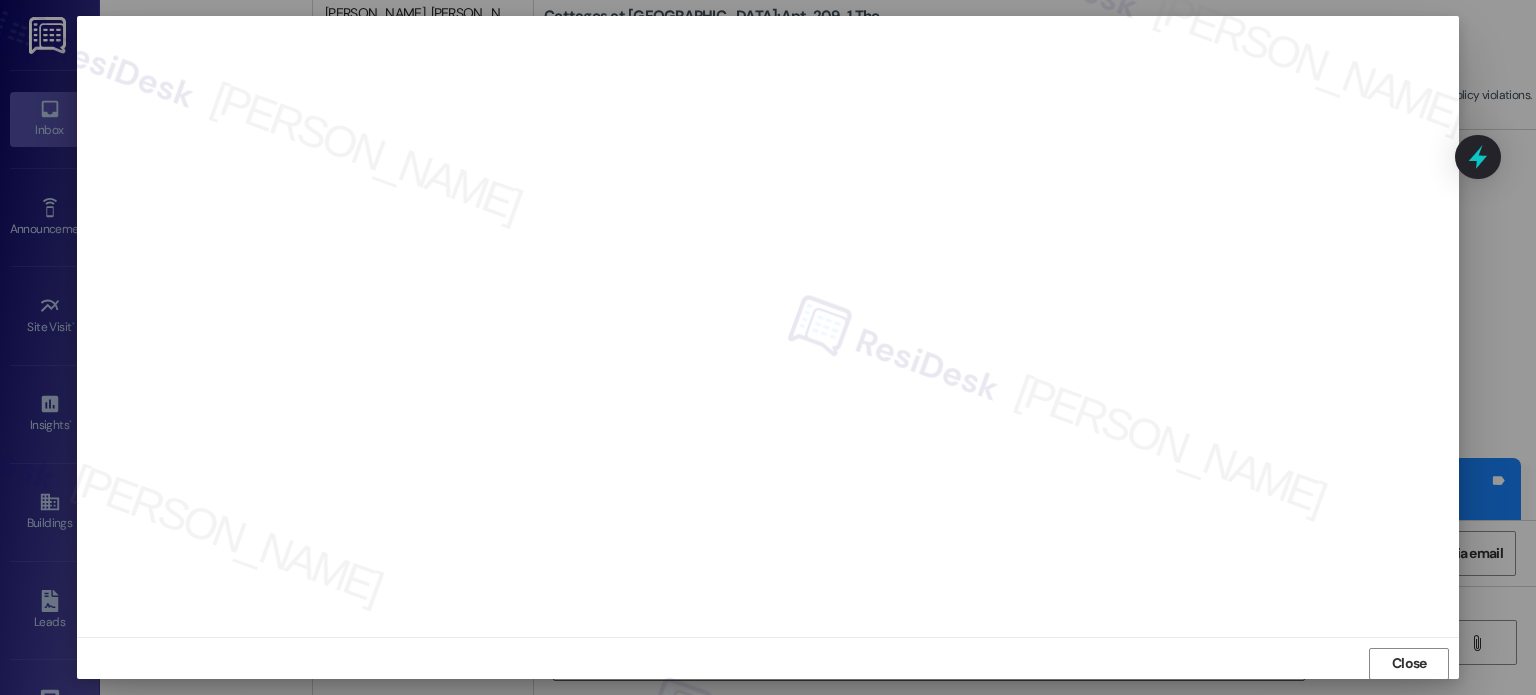 scroll, scrollTop: 15, scrollLeft: 0, axis: vertical 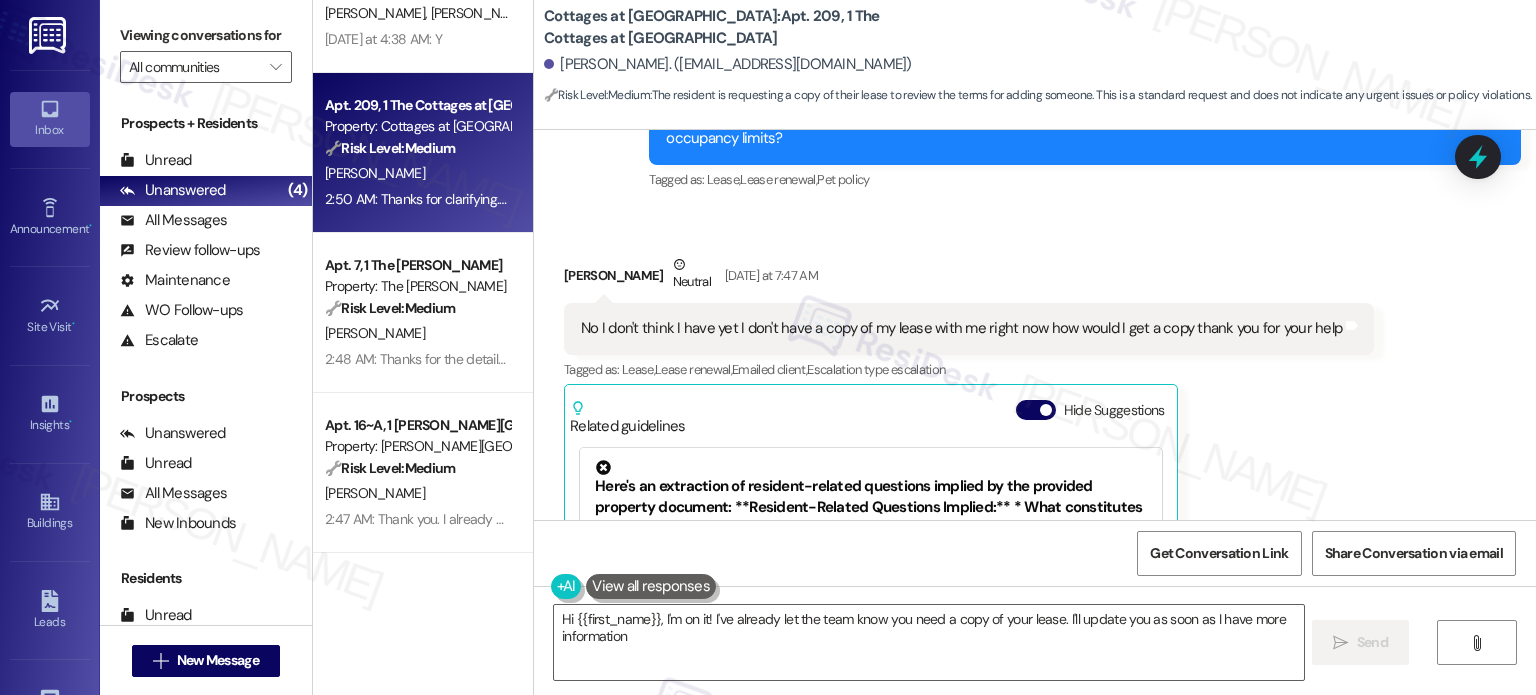 type on "Hi {{first_name}}, I'm on it! I've already let the team know you need a copy of your lease. I'll update you as soon as I have more information." 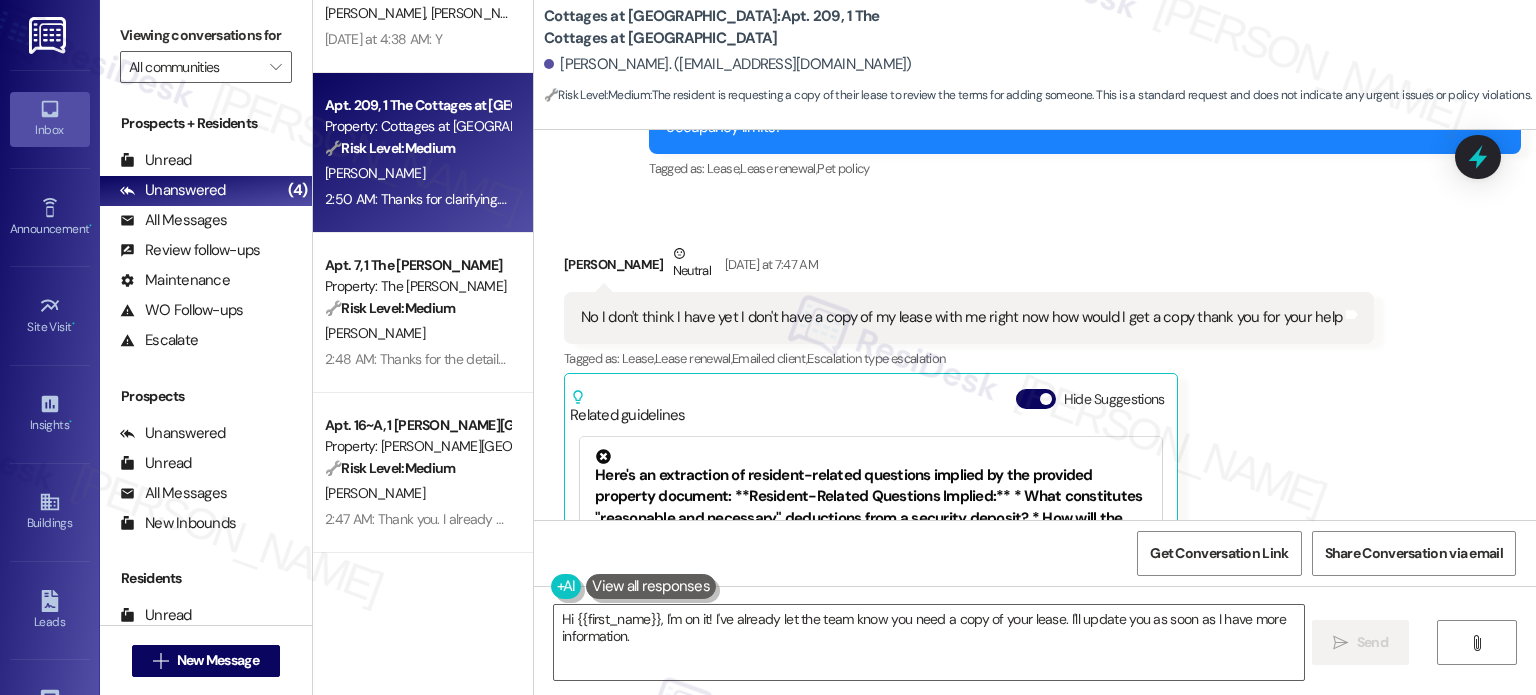 scroll, scrollTop: 27712, scrollLeft: 0, axis: vertical 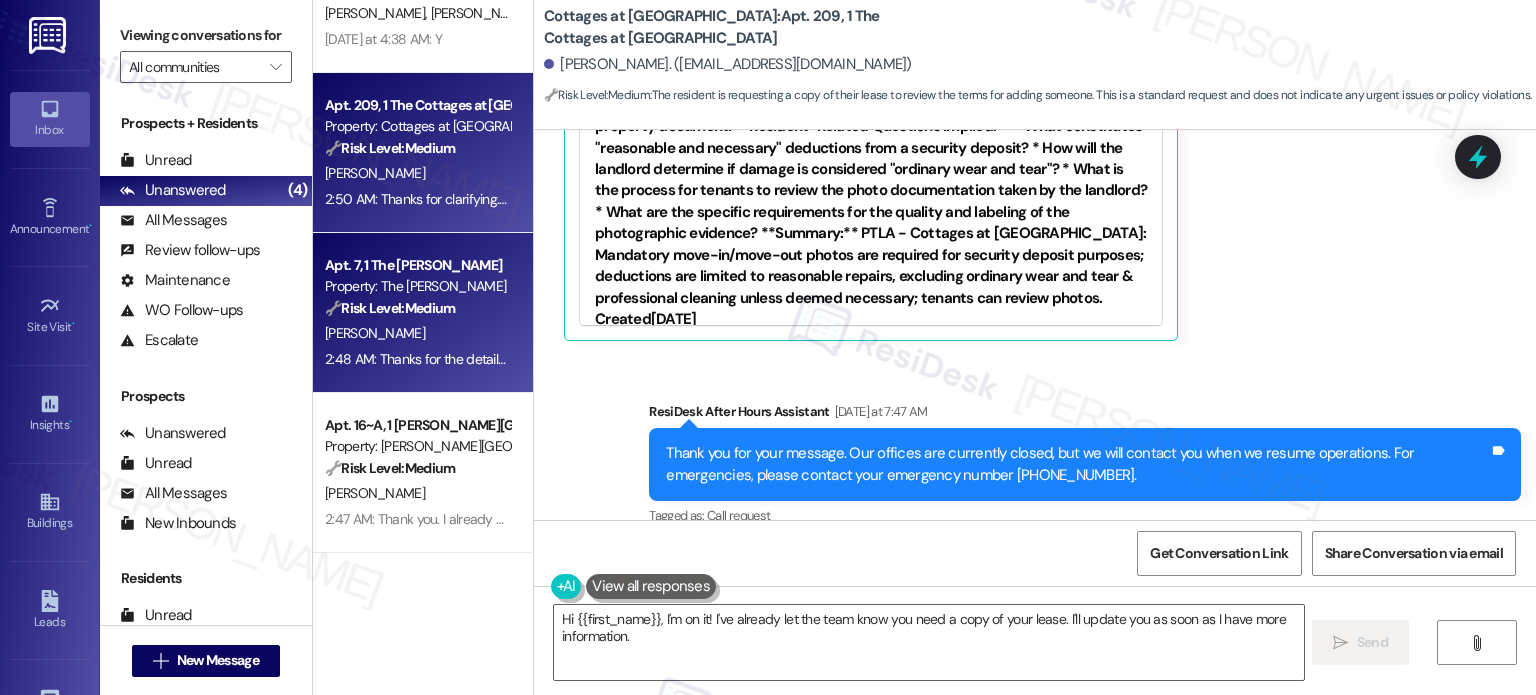 click on "Property: The [PERSON_NAME]" at bounding box center [417, 286] 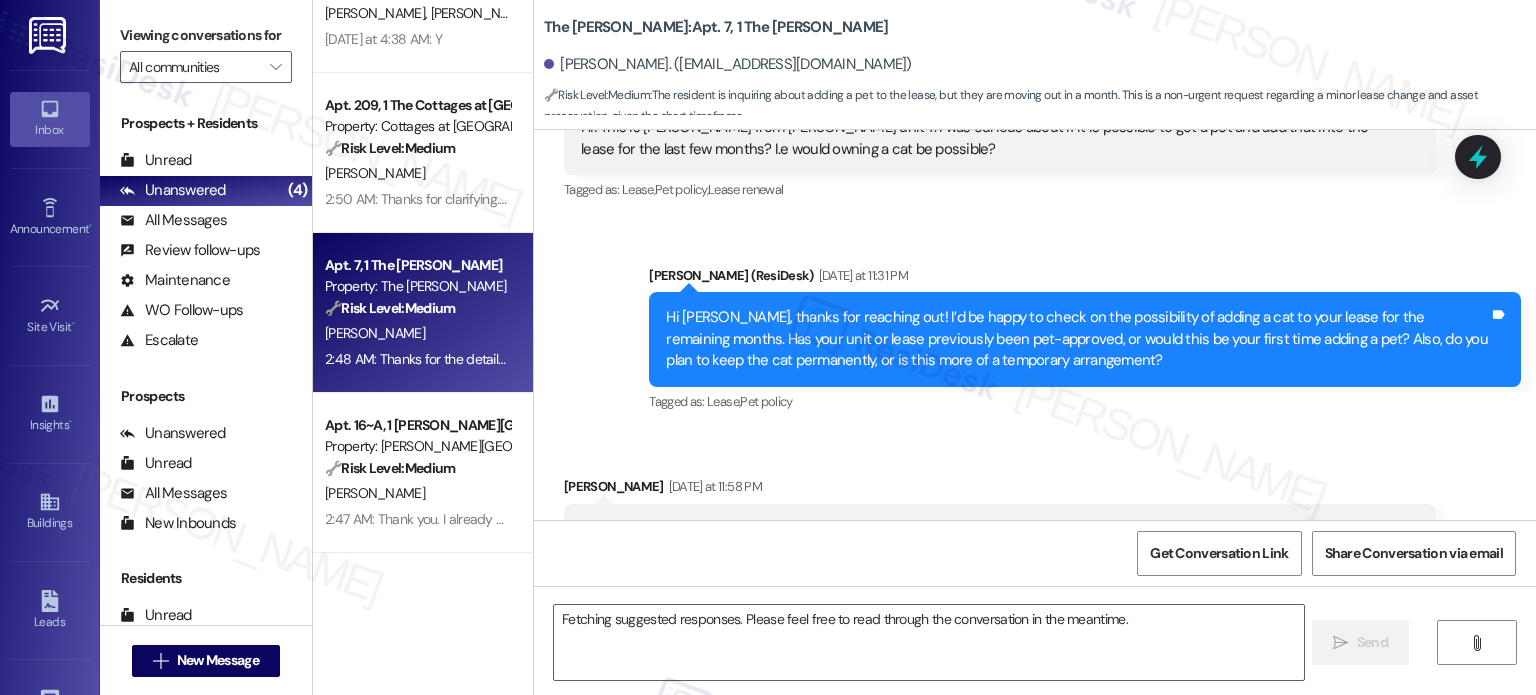 scroll, scrollTop: 379, scrollLeft: 0, axis: vertical 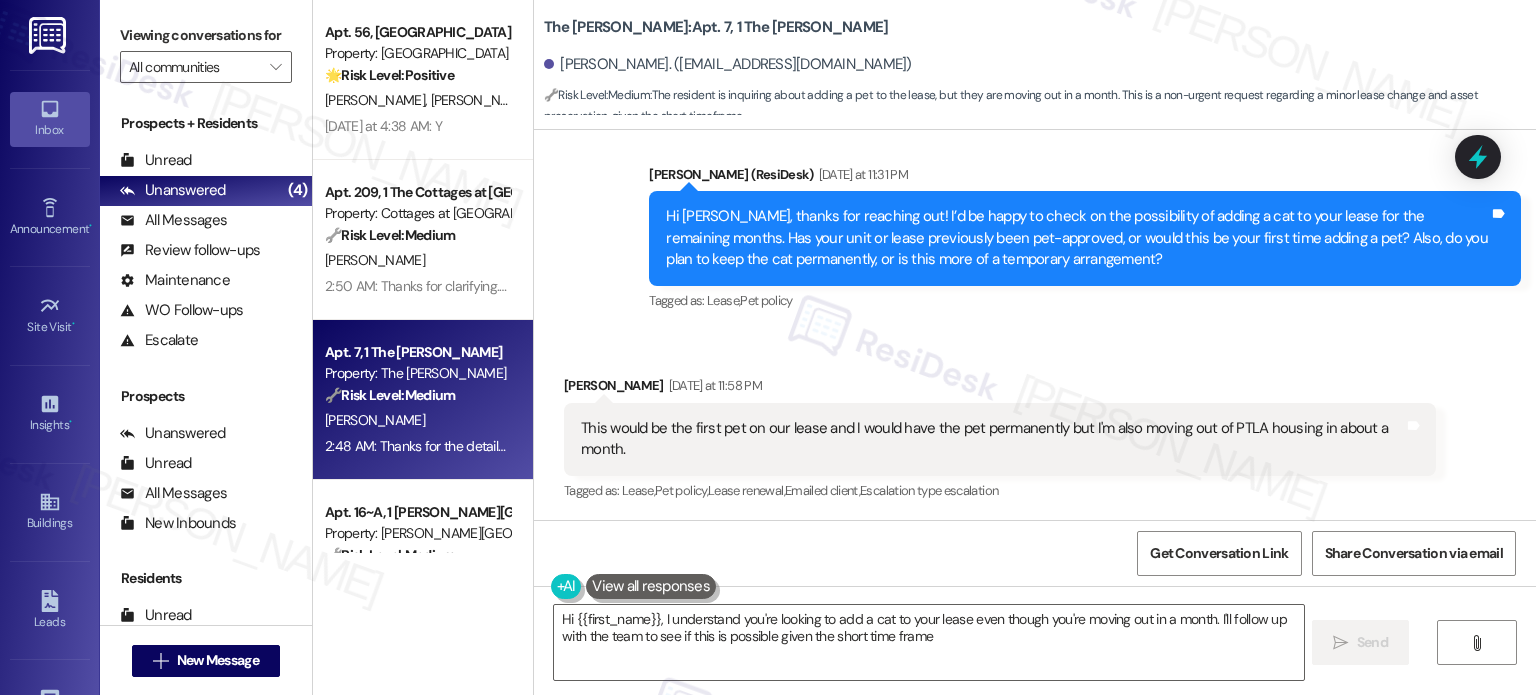 type on "Hi {{first_name}}, I understand you're looking to add a cat to your lease even though you're moving out in a month. I'll follow up with the team to see if this is possible given the short time frame." 